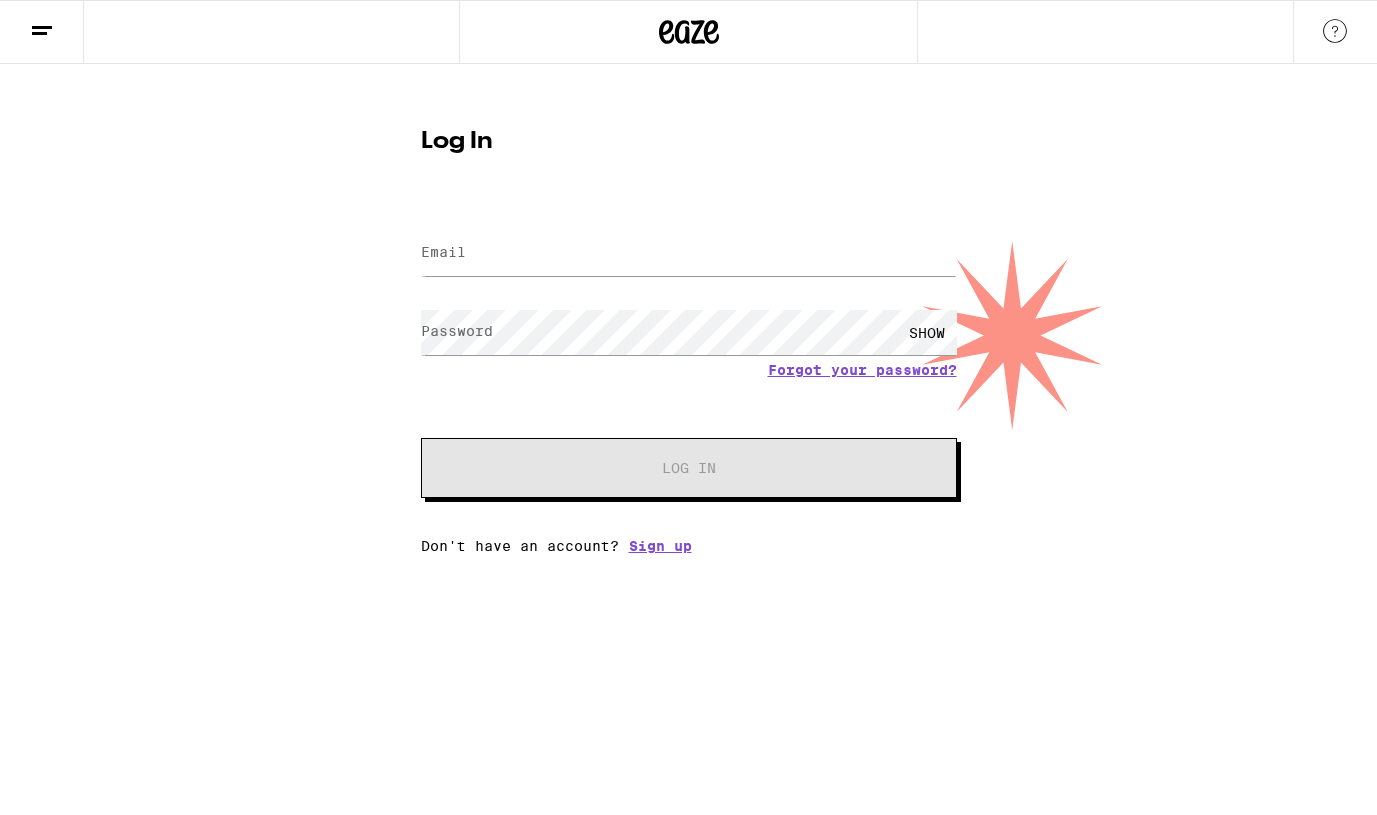 scroll, scrollTop: 0, scrollLeft: 0, axis: both 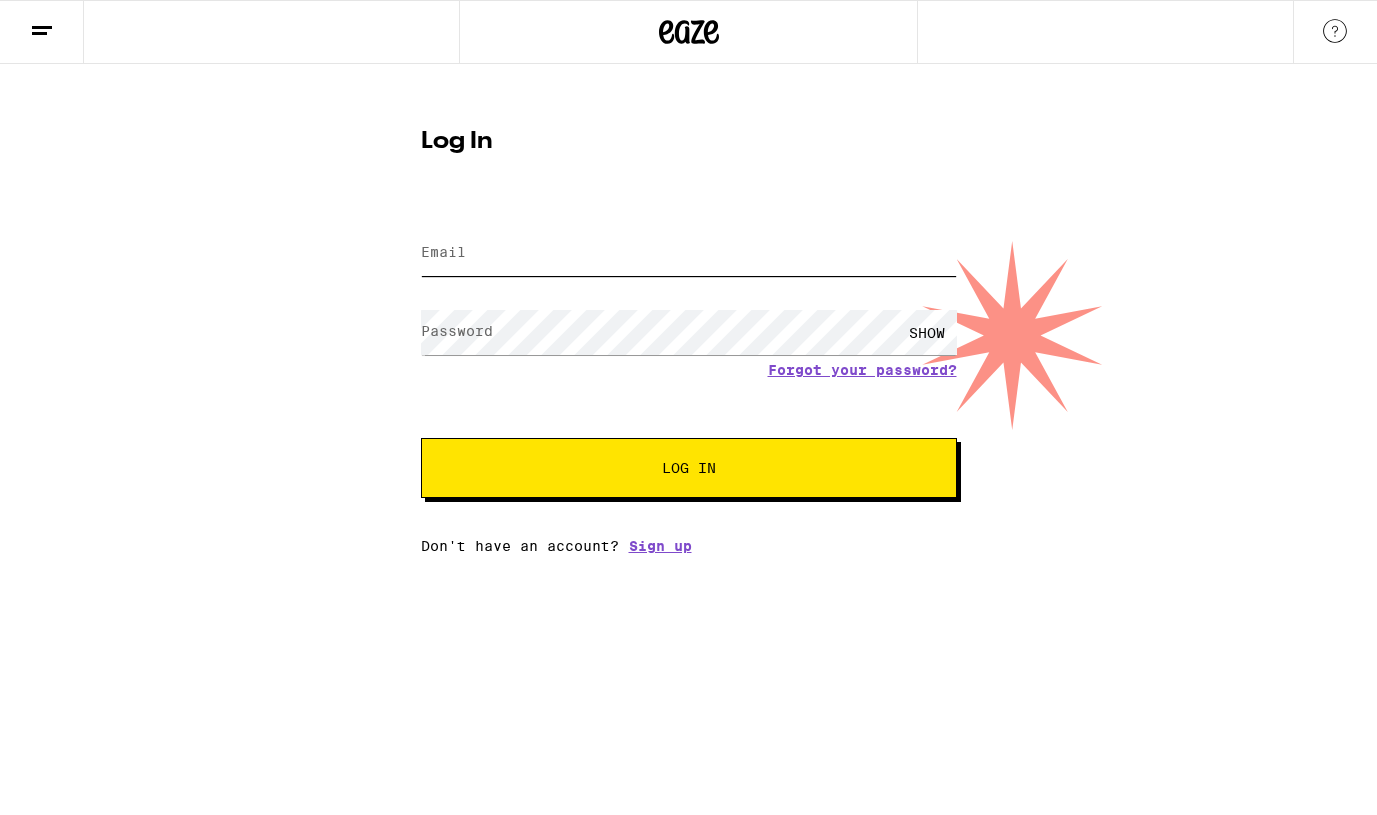 type on "[PERSON_NAME][EMAIL_ADDRESS][DOMAIN_NAME]" 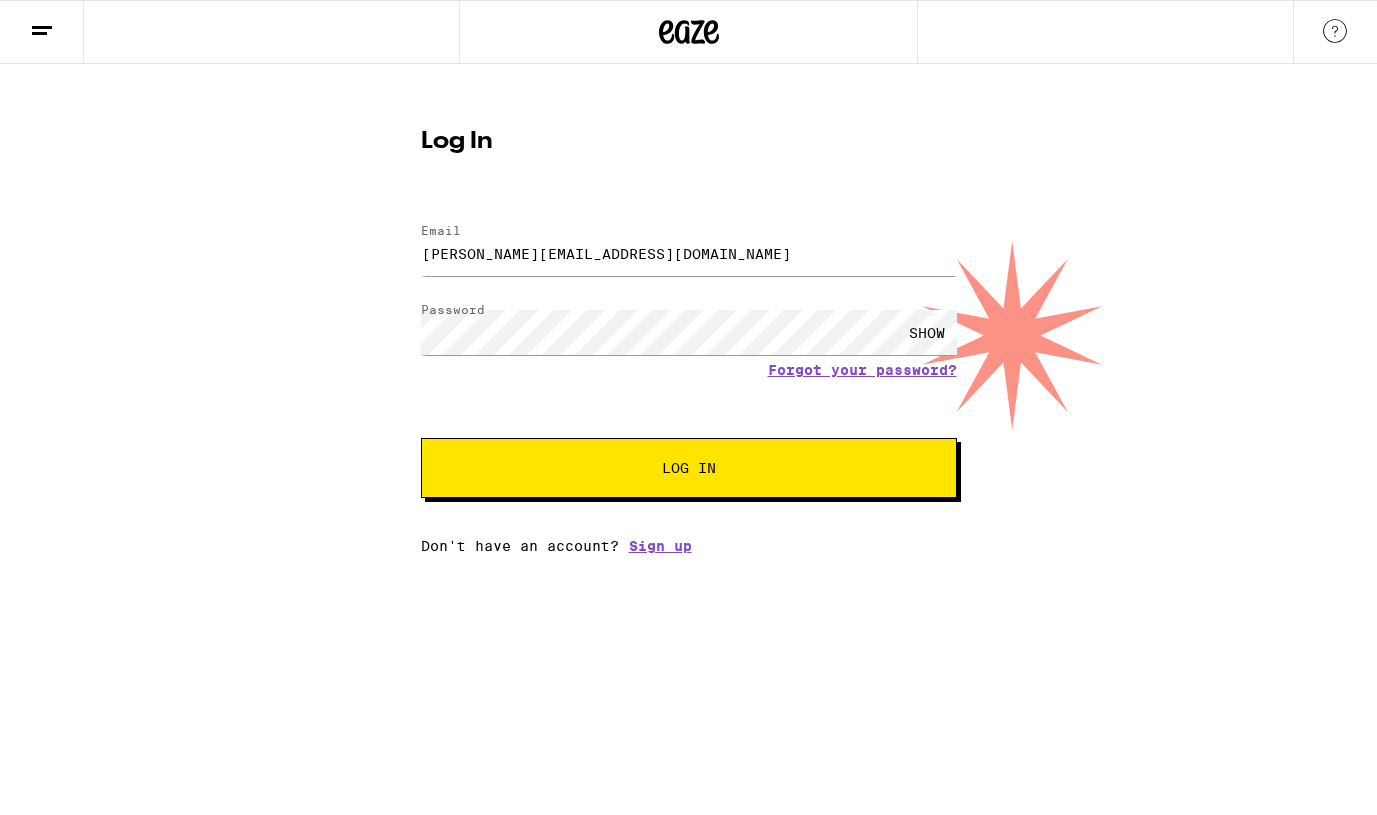 click on "Log In" at bounding box center (689, 468) 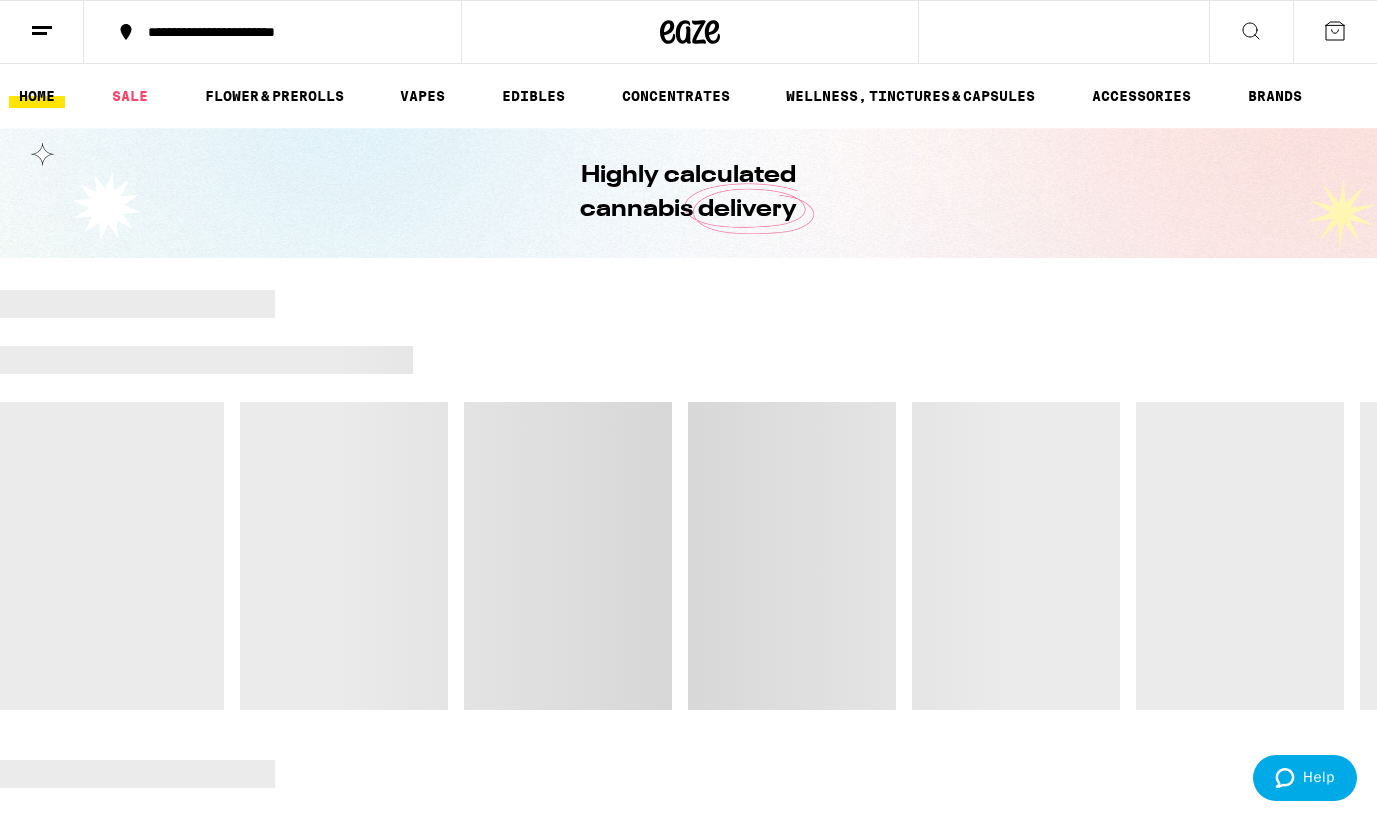 click 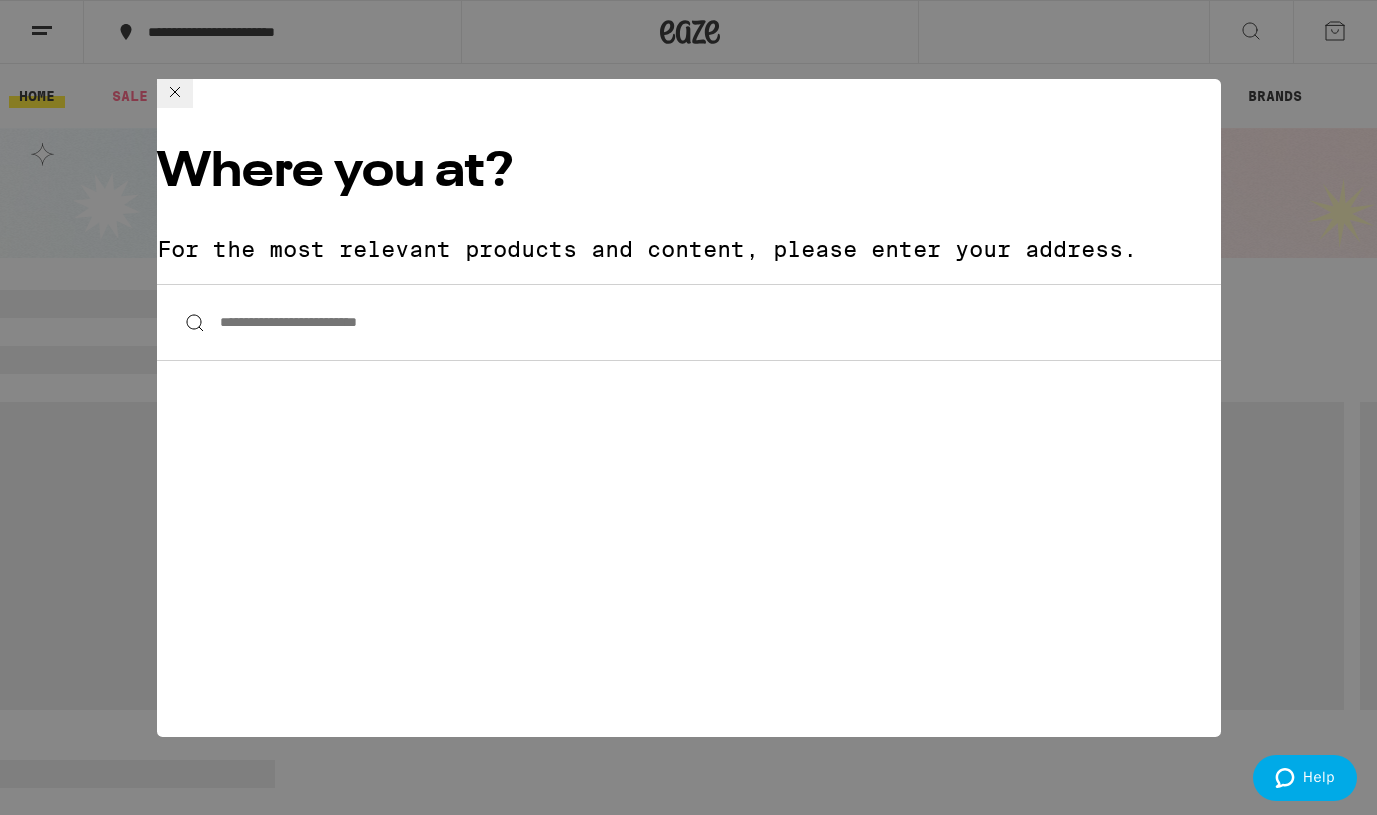 click on "**********" at bounding box center (688, 407) 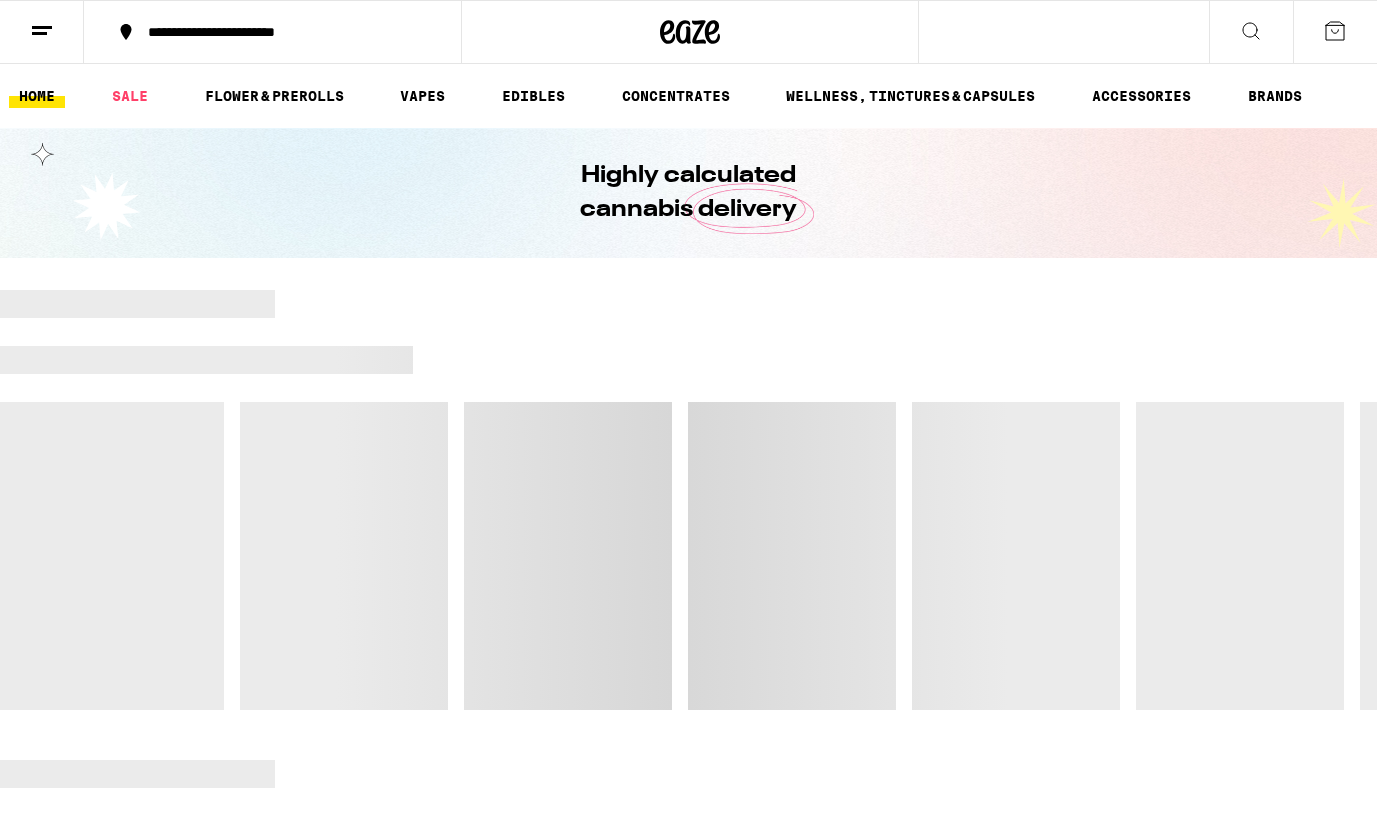 scroll, scrollTop: 0, scrollLeft: 0, axis: both 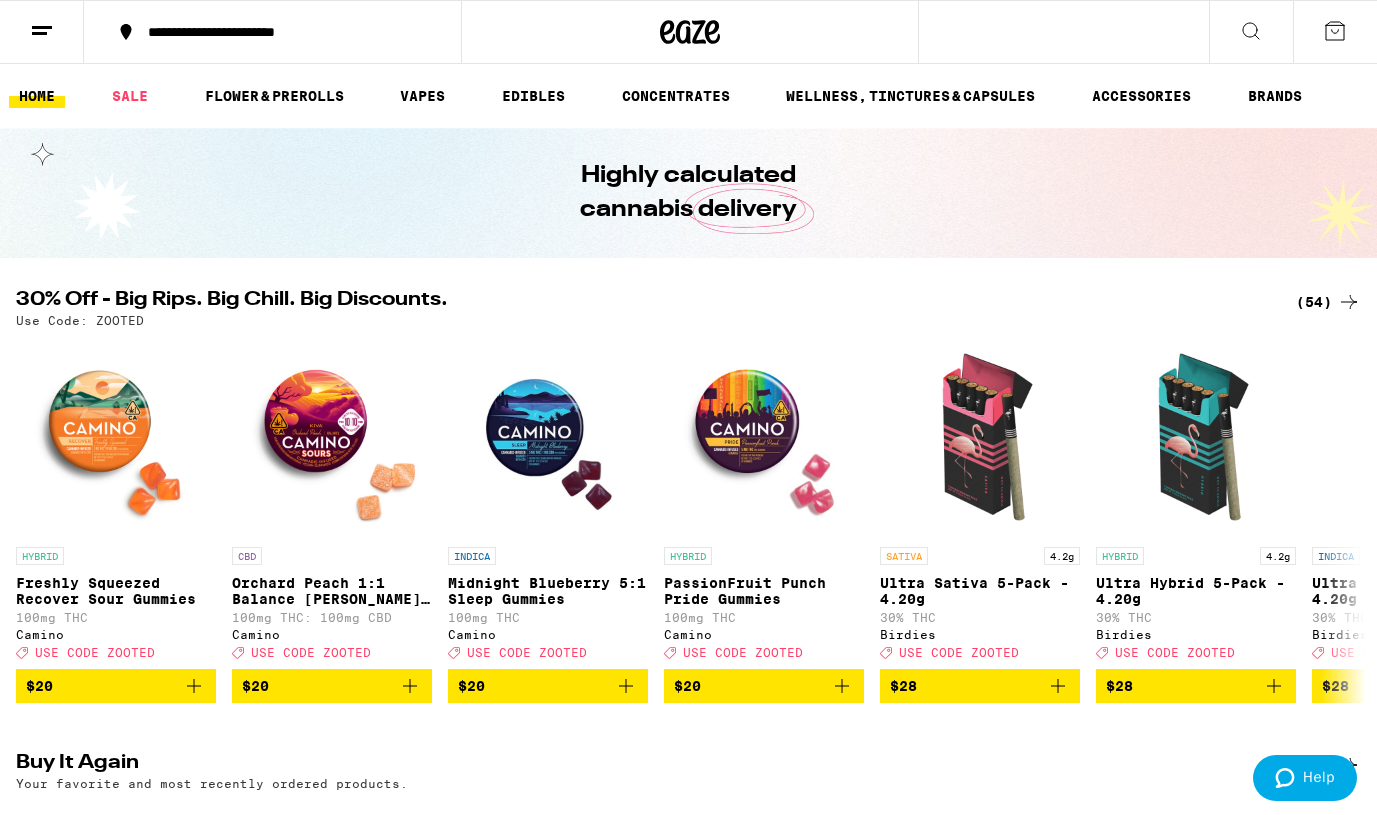 click at bounding box center [42, 32] 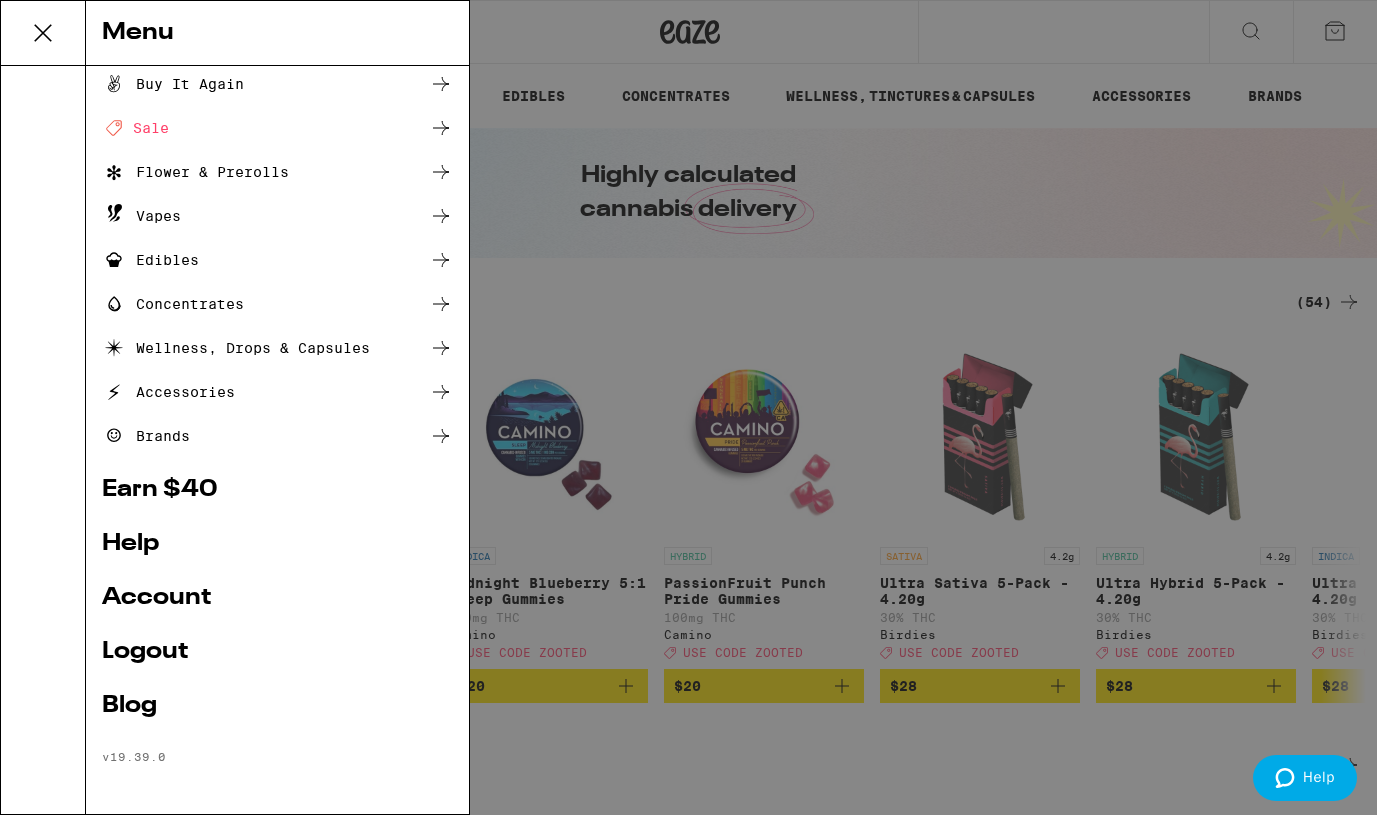 scroll, scrollTop: 0, scrollLeft: 0, axis: both 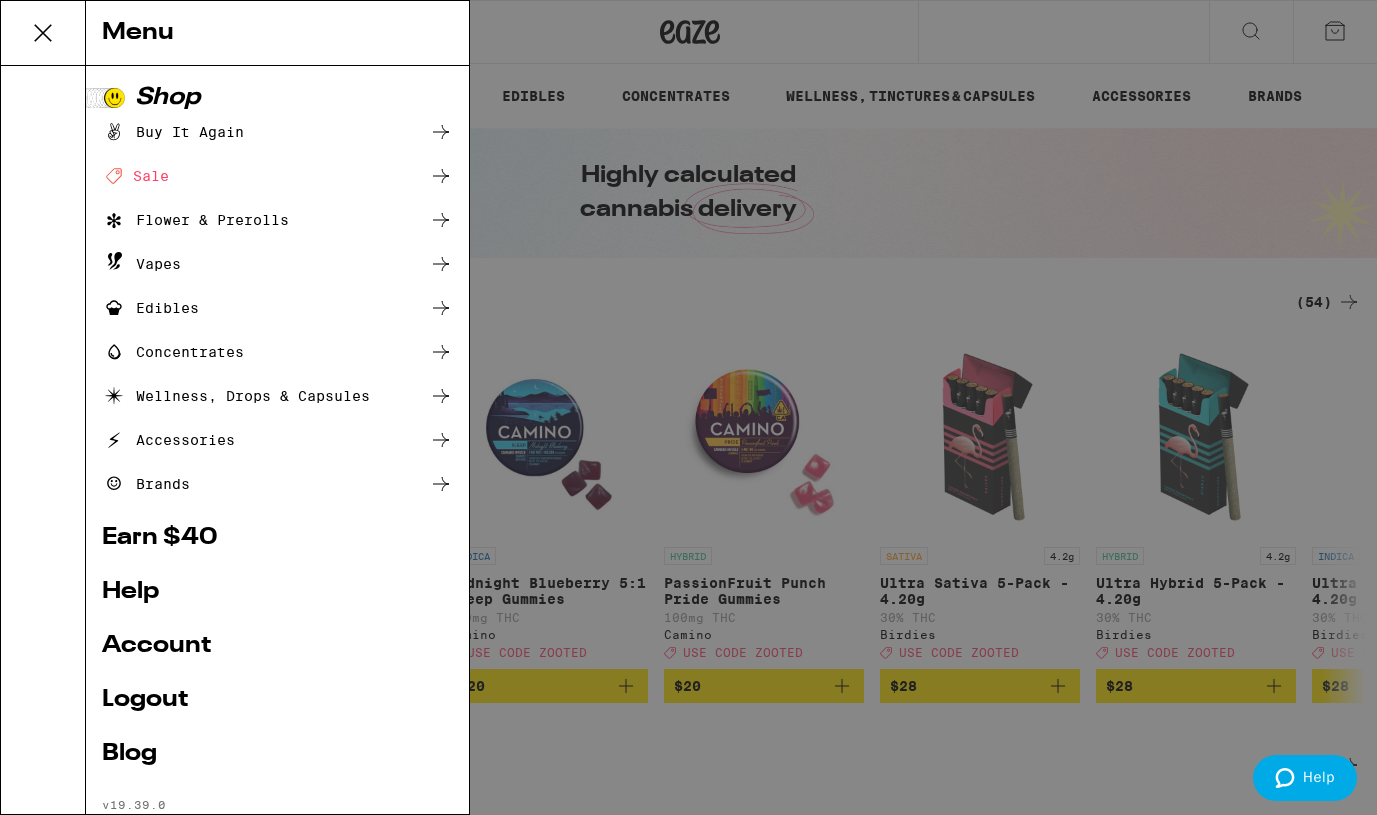 click on "Menu Shop Buy It Again Deal Created with Sketch. Sale Flower & Prerolls Vapes Edibles Concentrates Wellness, Drops & Capsules Accessories Brands Earn $ 40 Help Account Logout Blog v  19.39.0" at bounding box center (688, 407) 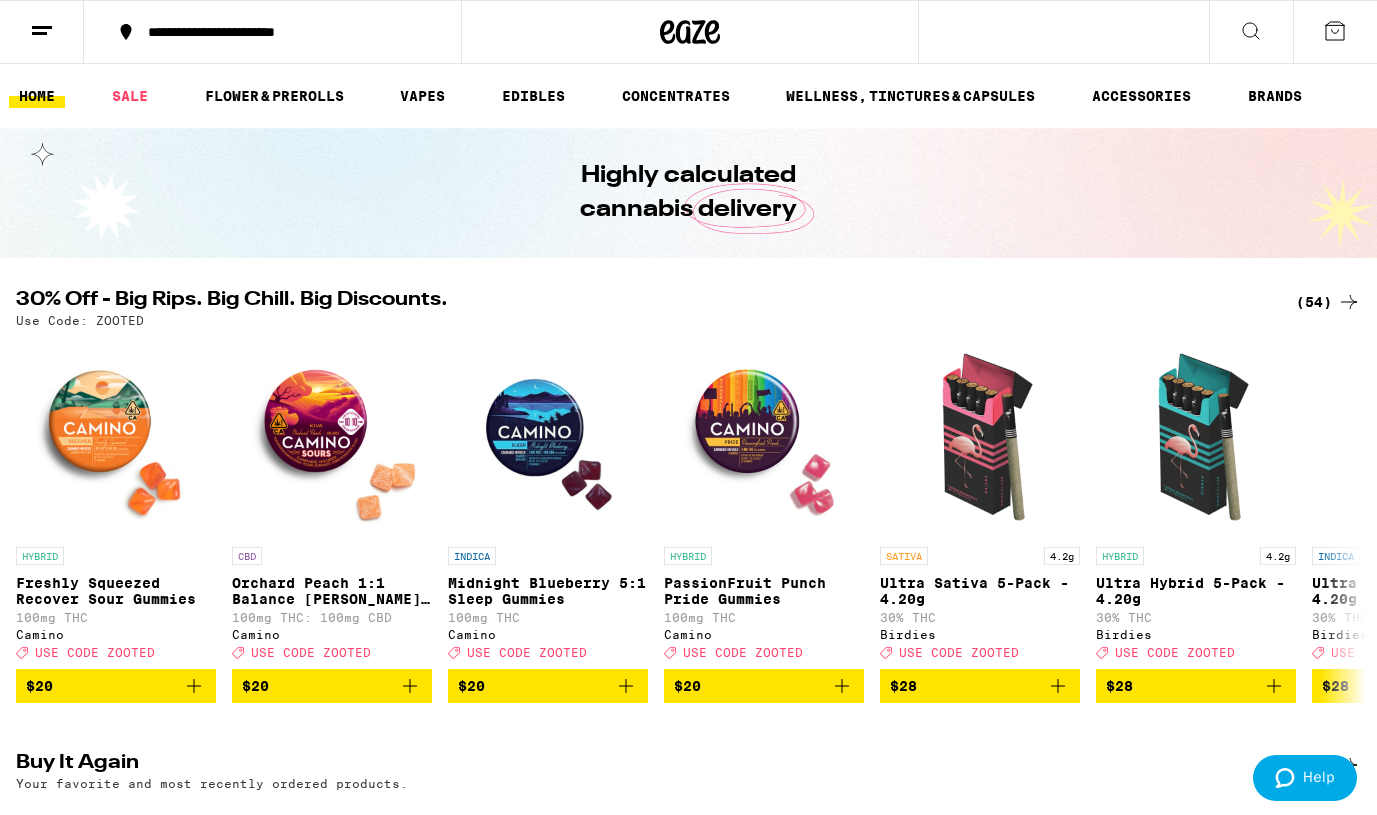 click on "**********" at bounding box center [284, 32] 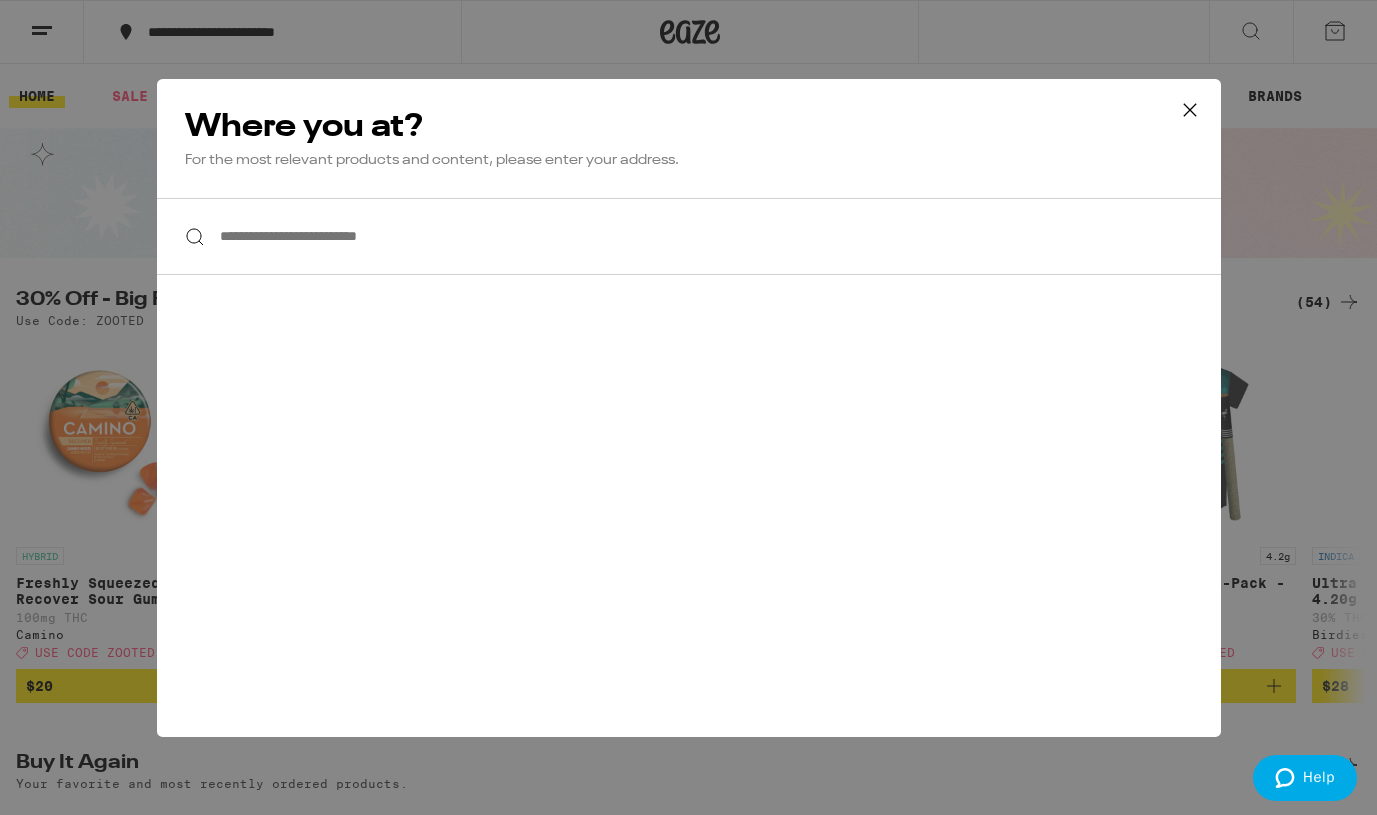 click on "**********" at bounding box center [689, 236] 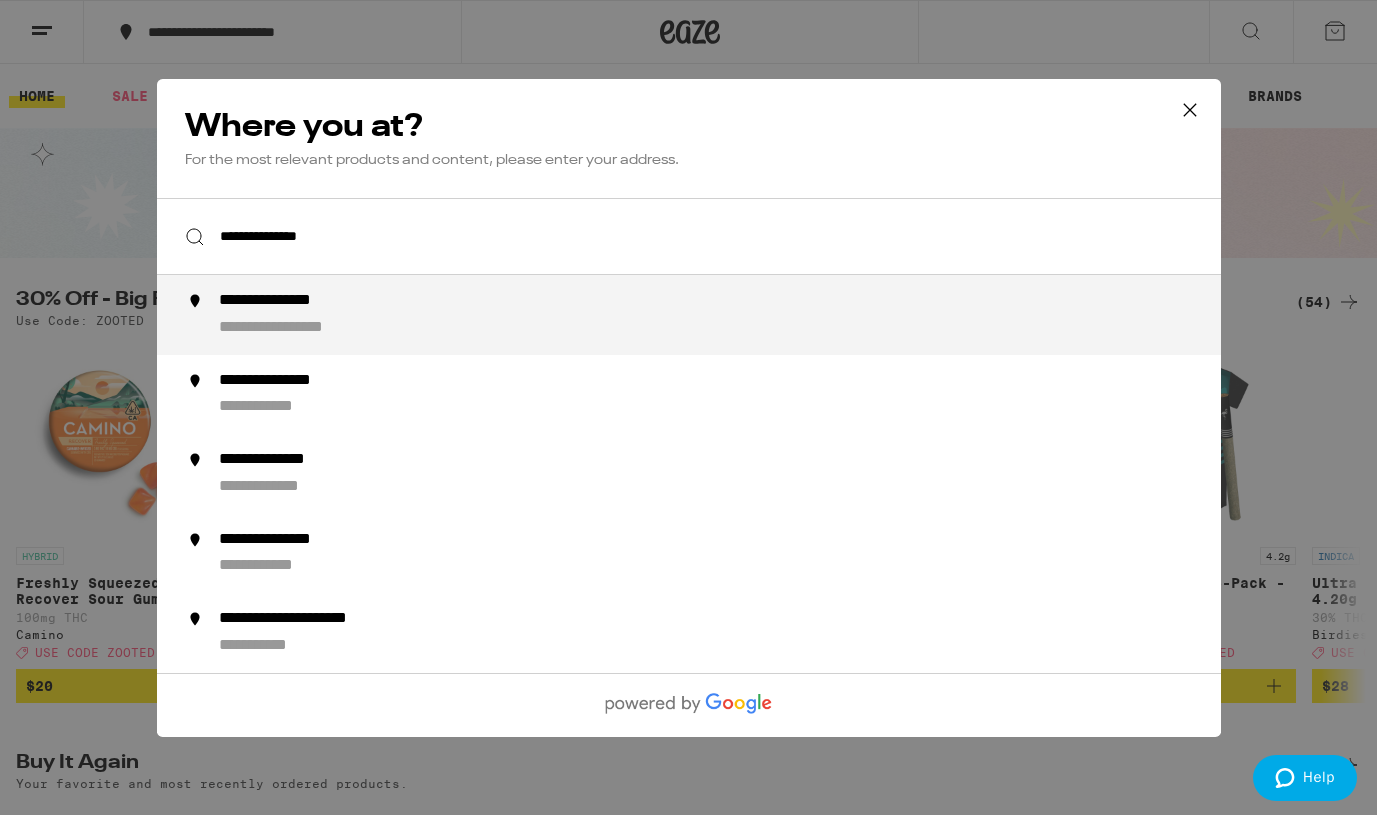 type on "**********" 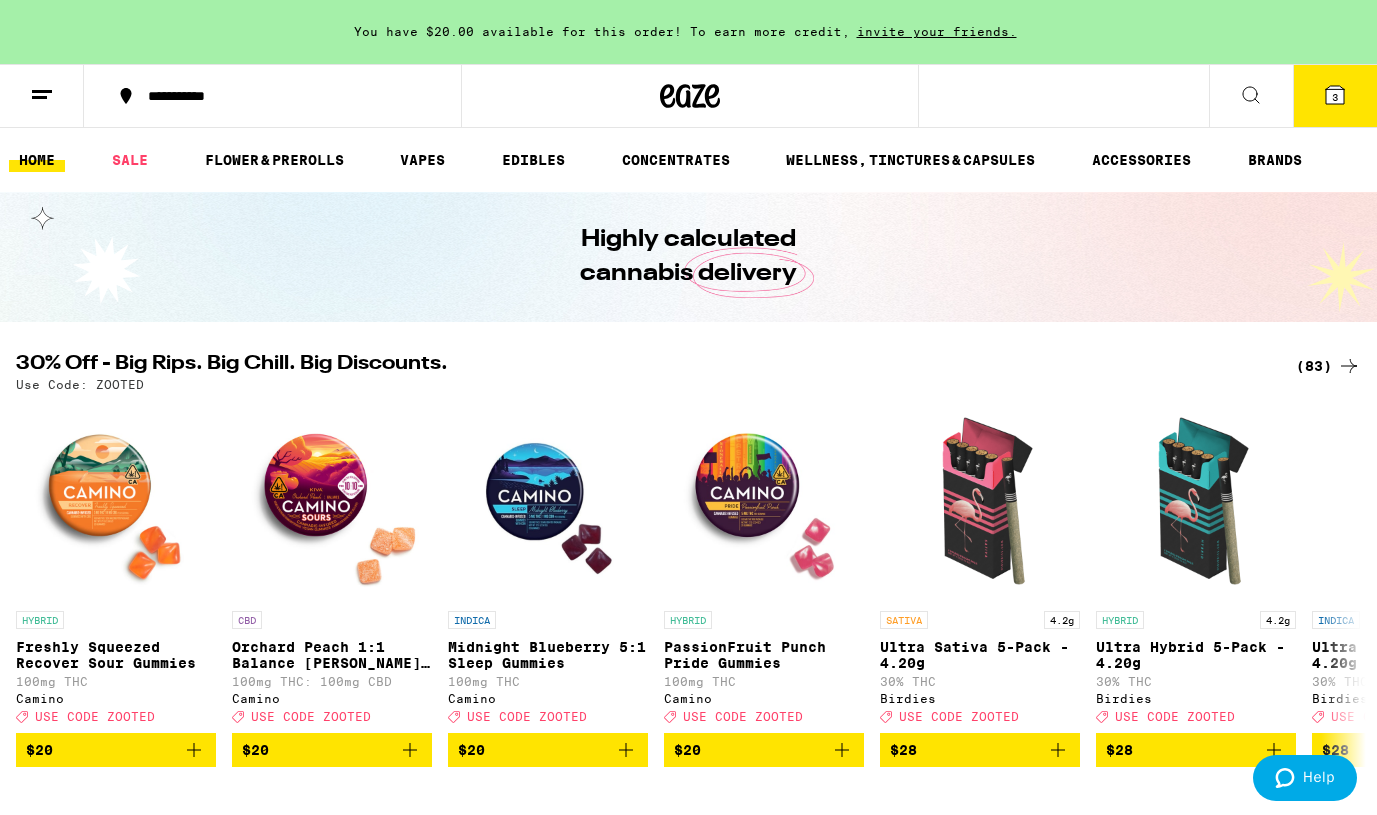 click on "3" at bounding box center [1335, 97] 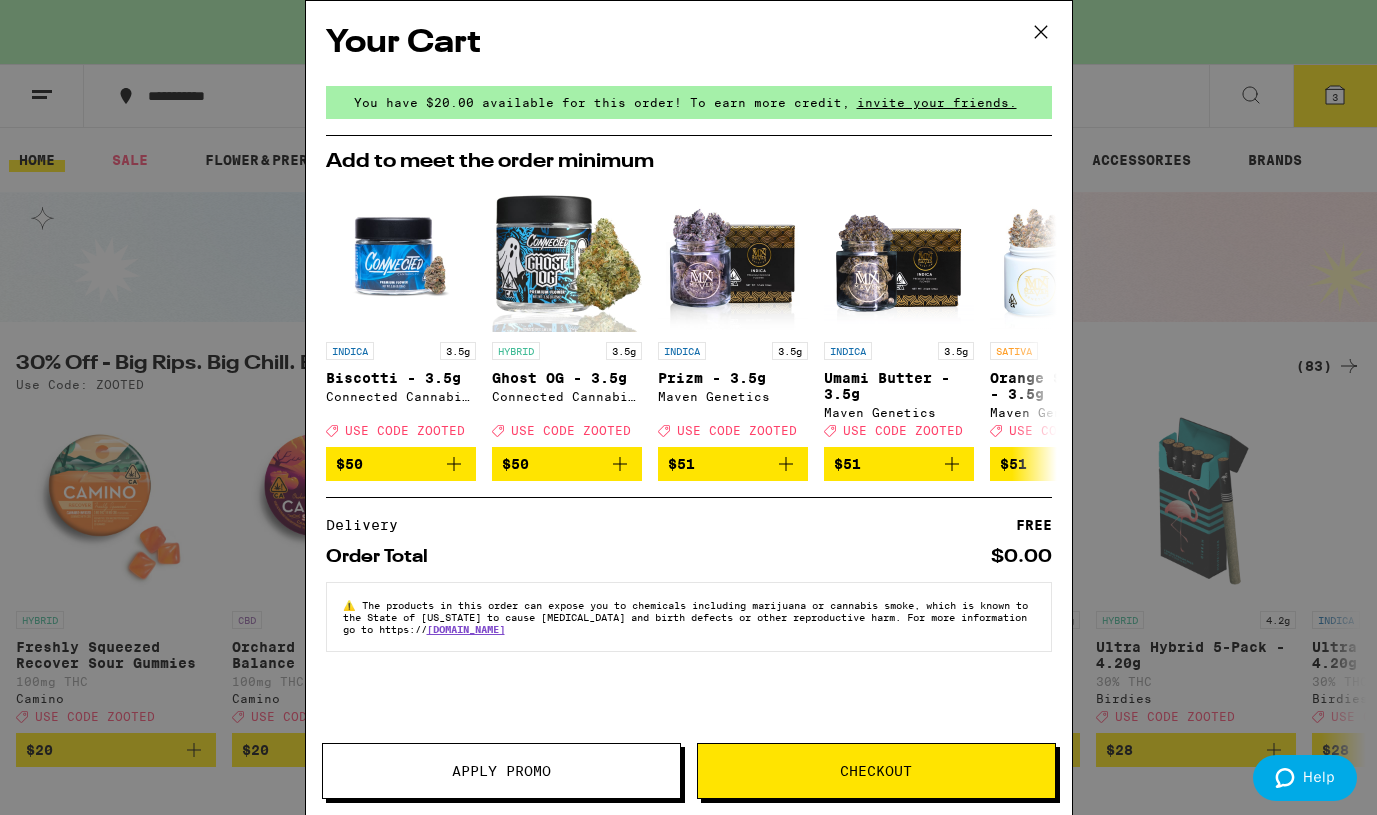 click on "Apply Promo" at bounding box center (501, 771) 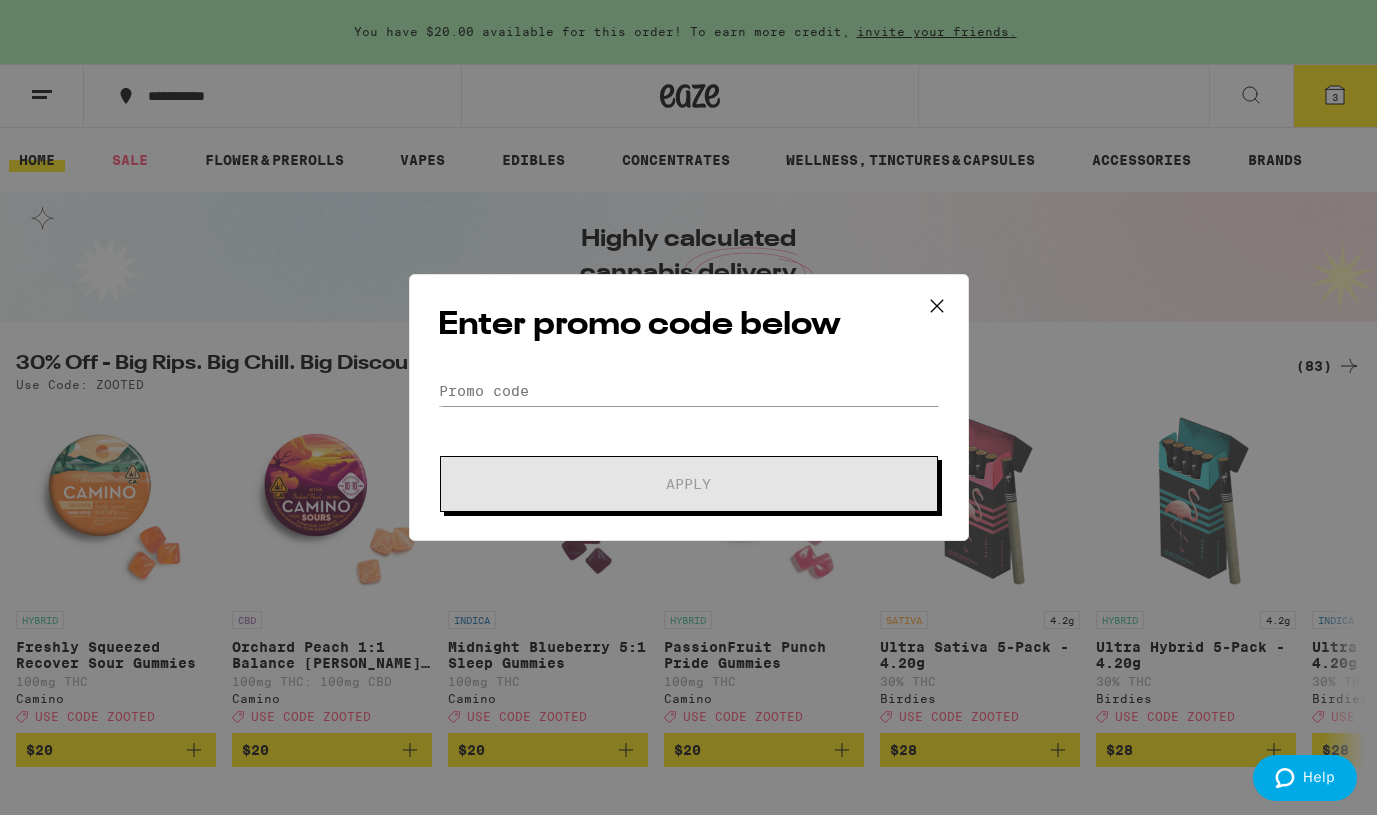 scroll, scrollTop: 0, scrollLeft: 0, axis: both 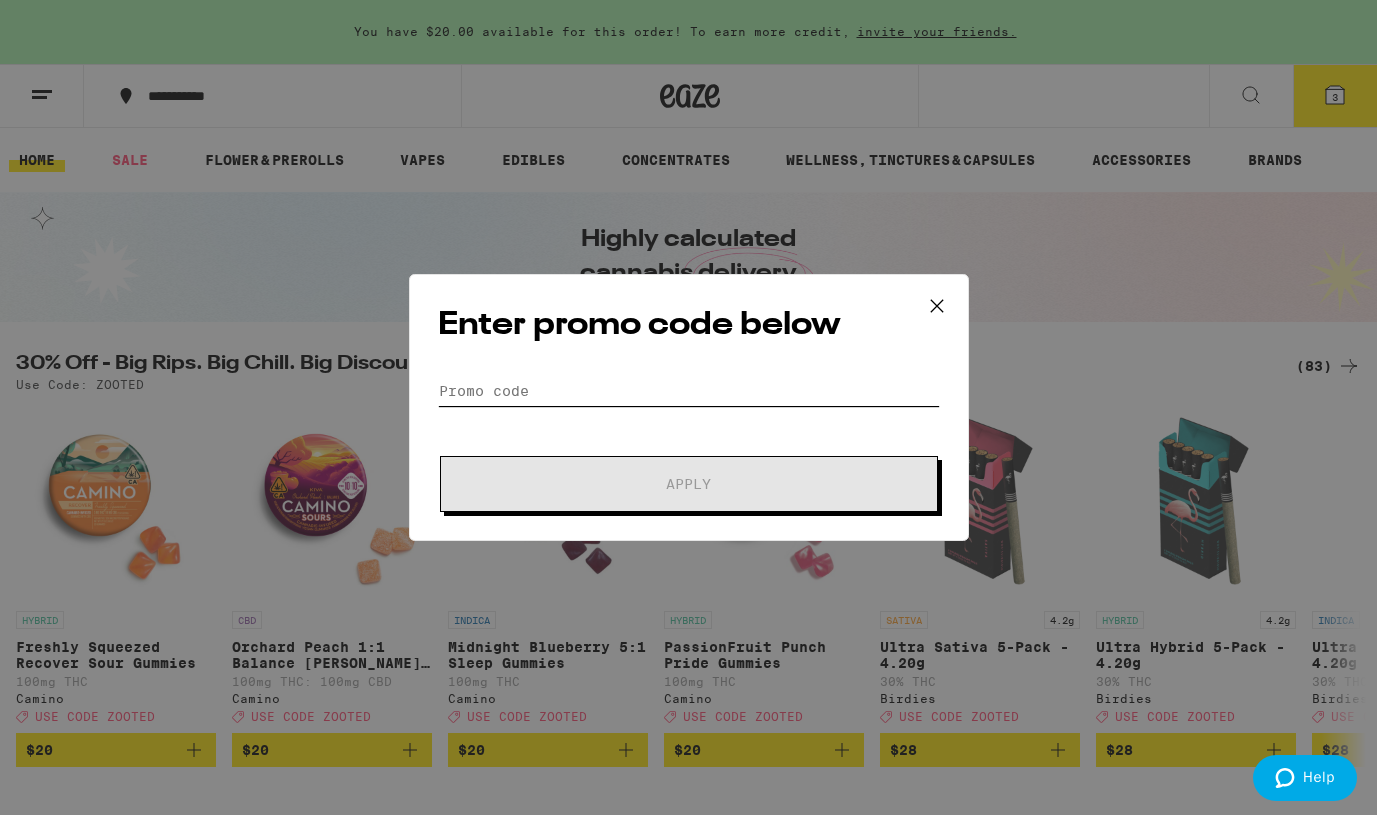 click on "Promo Code" at bounding box center [689, 391] 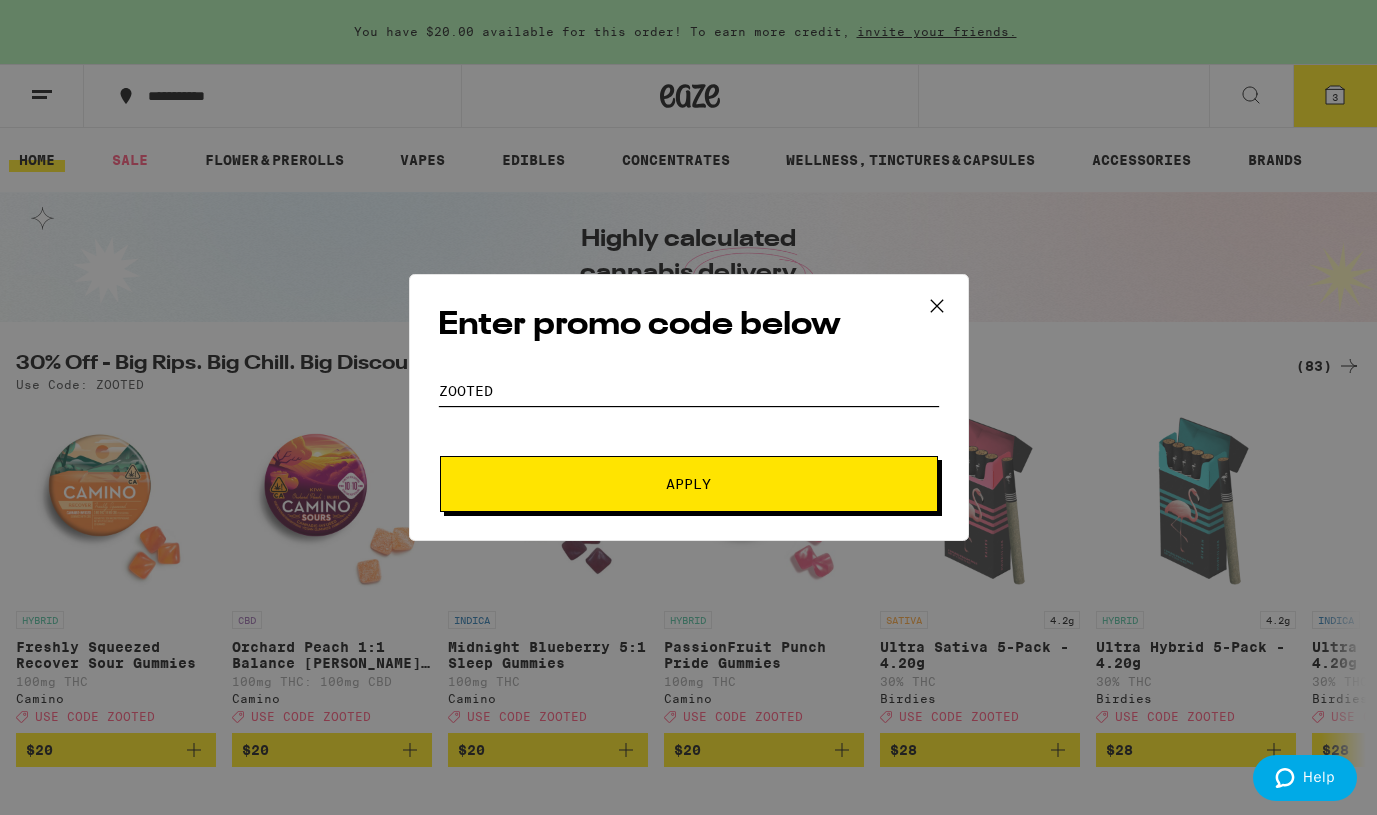 type on "zooted" 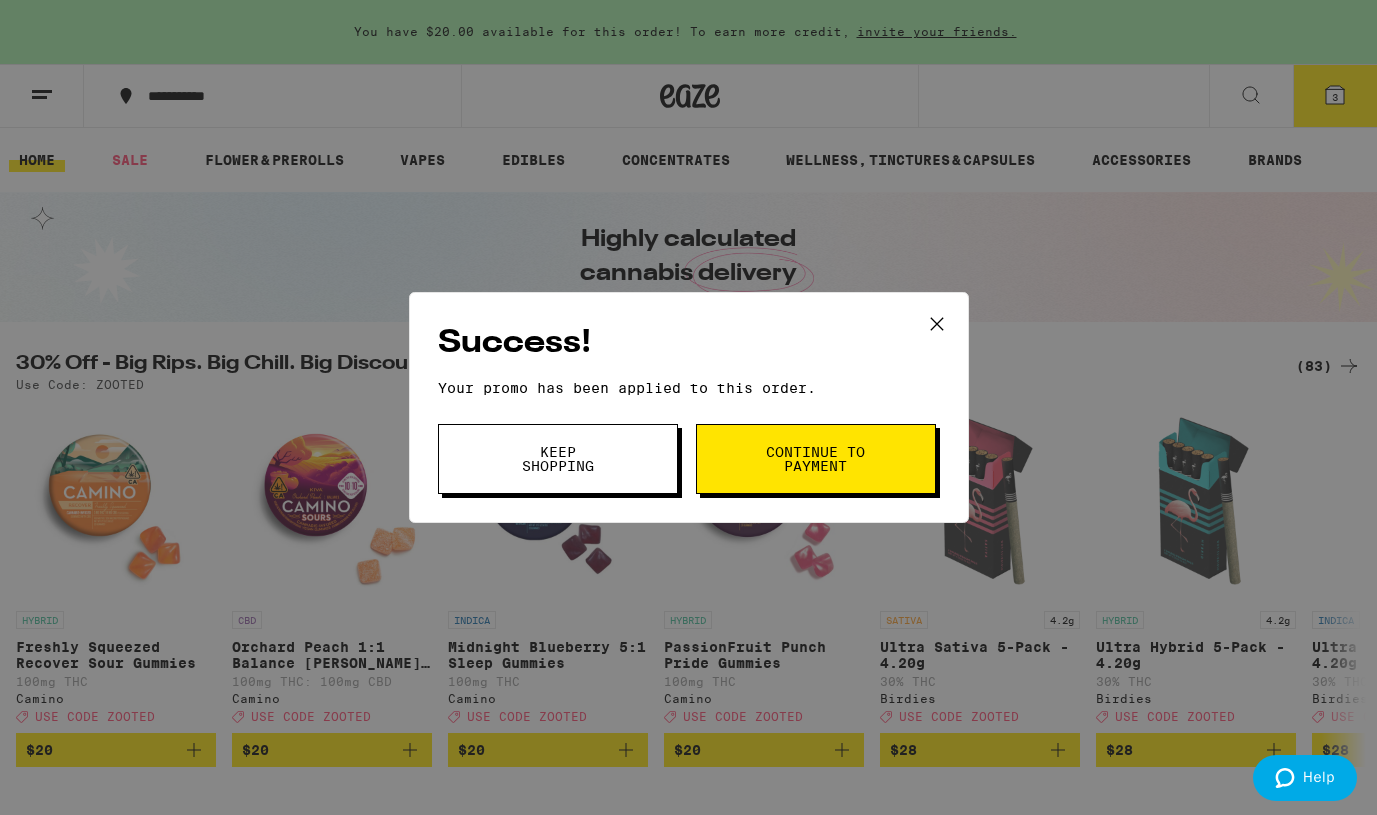 click on "Keep Shopping" at bounding box center [558, 459] 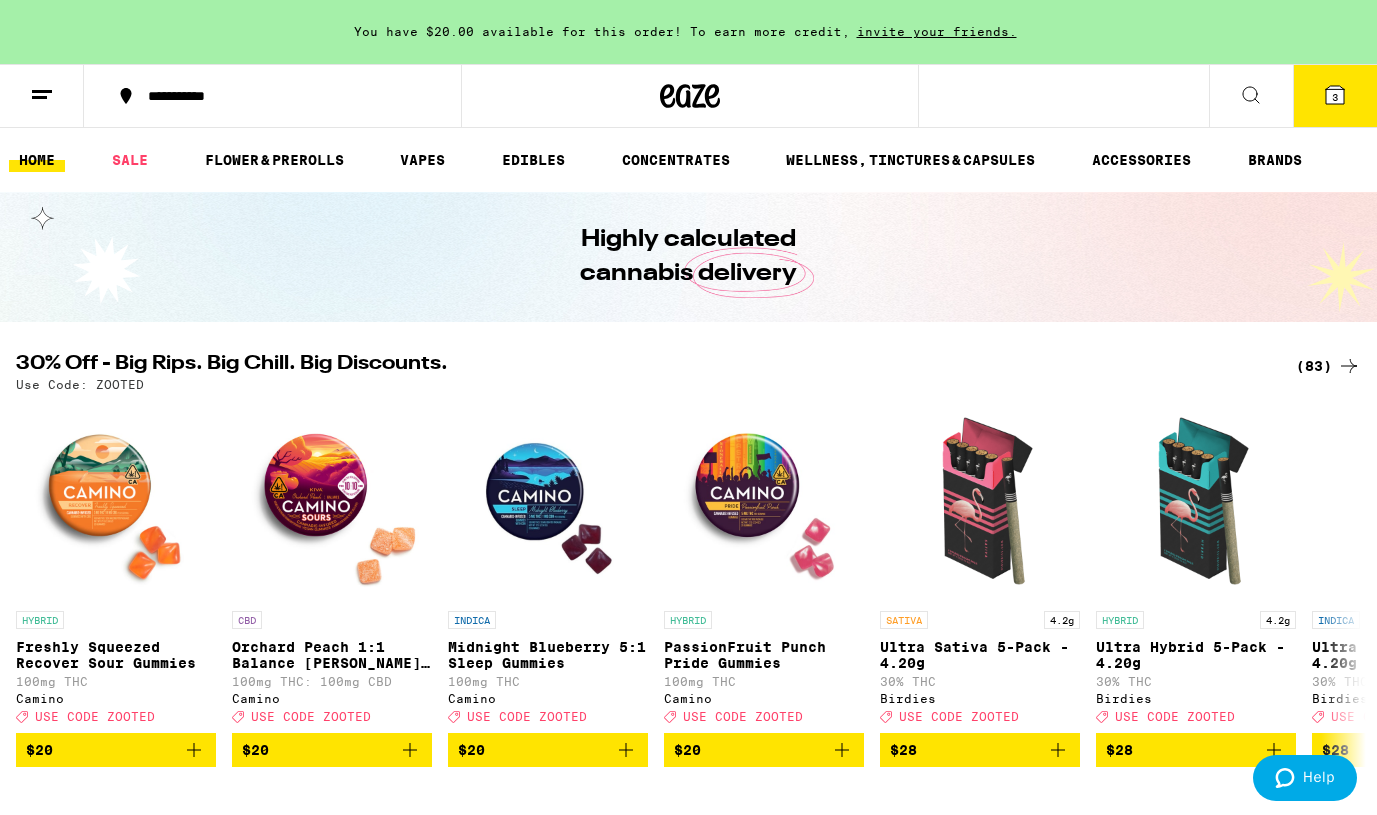 scroll, scrollTop: 0, scrollLeft: 0, axis: both 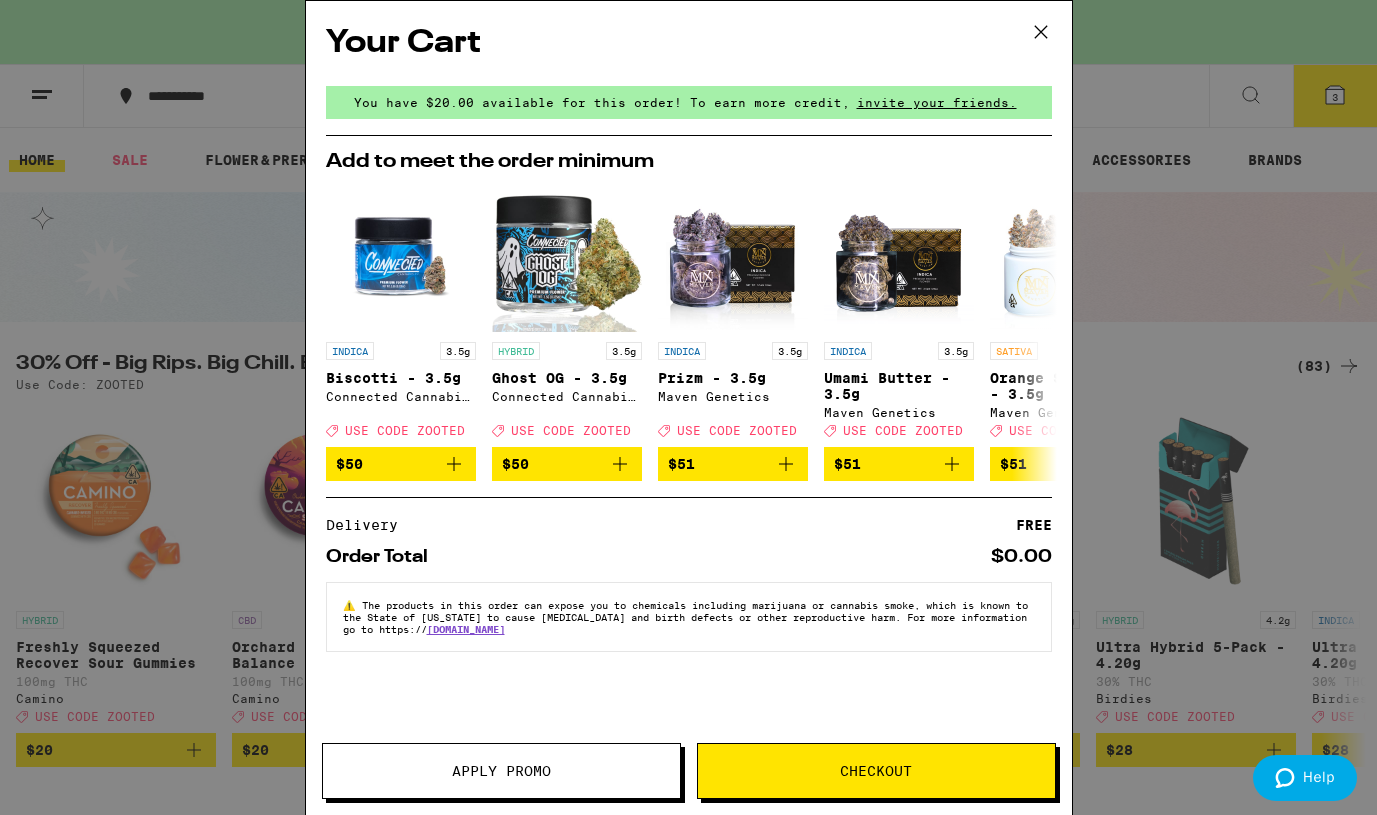 click 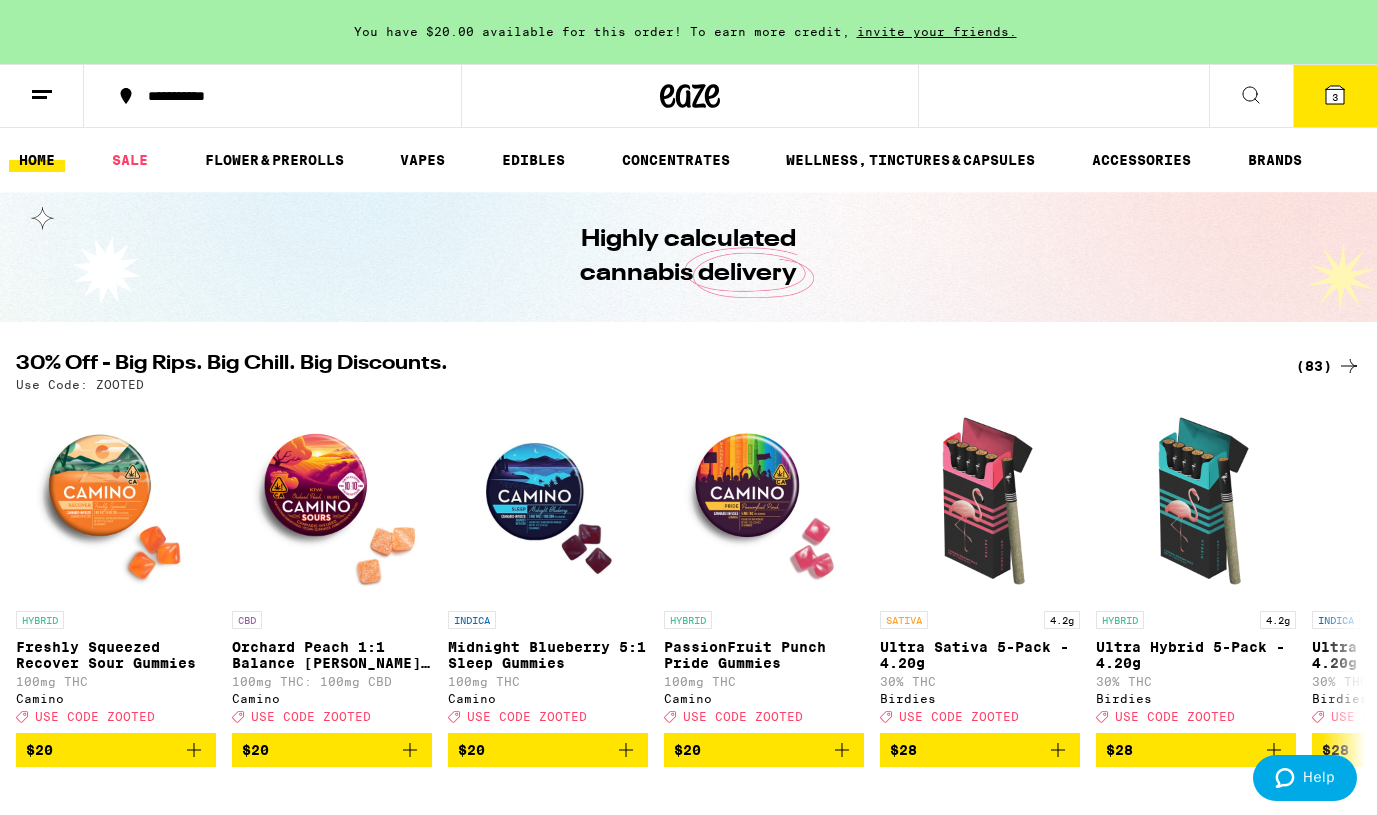 scroll, scrollTop: 0, scrollLeft: 0, axis: both 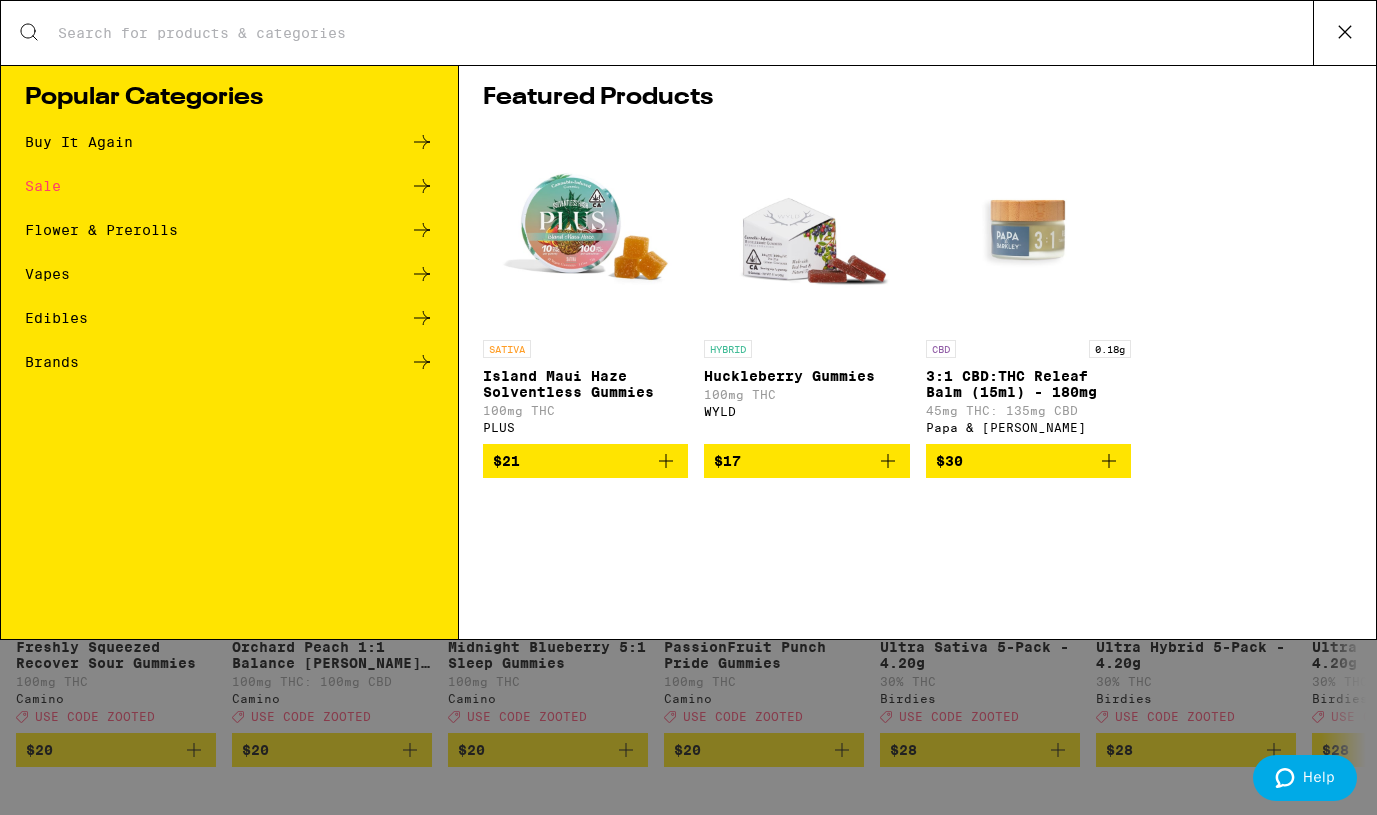 click on "Search for Products" at bounding box center (688, 33) 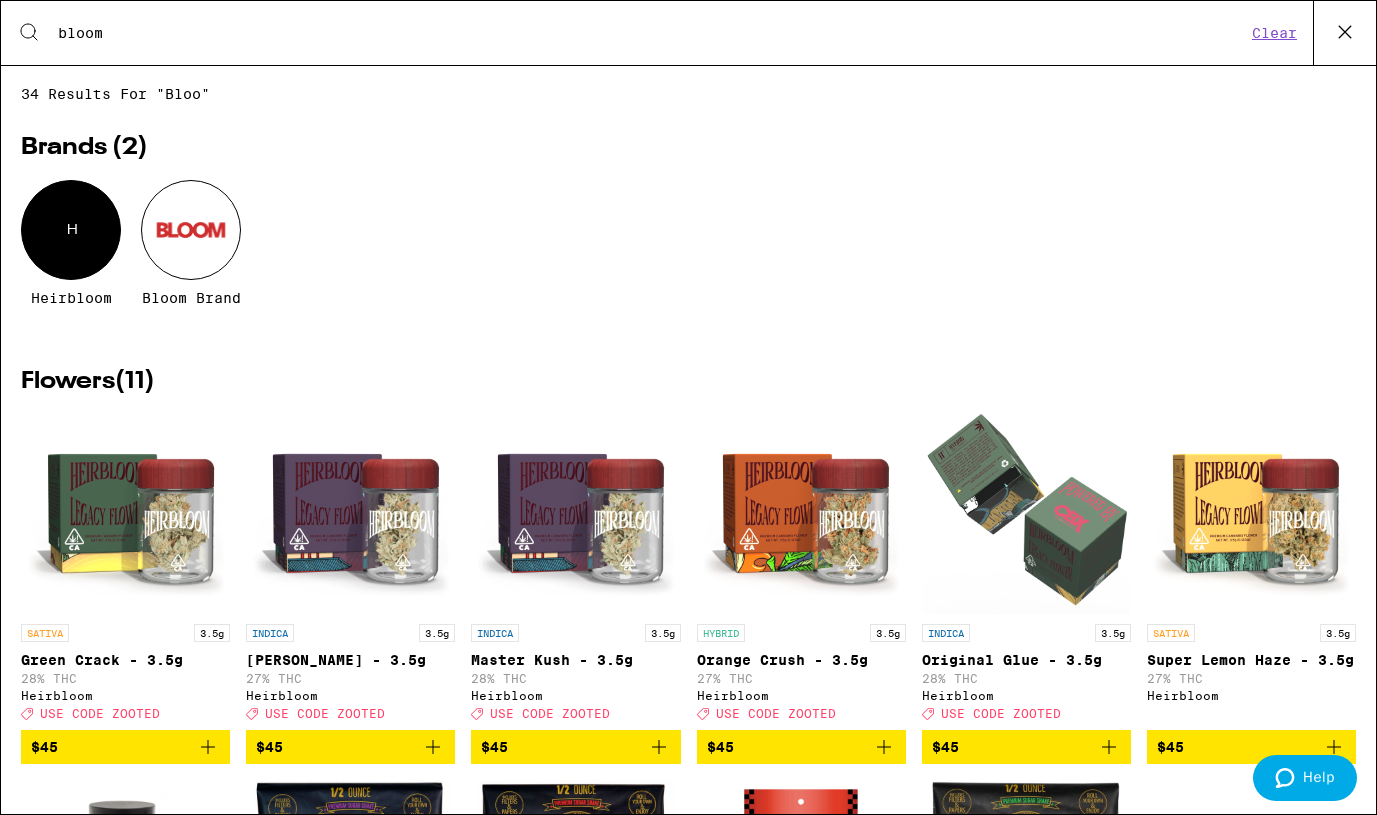 type on "bloom" 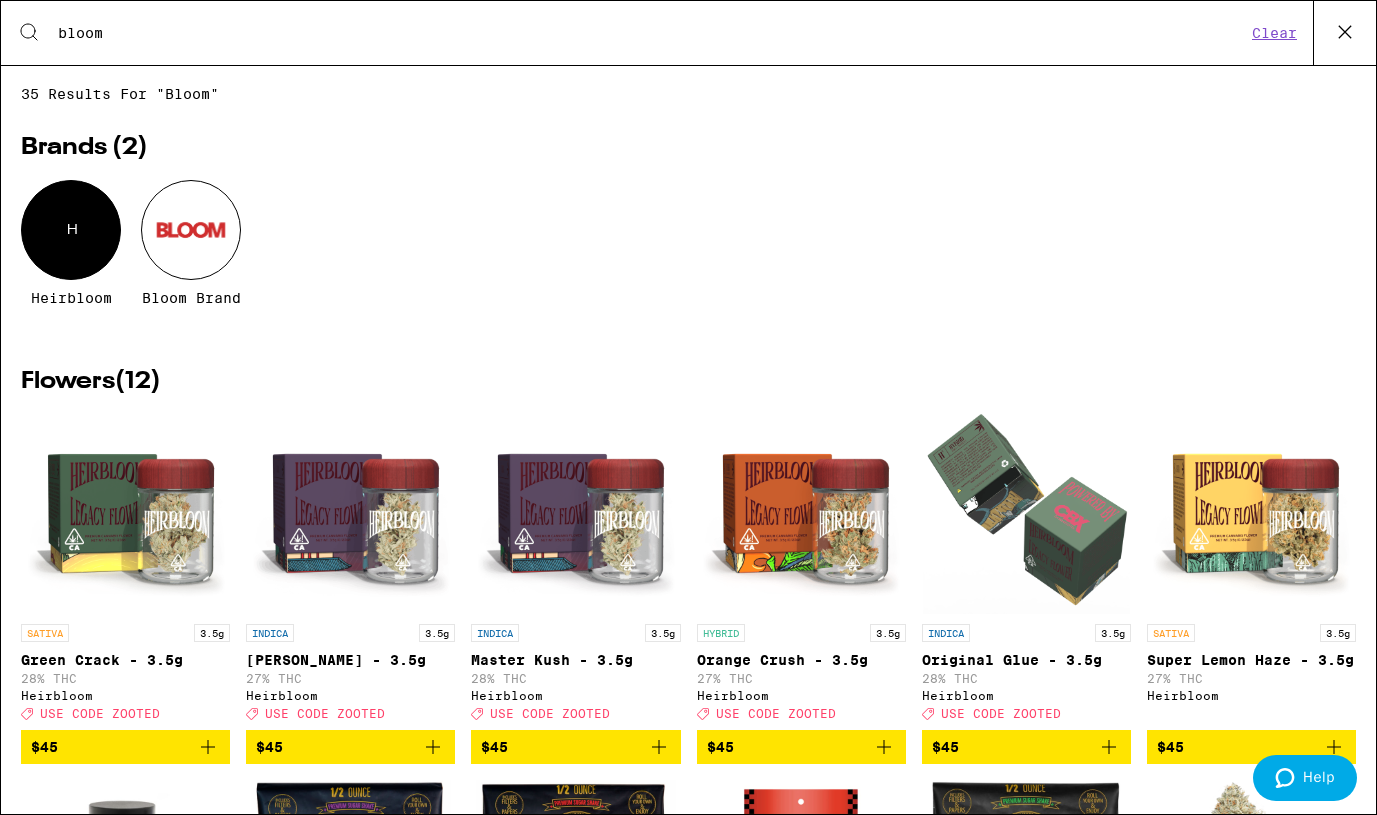 click at bounding box center (191, 230) 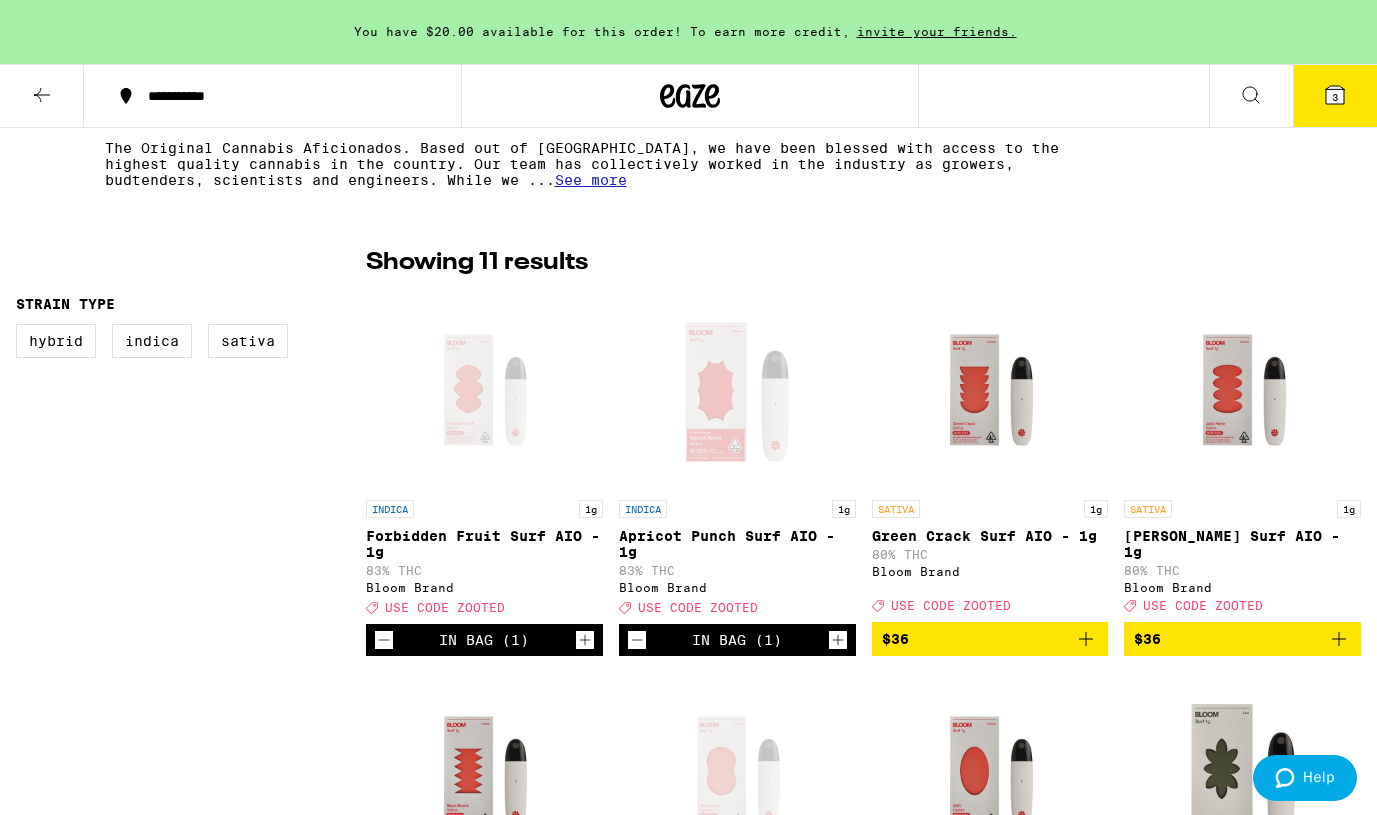 scroll, scrollTop: 527, scrollLeft: 0, axis: vertical 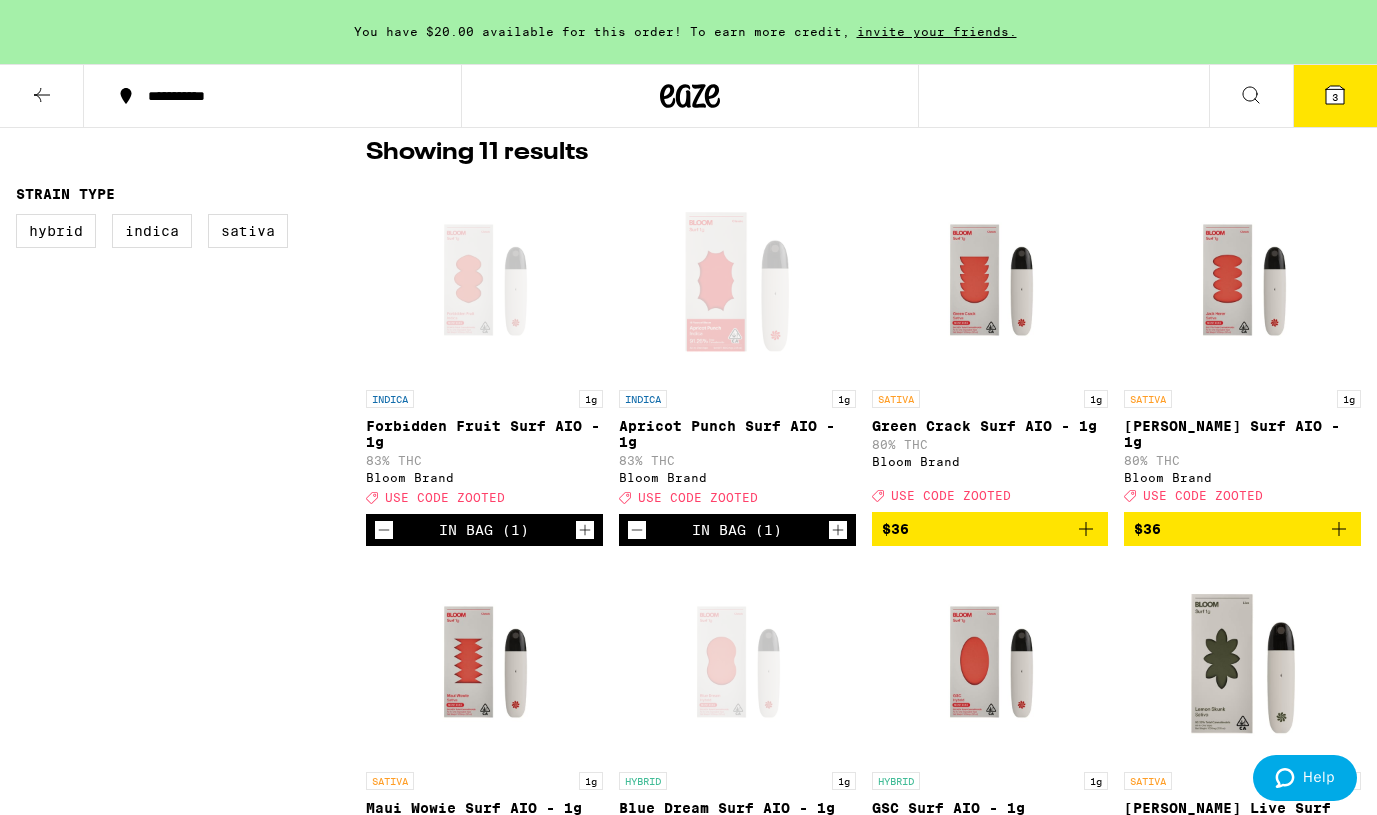 click 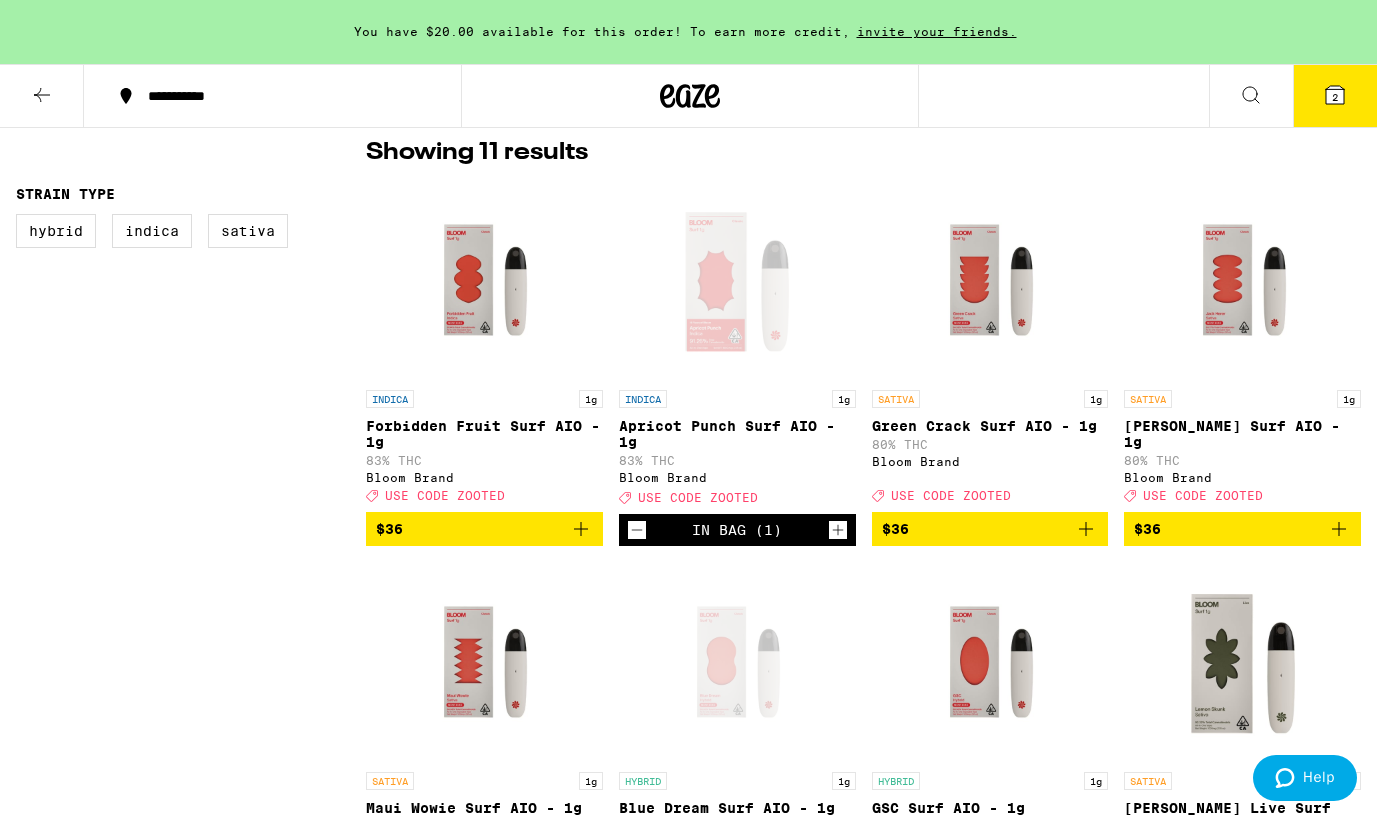 click 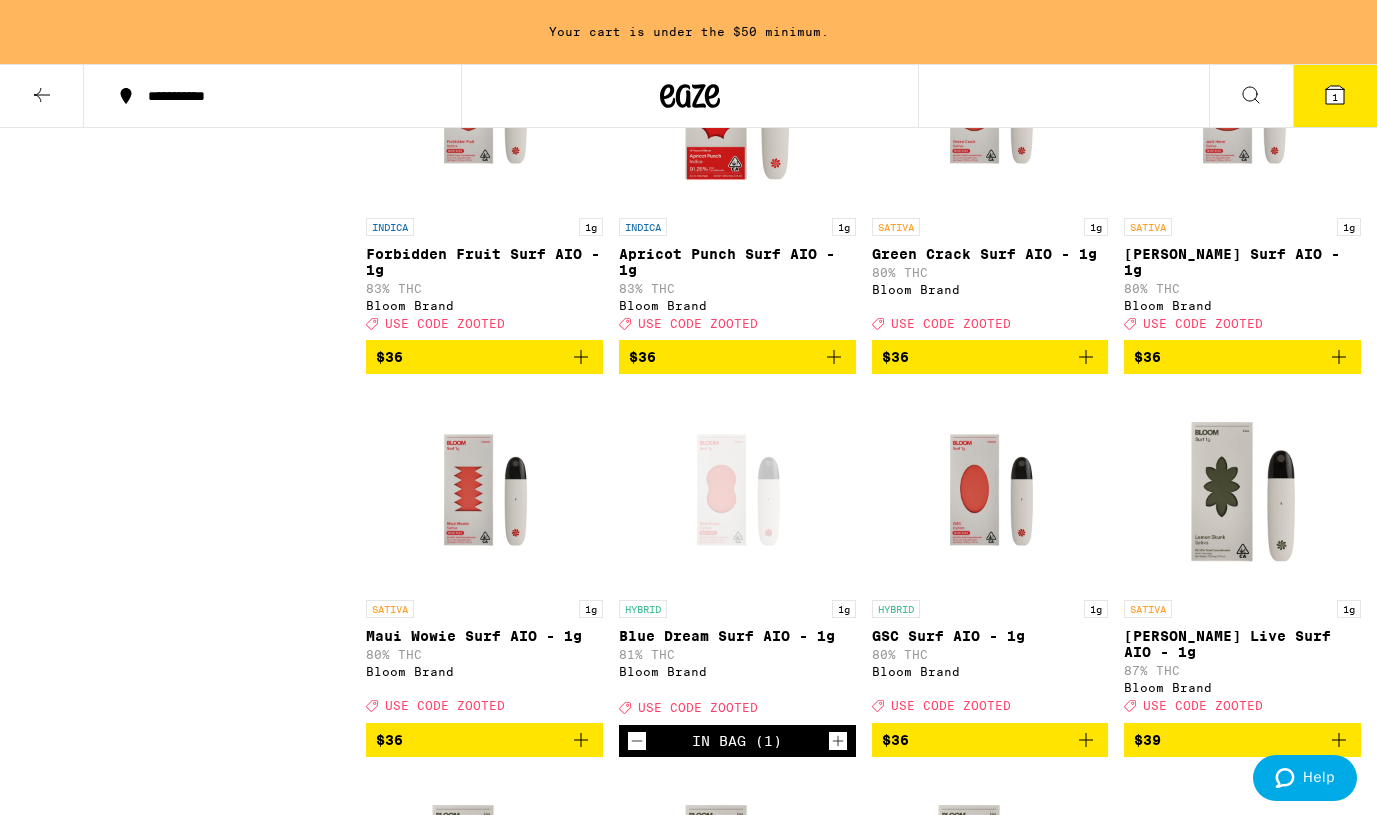 scroll, scrollTop: 701, scrollLeft: 0, axis: vertical 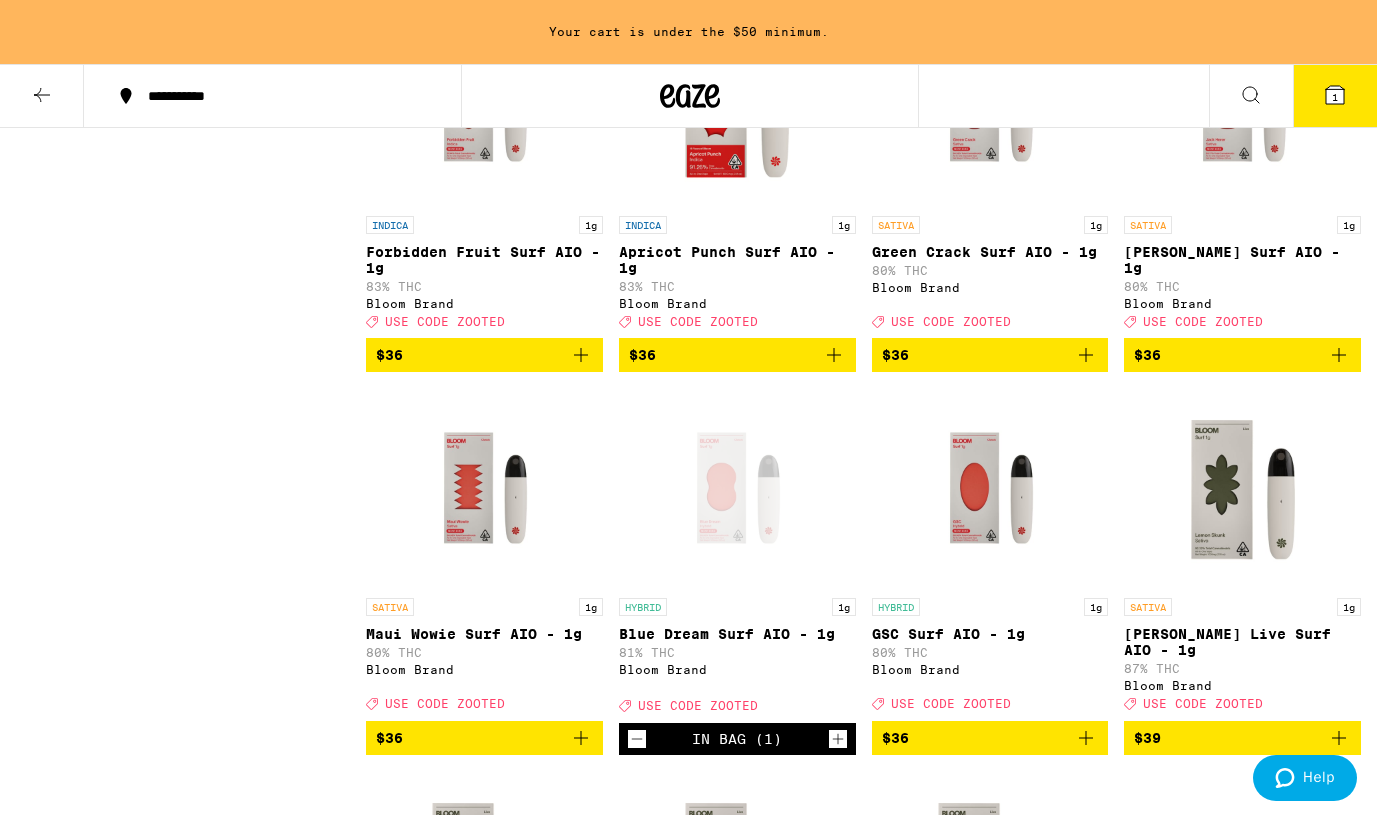 click 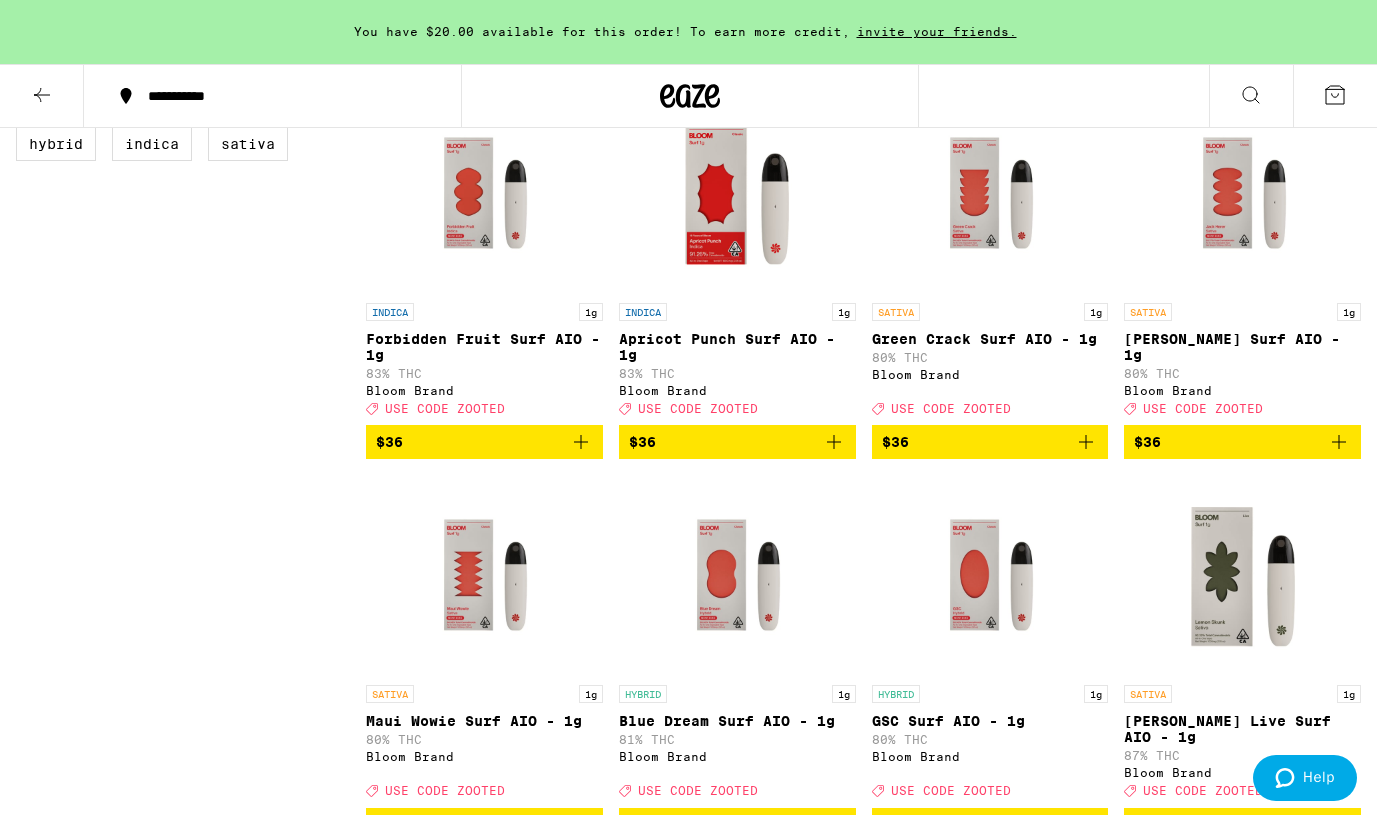 scroll, scrollTop: 622, scrollLeft: 0, axis: vertical 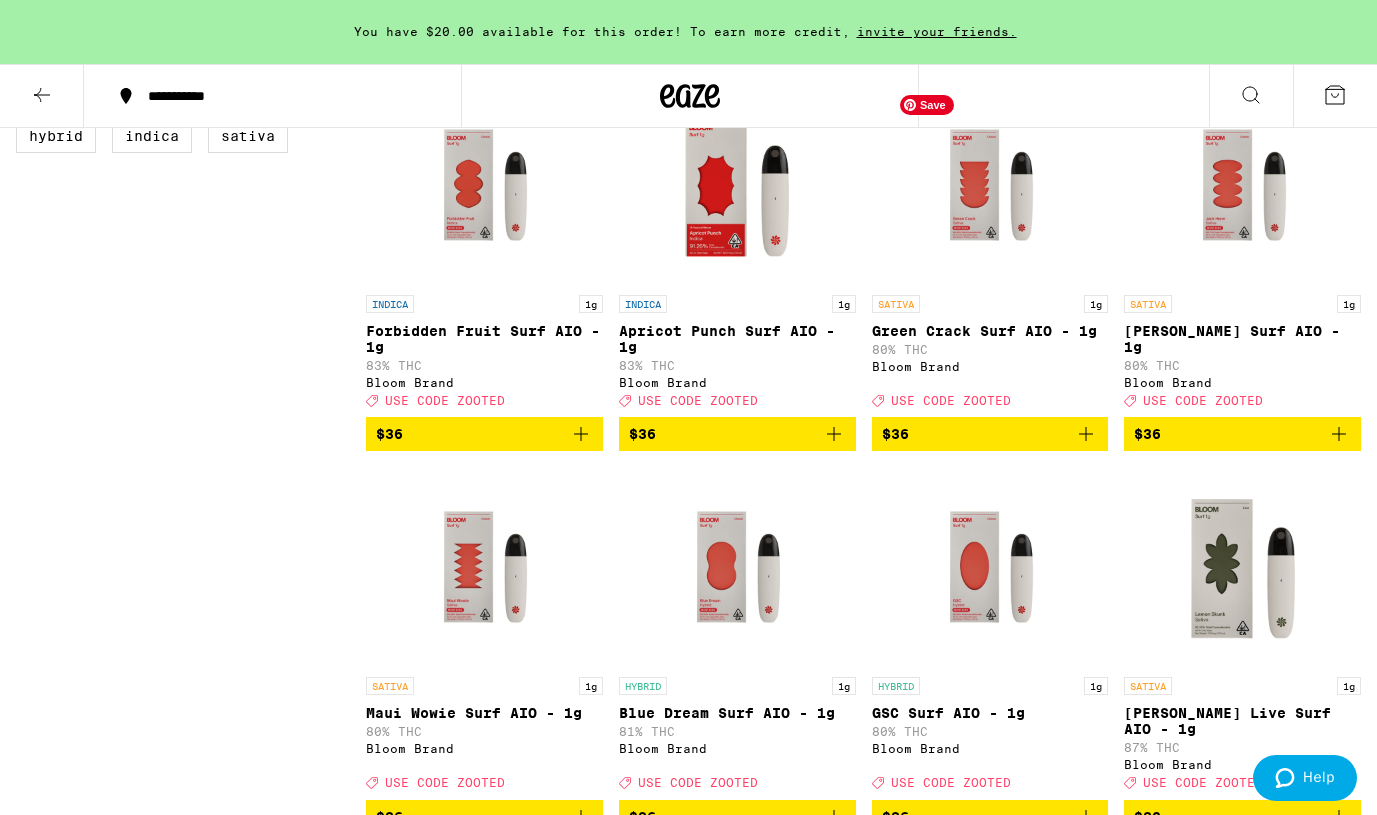click at bounding box center (990, 185) 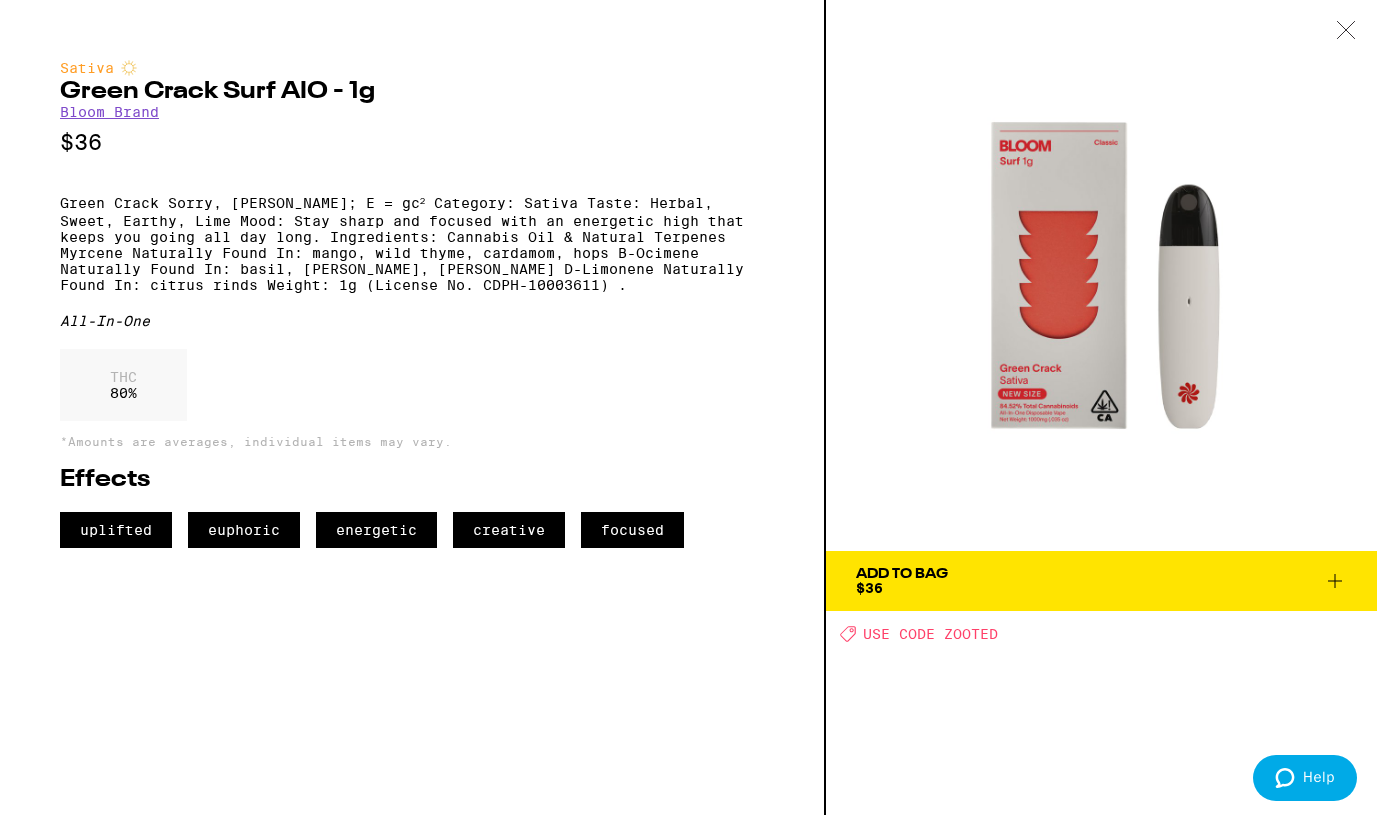 click at bounding box center [1346, 31] 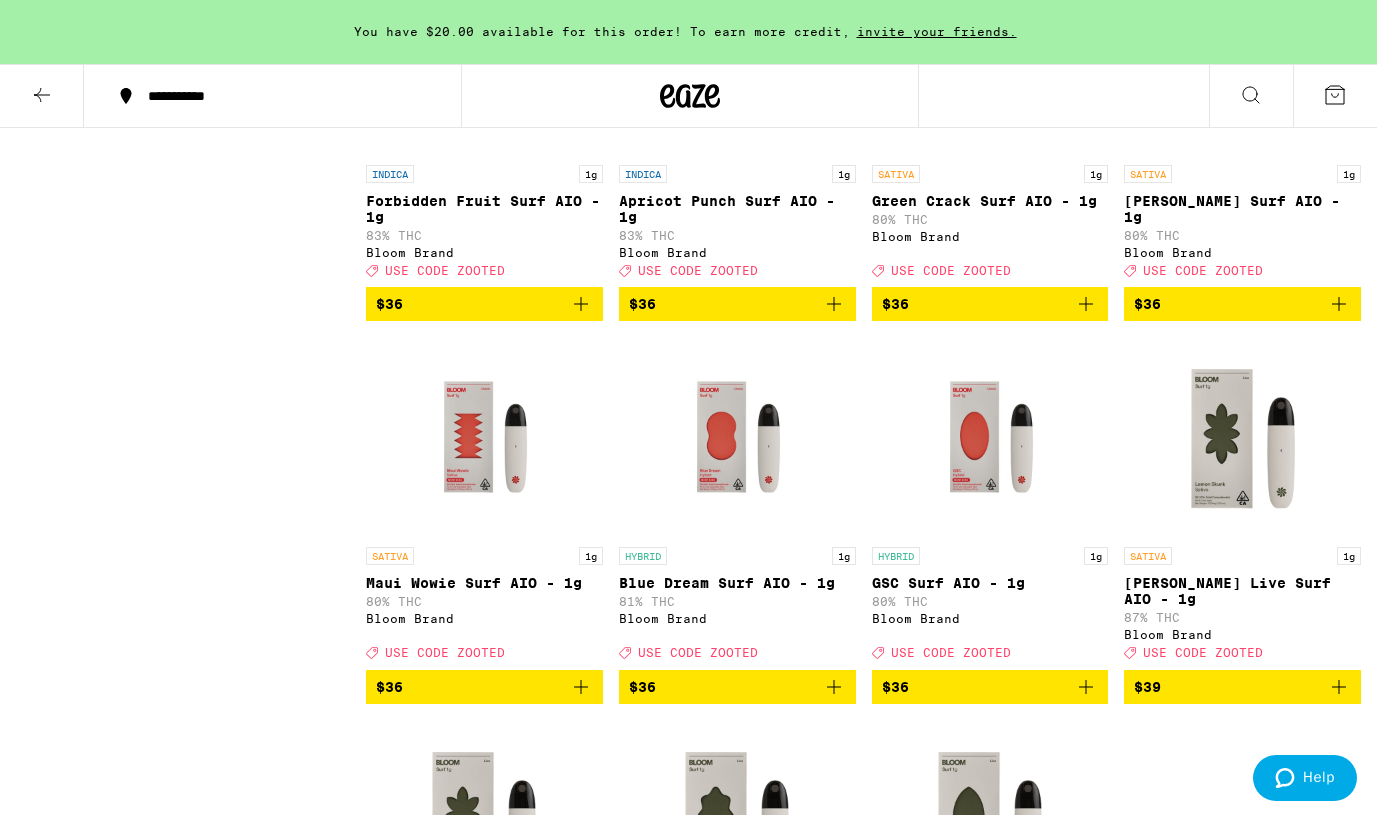 scroll, scrollTop: 761, scrollLeft: 0, axis: vertical 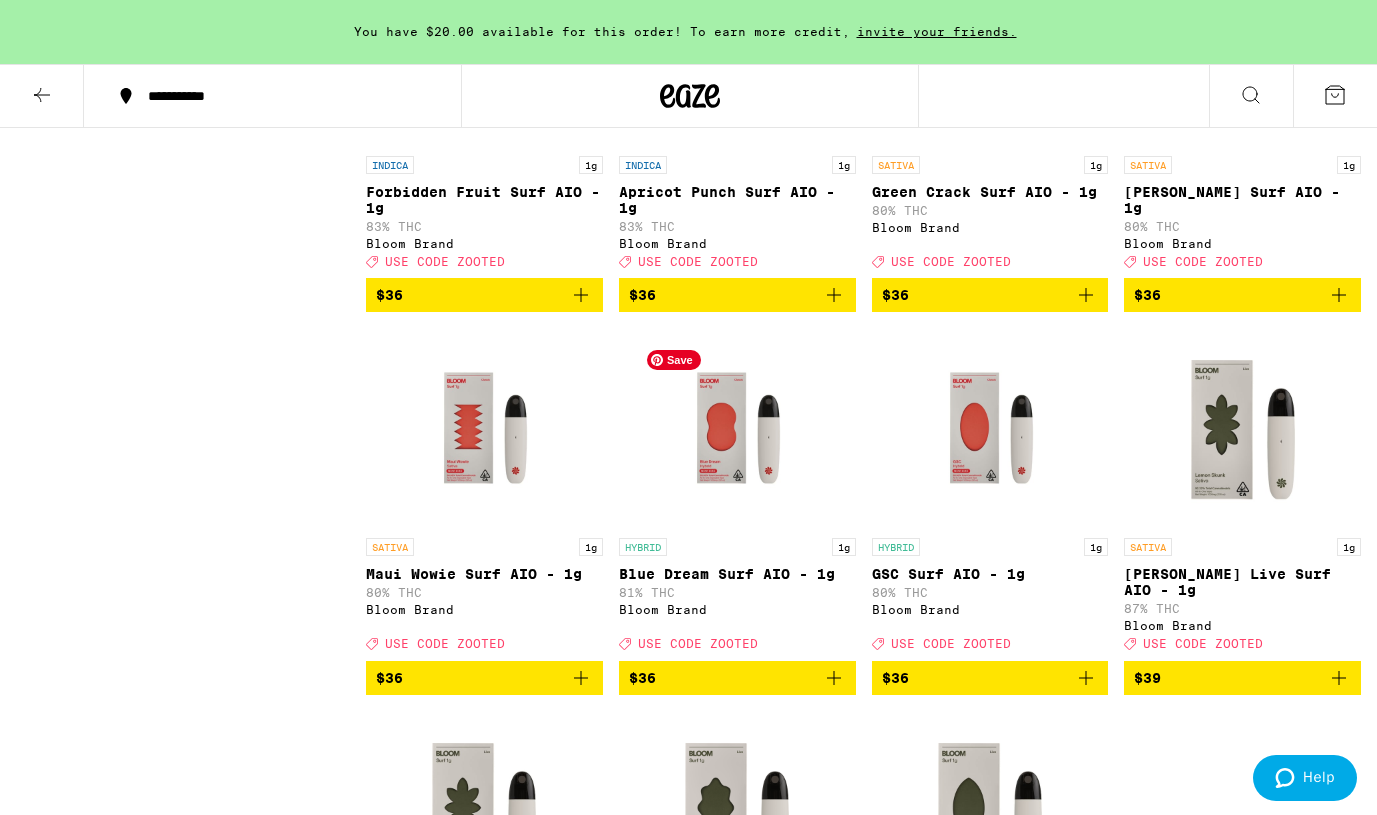 click at bounding box center [737, 428] 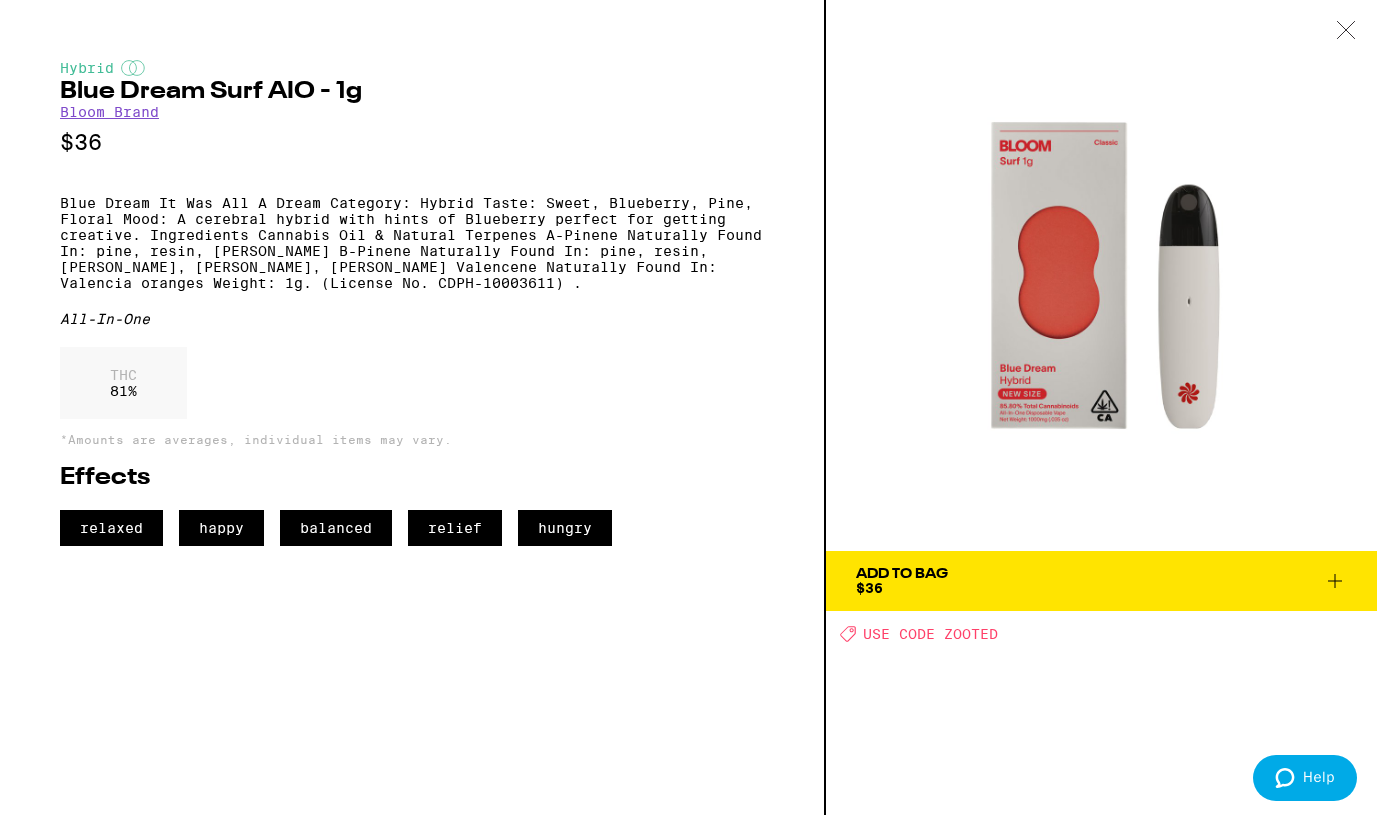 click on "Add To Bag $36" at bounding box center (902, 581) 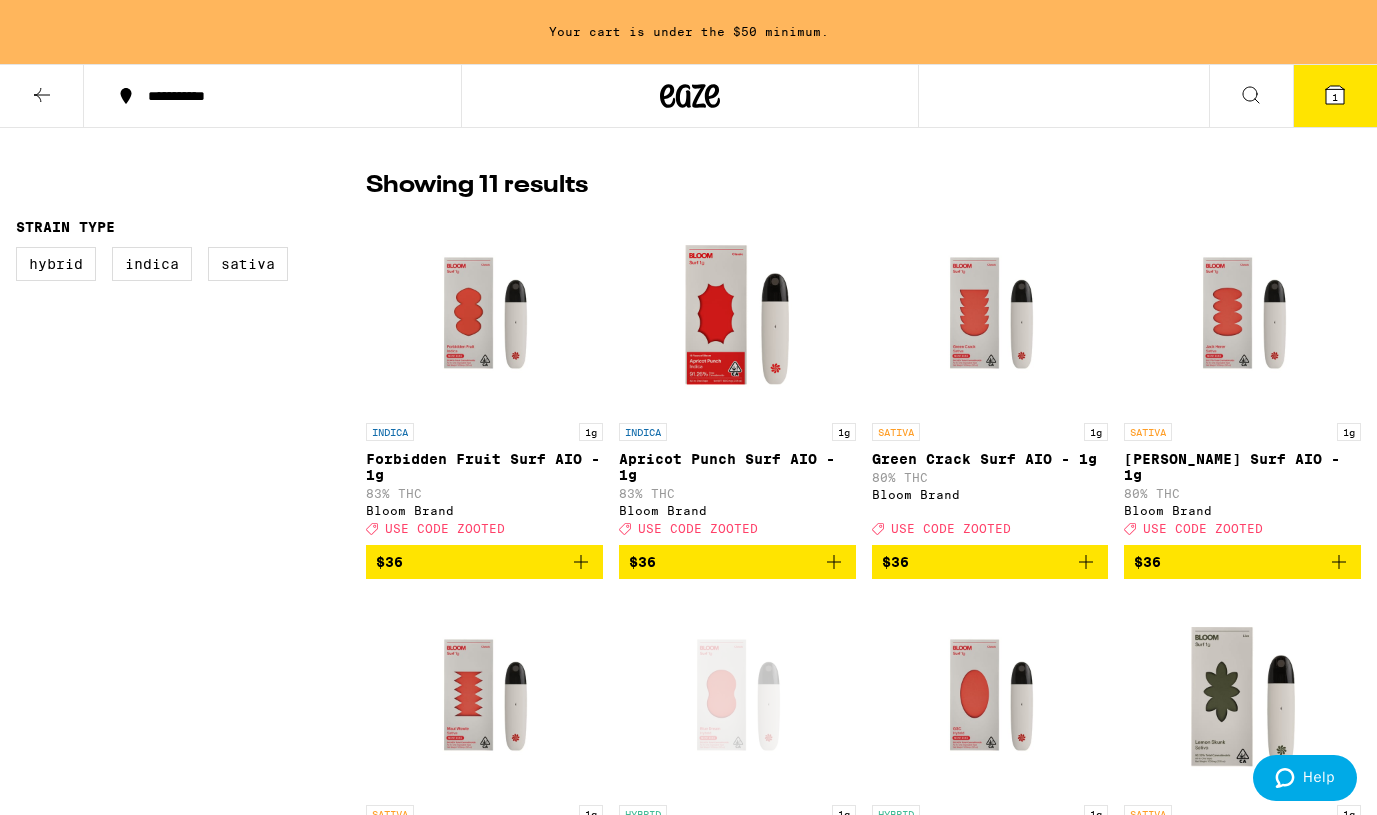 scroll, scrollTop: 487, scrollLeft: 0, axis: vertical 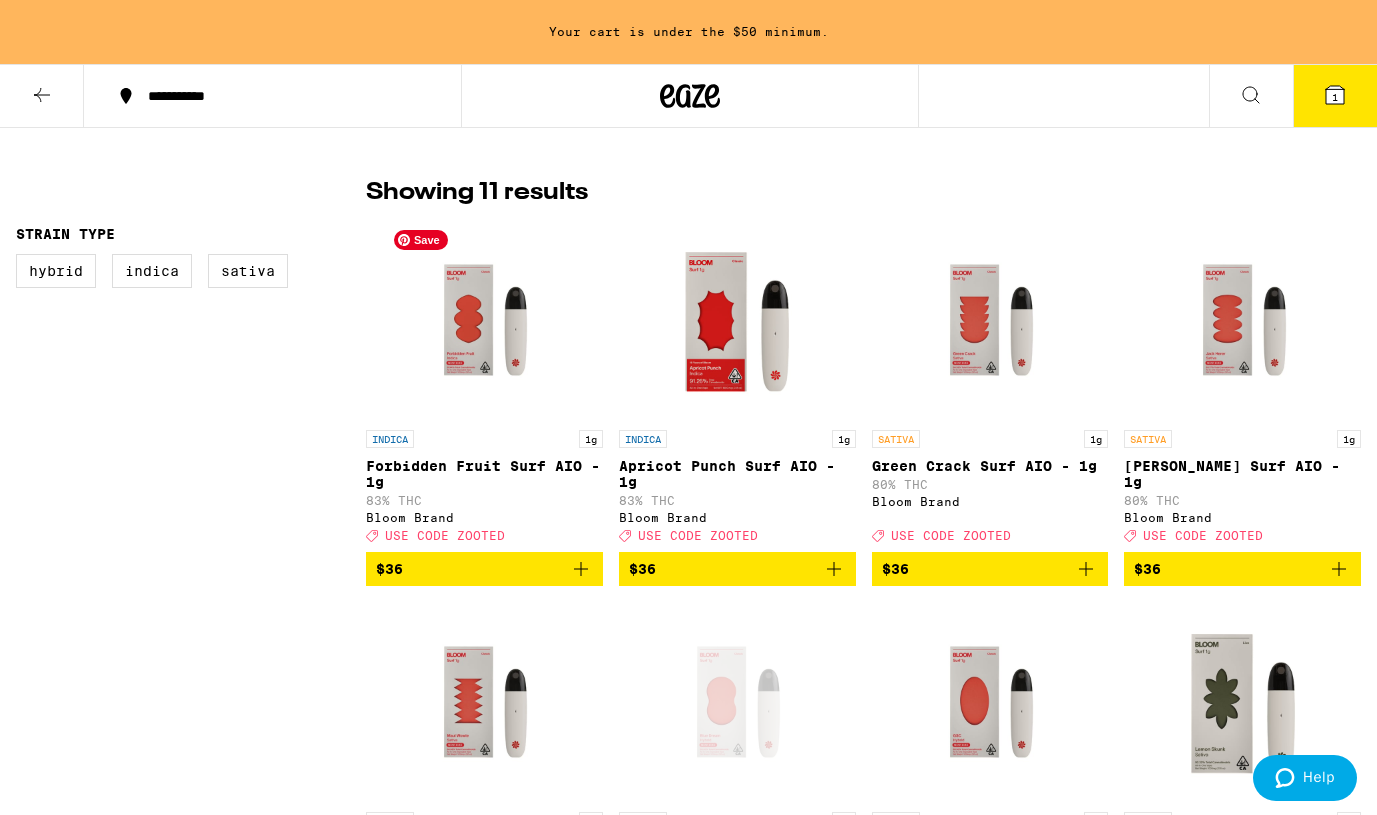 click at bounding box center [484, 320] 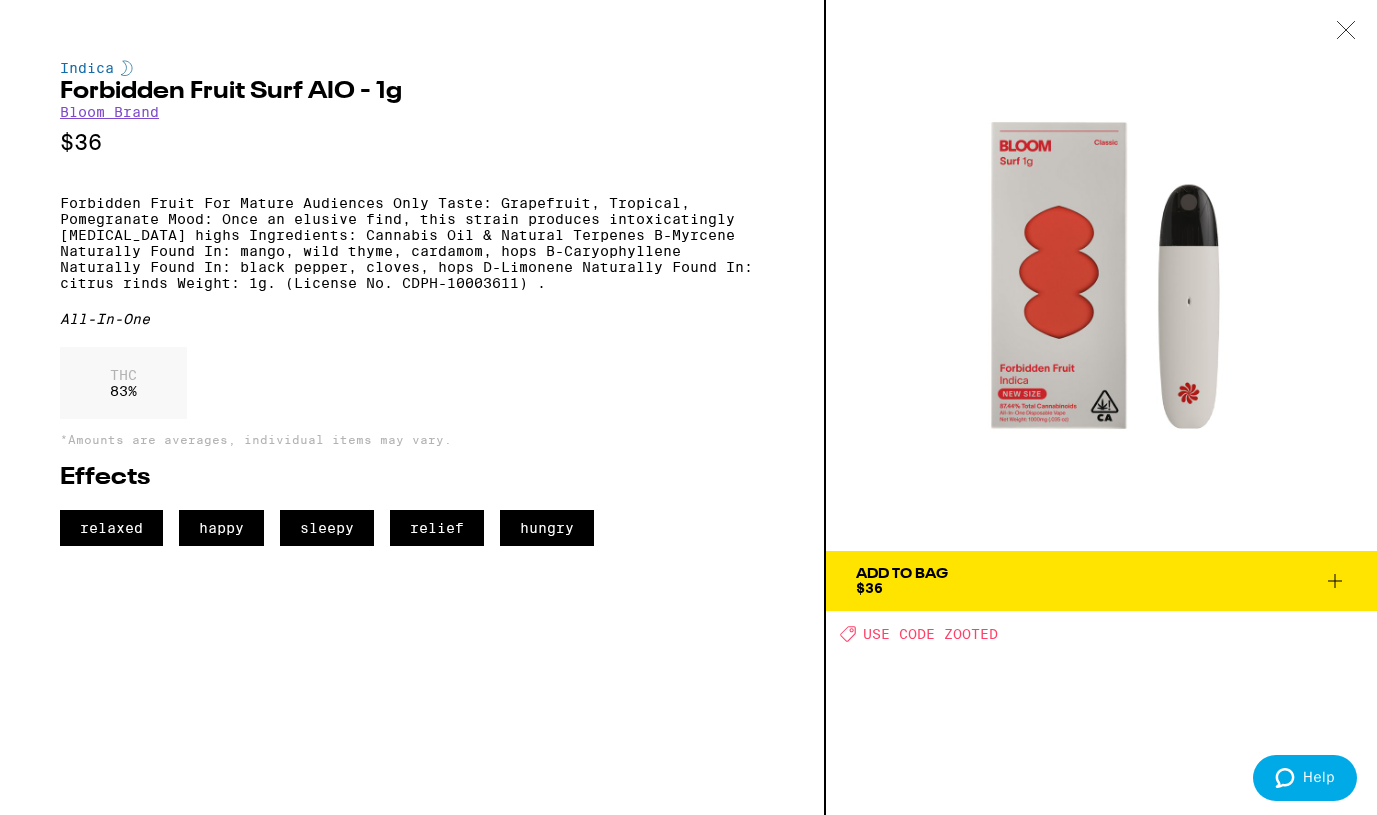 click 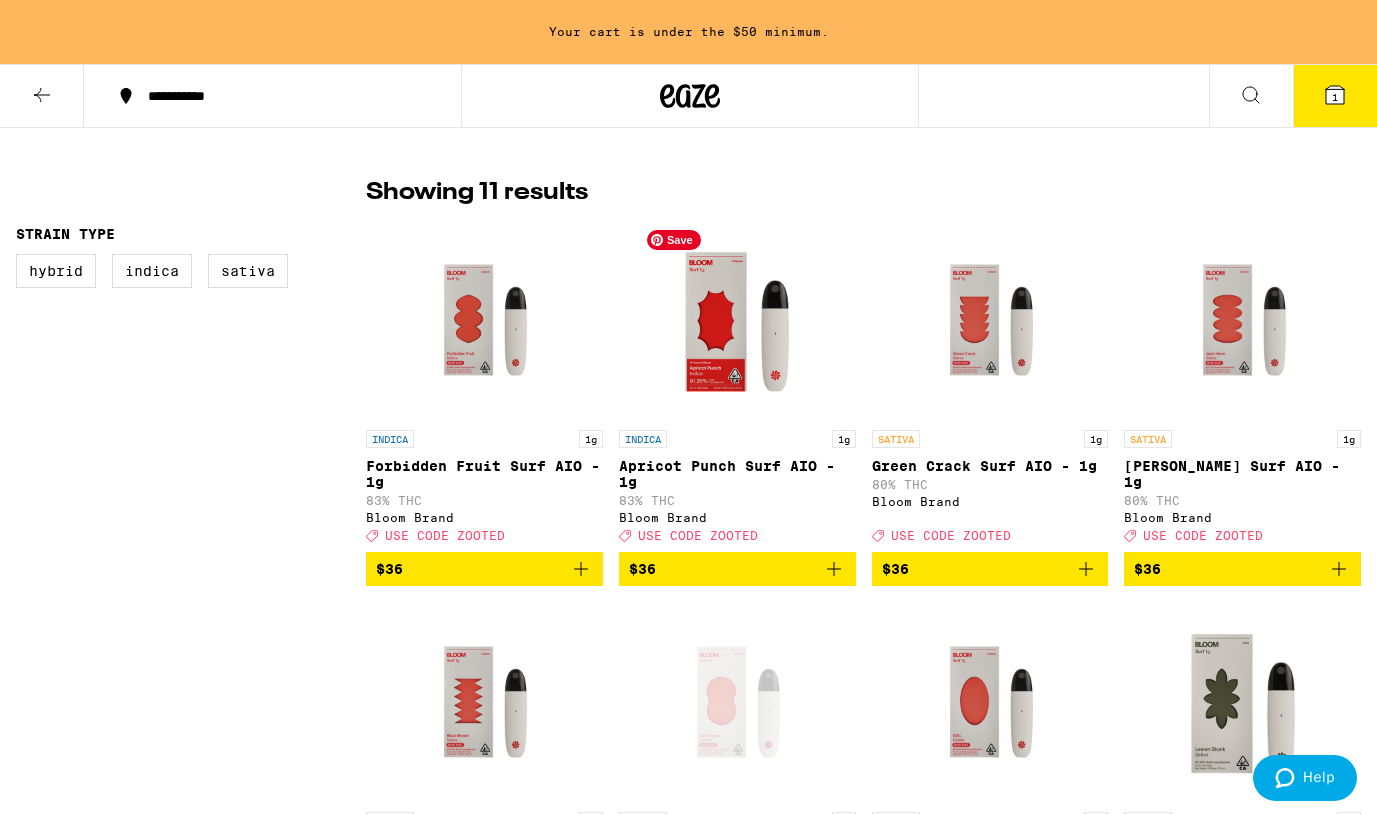 click at bounding box center [737, 320] 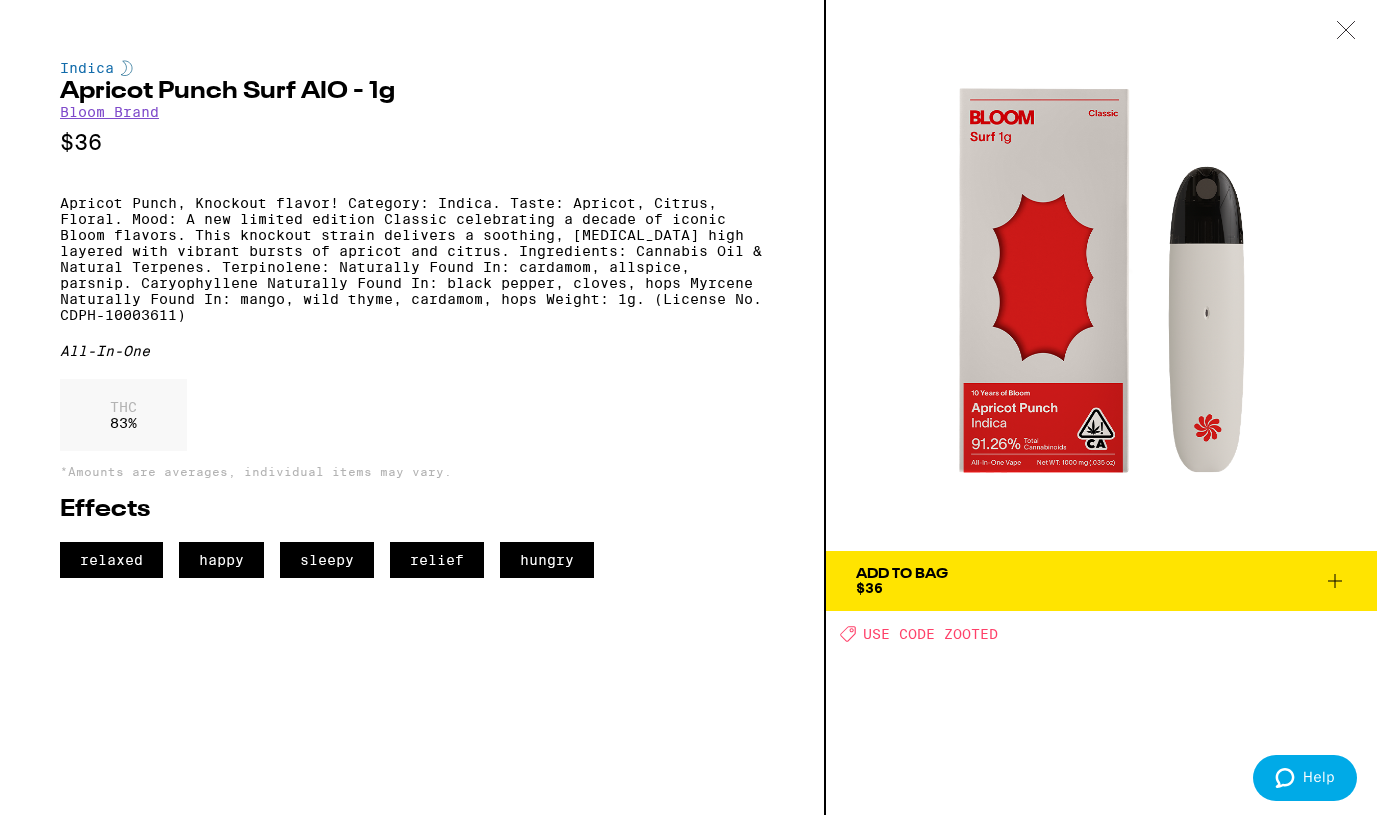 click 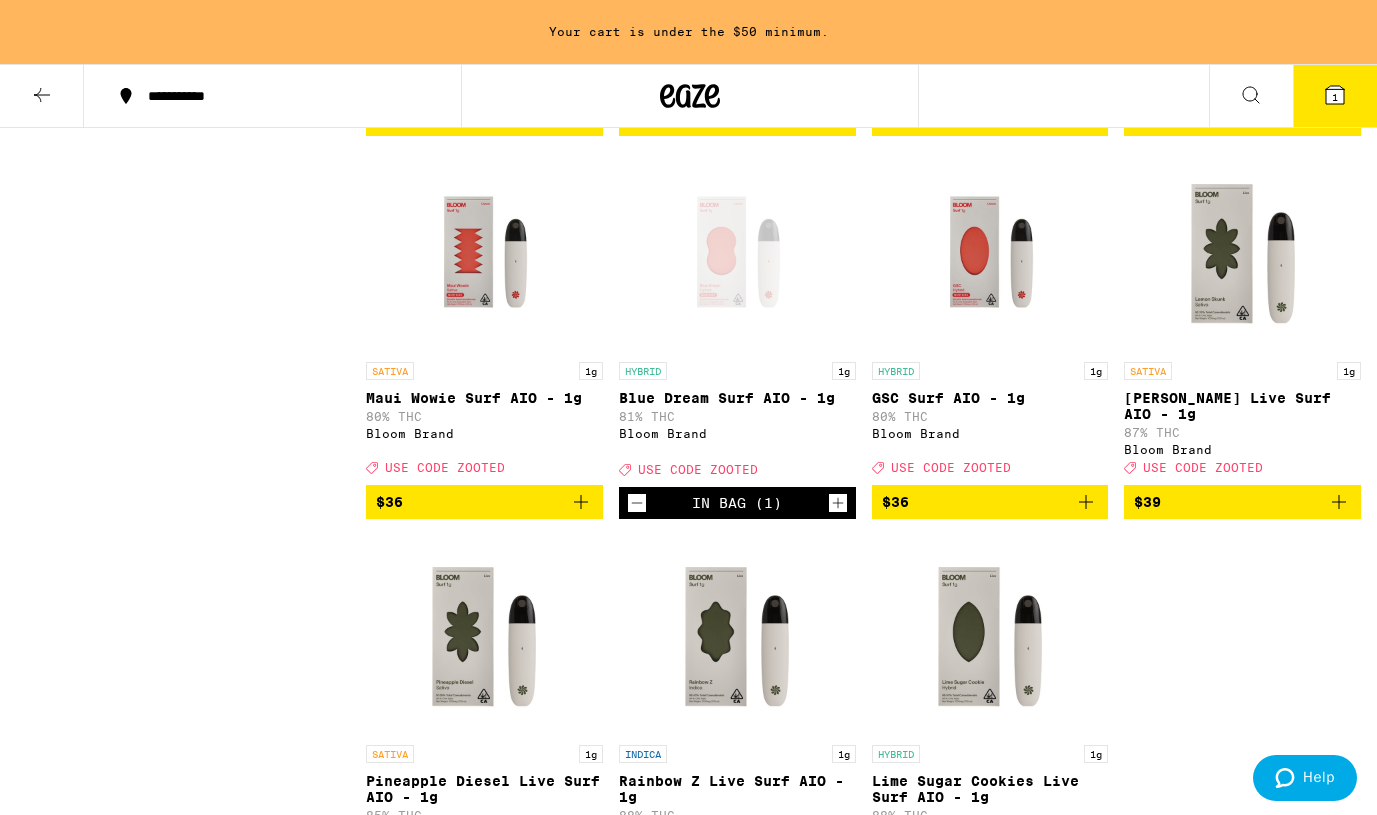 scroll, scrollTop: 945, scrollLeft: 0, axis: vertical 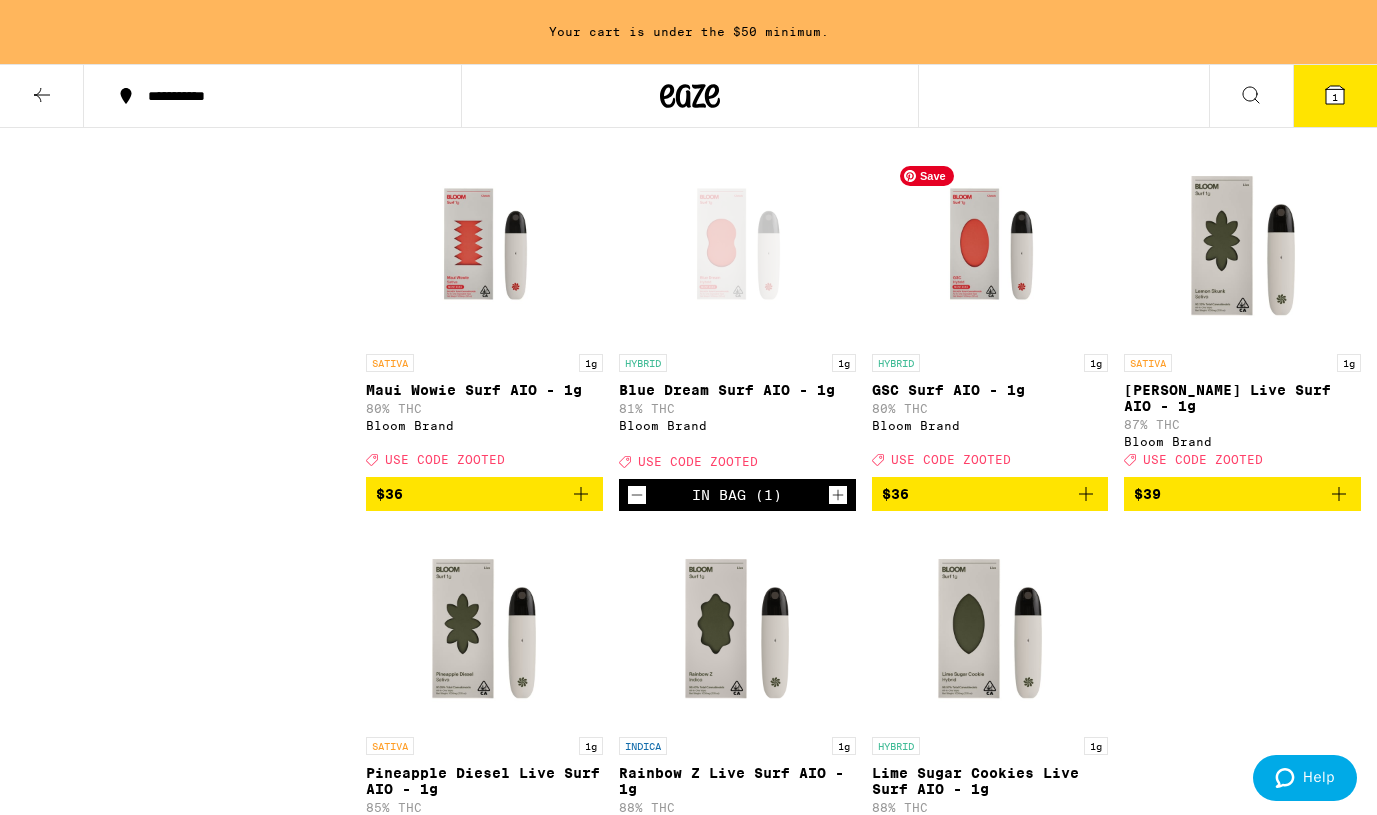 click at bounding box center (990, 244) 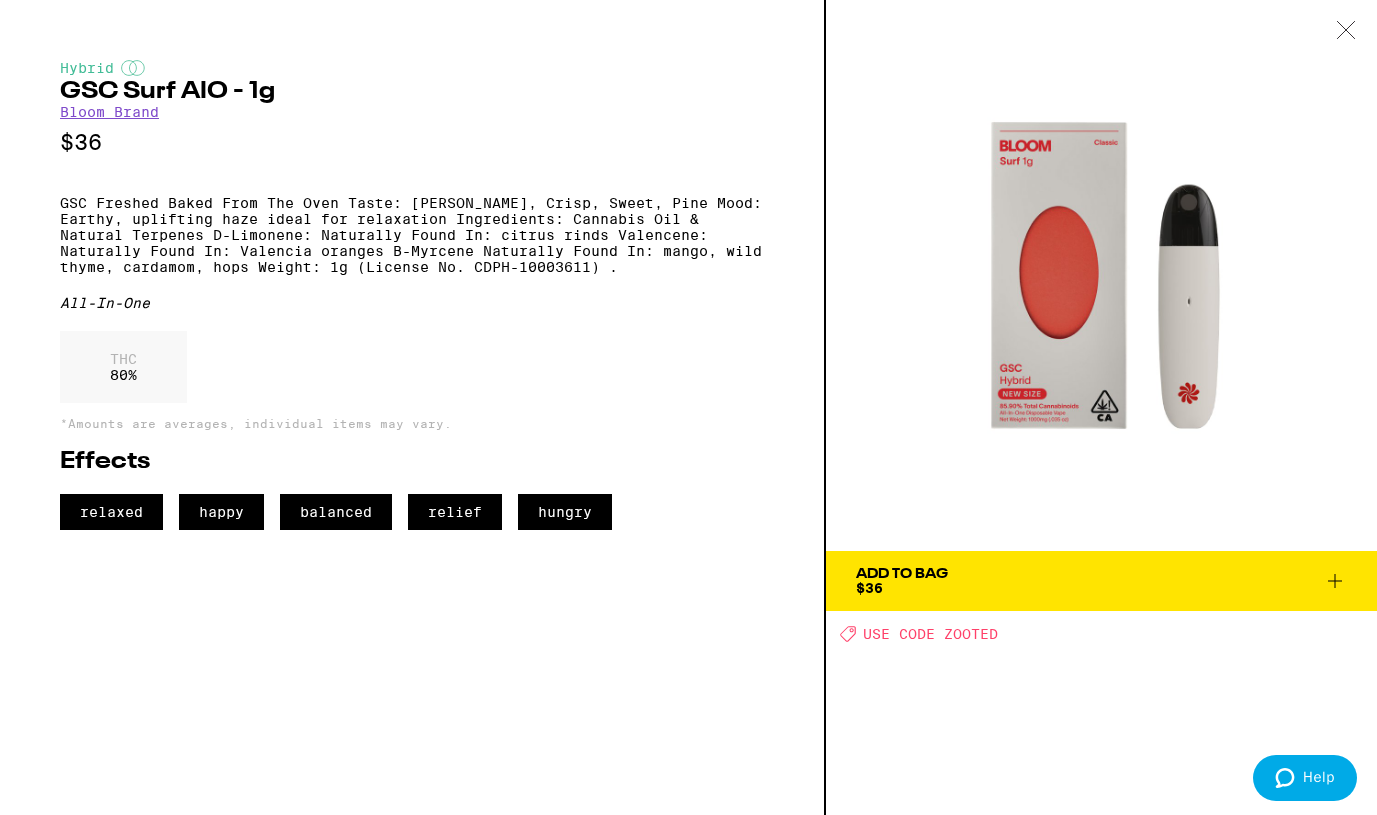 click 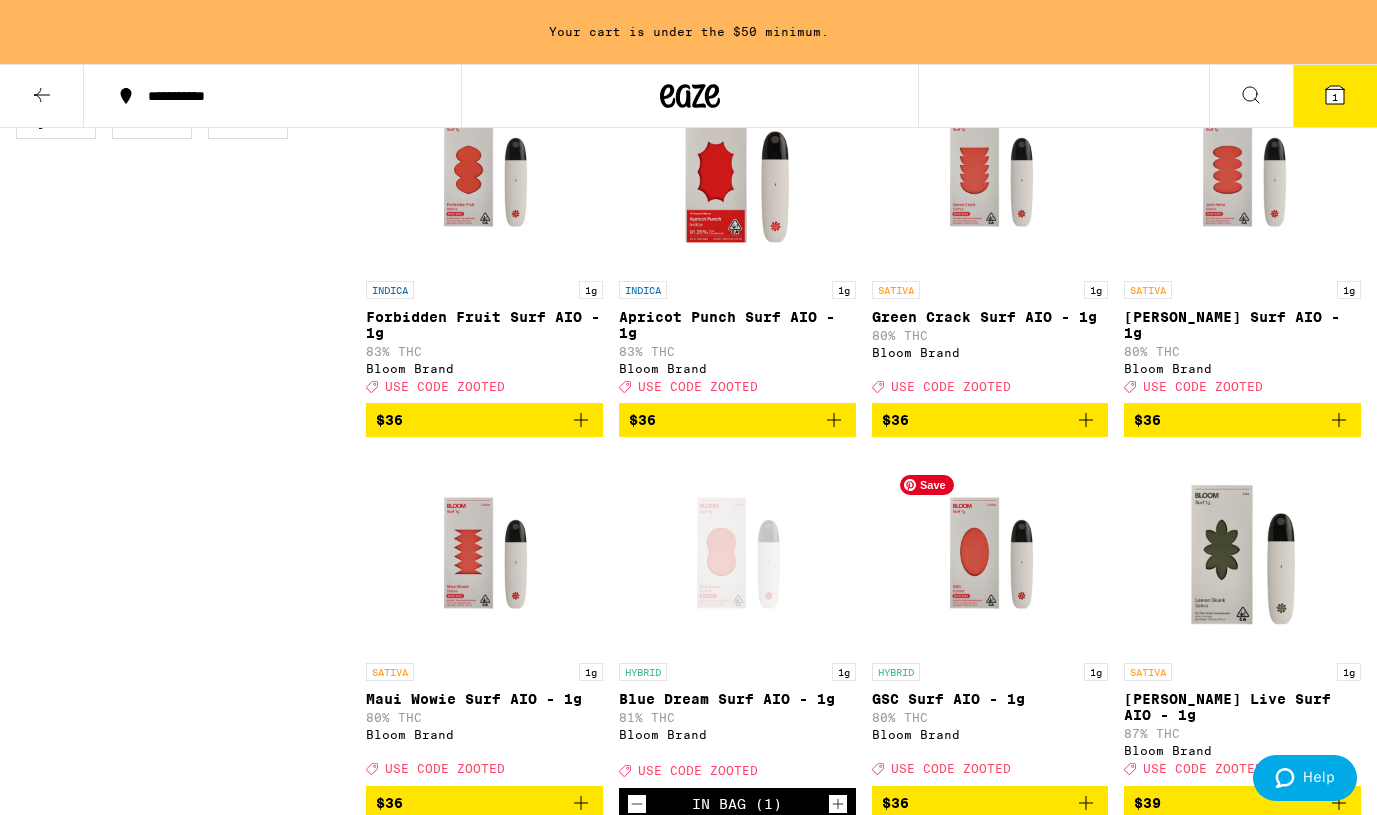 scroll, scrollTop: 658, scrollLeft: 0, axis: vertical 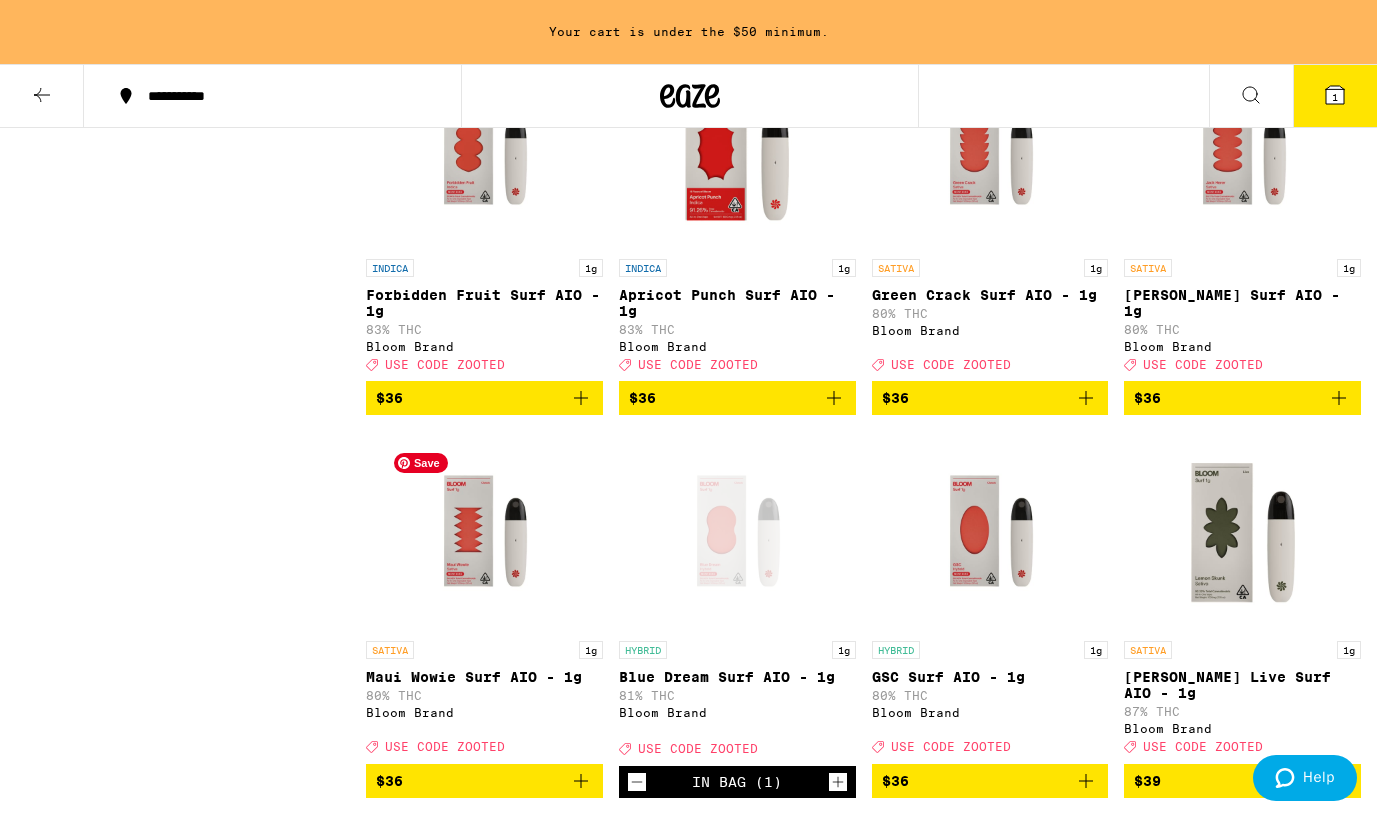 click at bounding box center (484, 531) 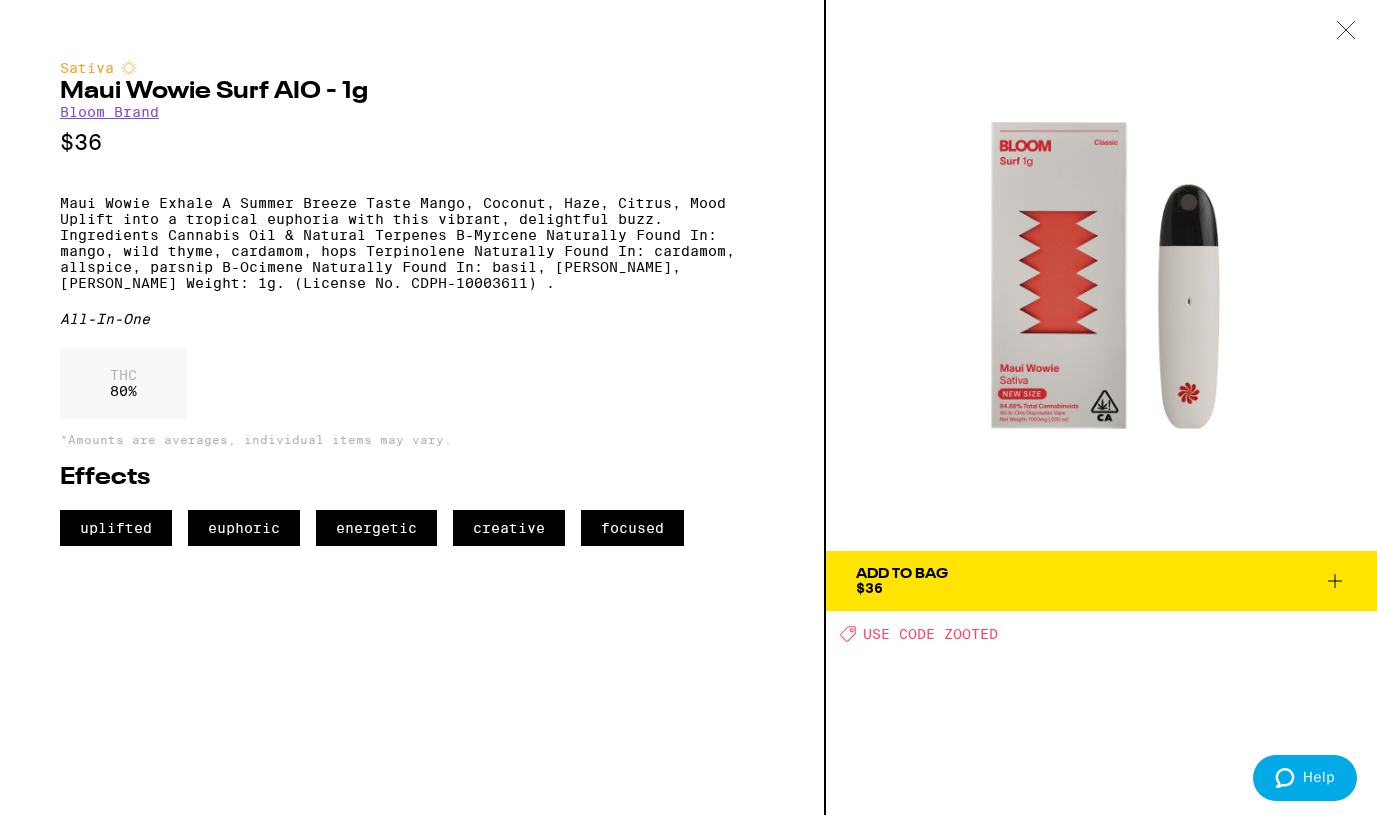 click 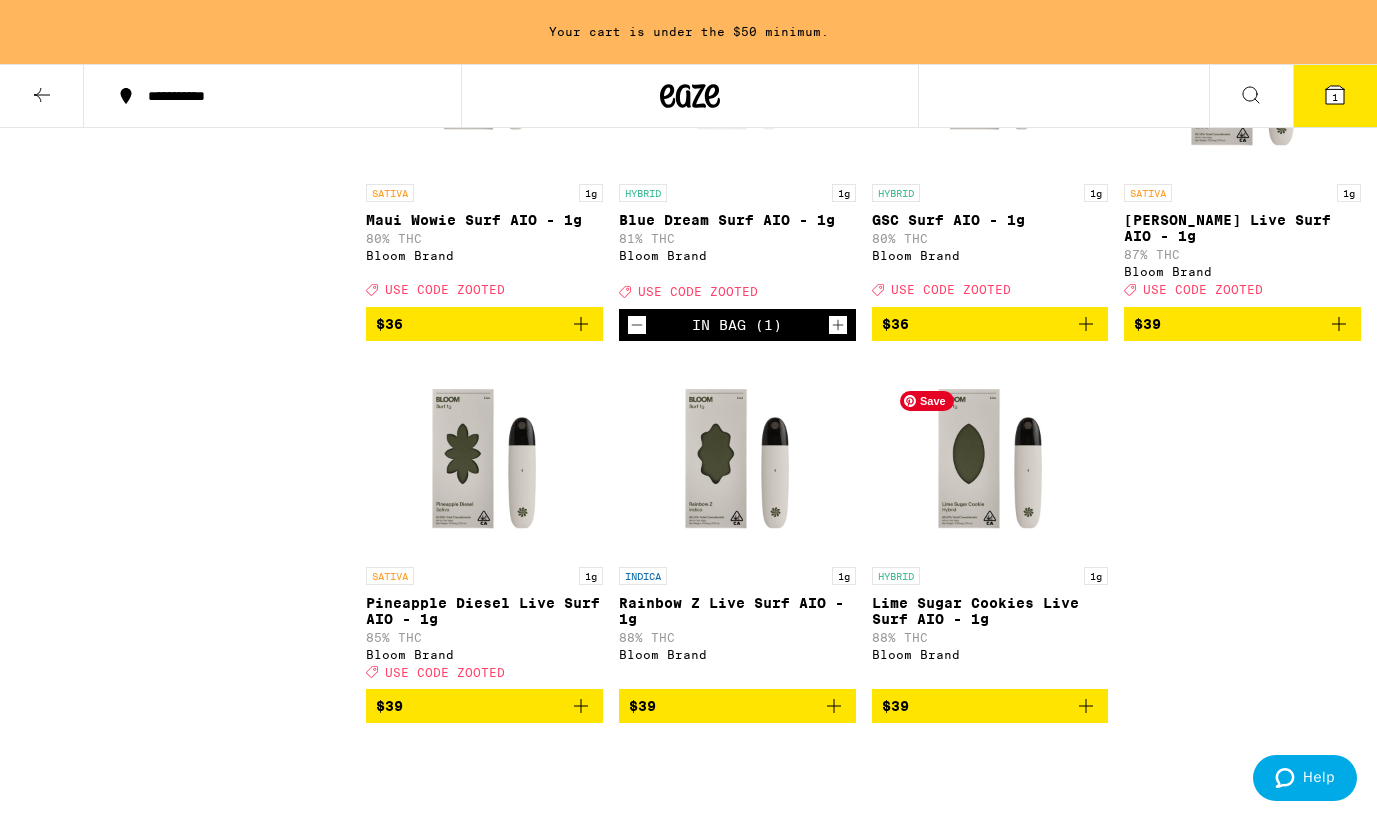 scroll, scrollTop: 1117, scrollLeft: 0, axis: vertical 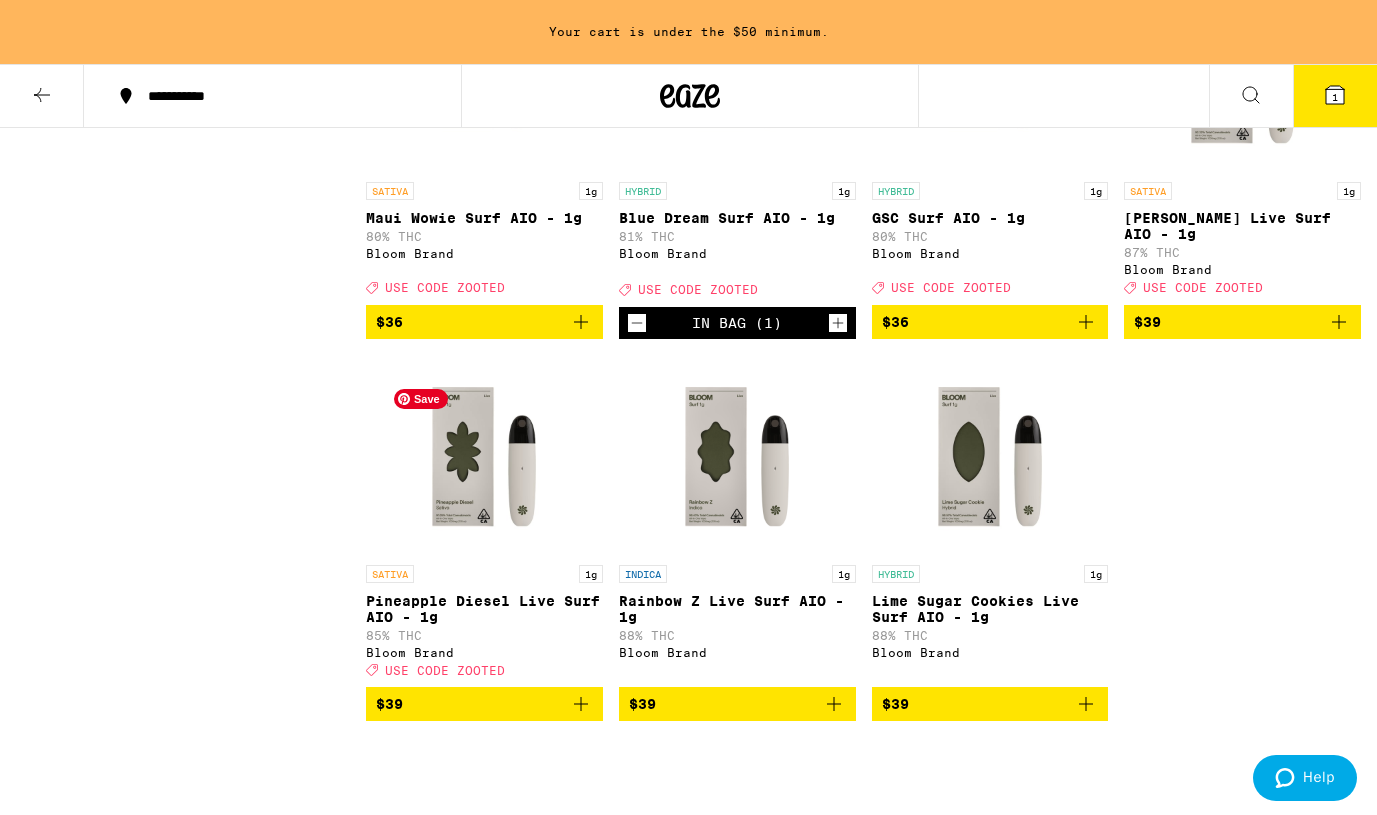 click at bounding box center [484, 455] 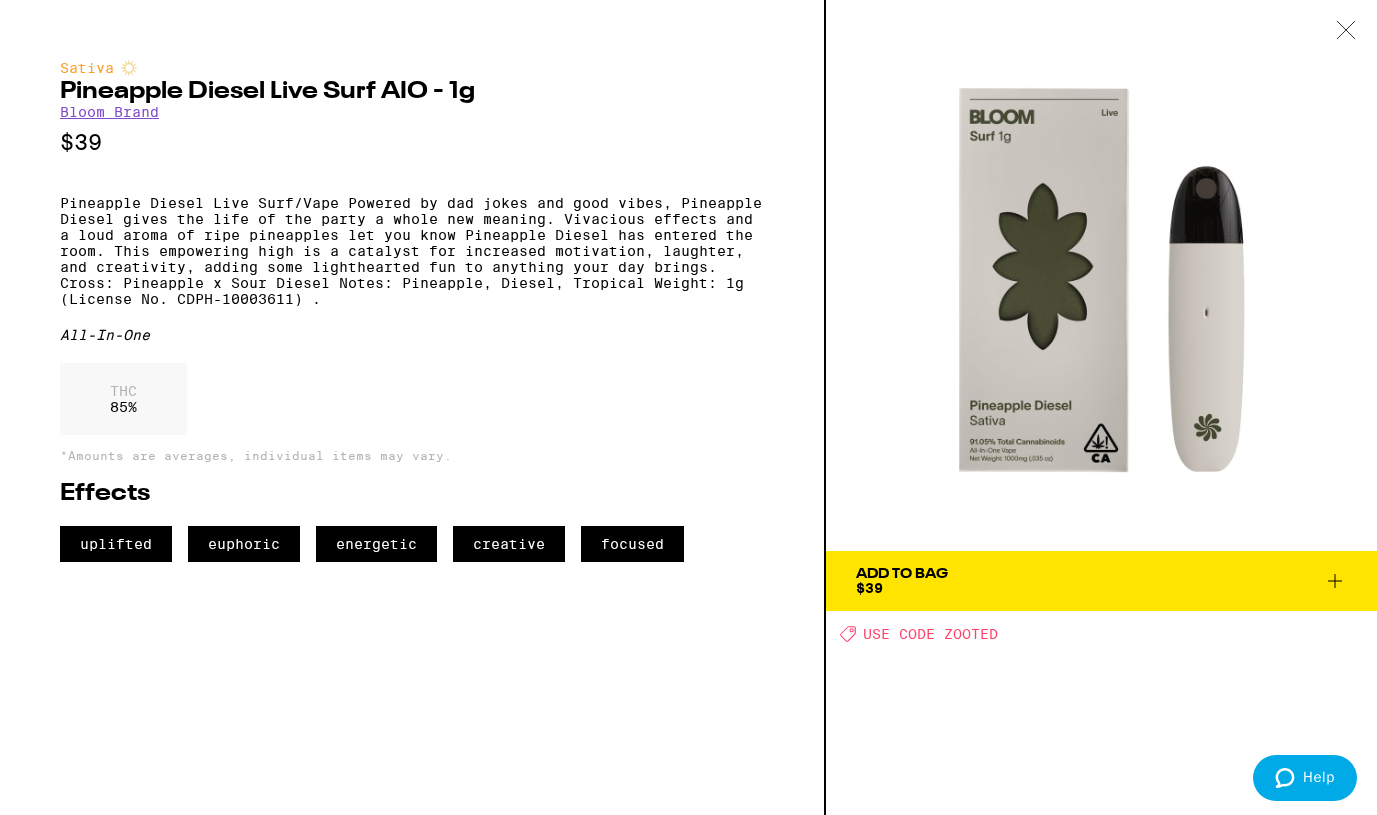 click at bounding box center [1346, 31] 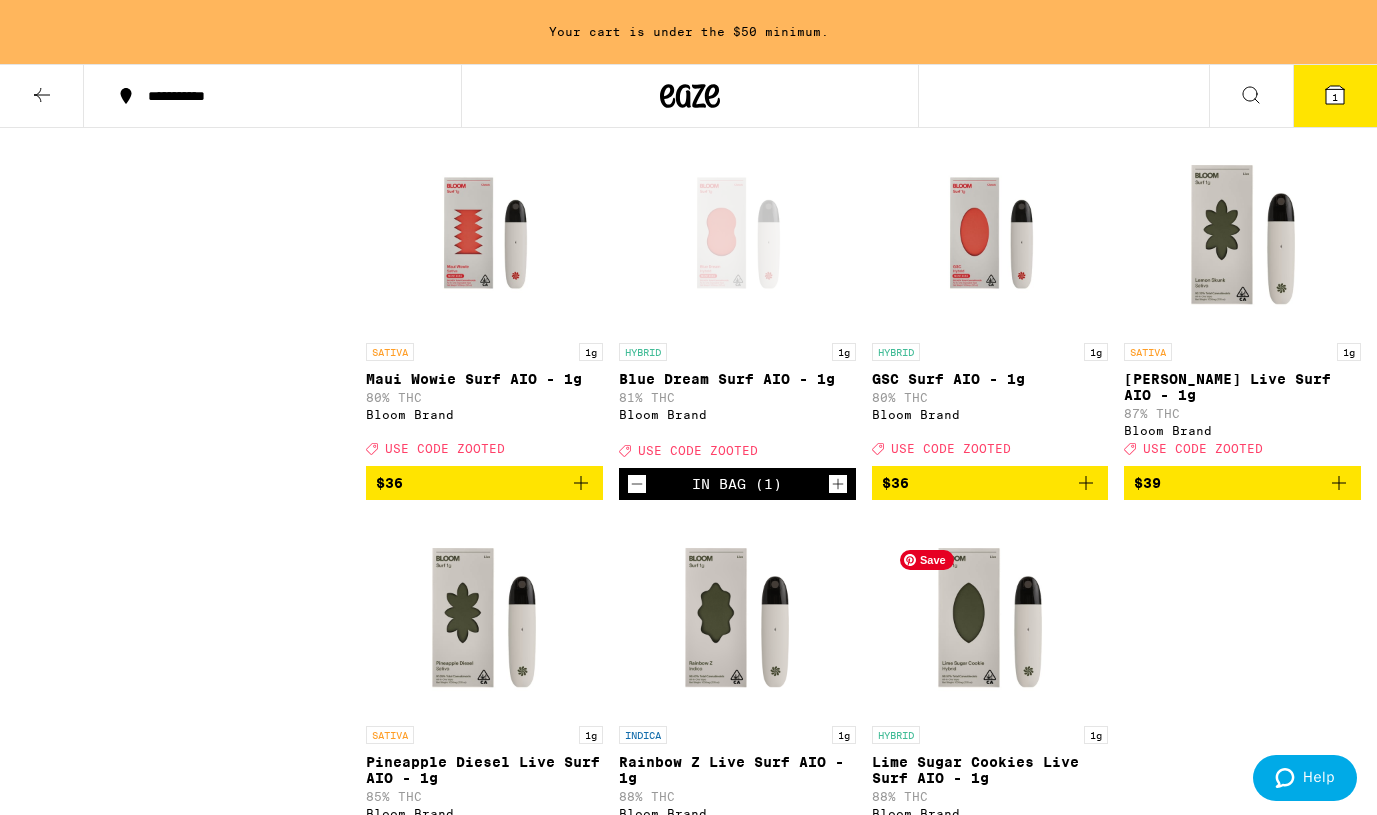 scroll, scrollTop: 945, scrollLeft: 0, axis: vertical 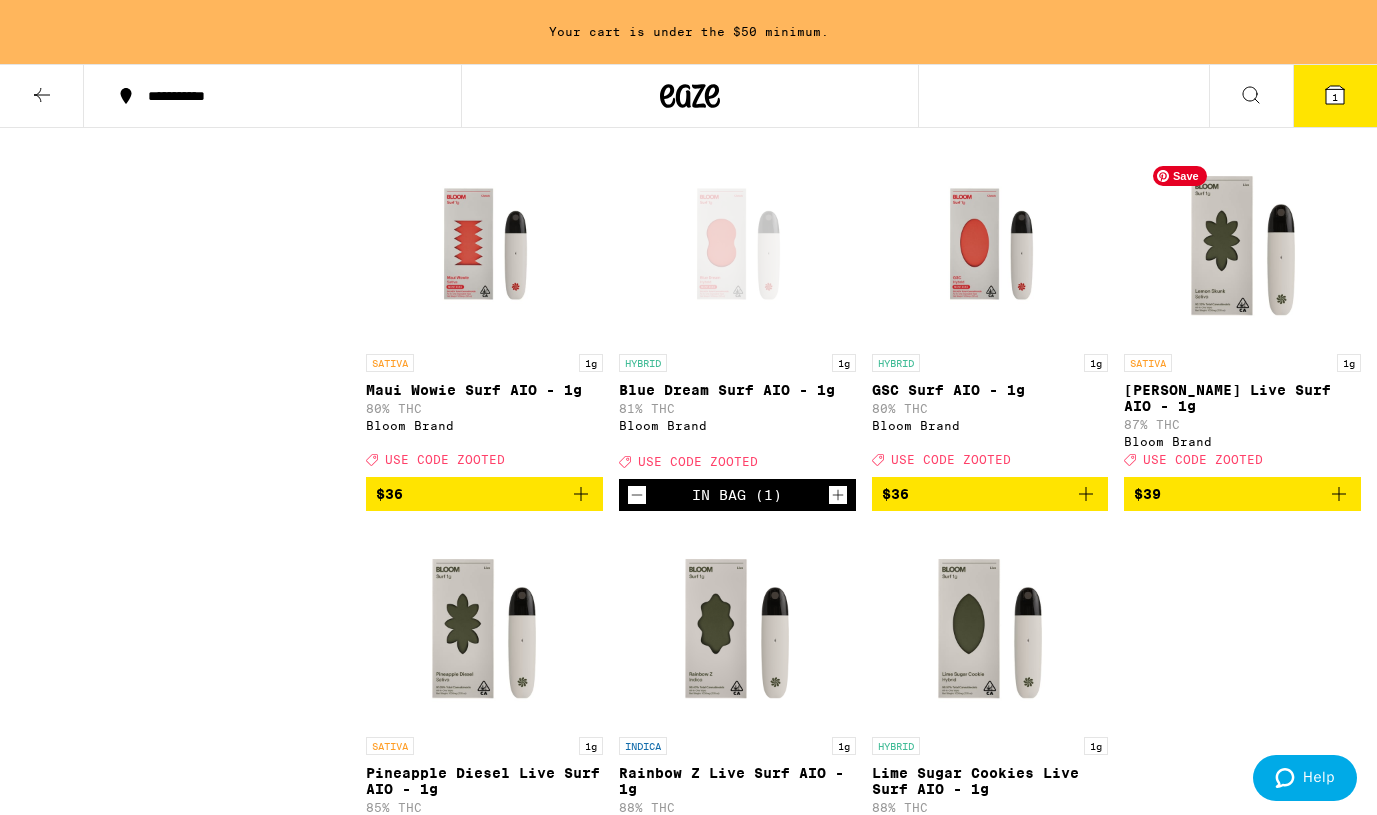 click at bounding box center (1243, 244) 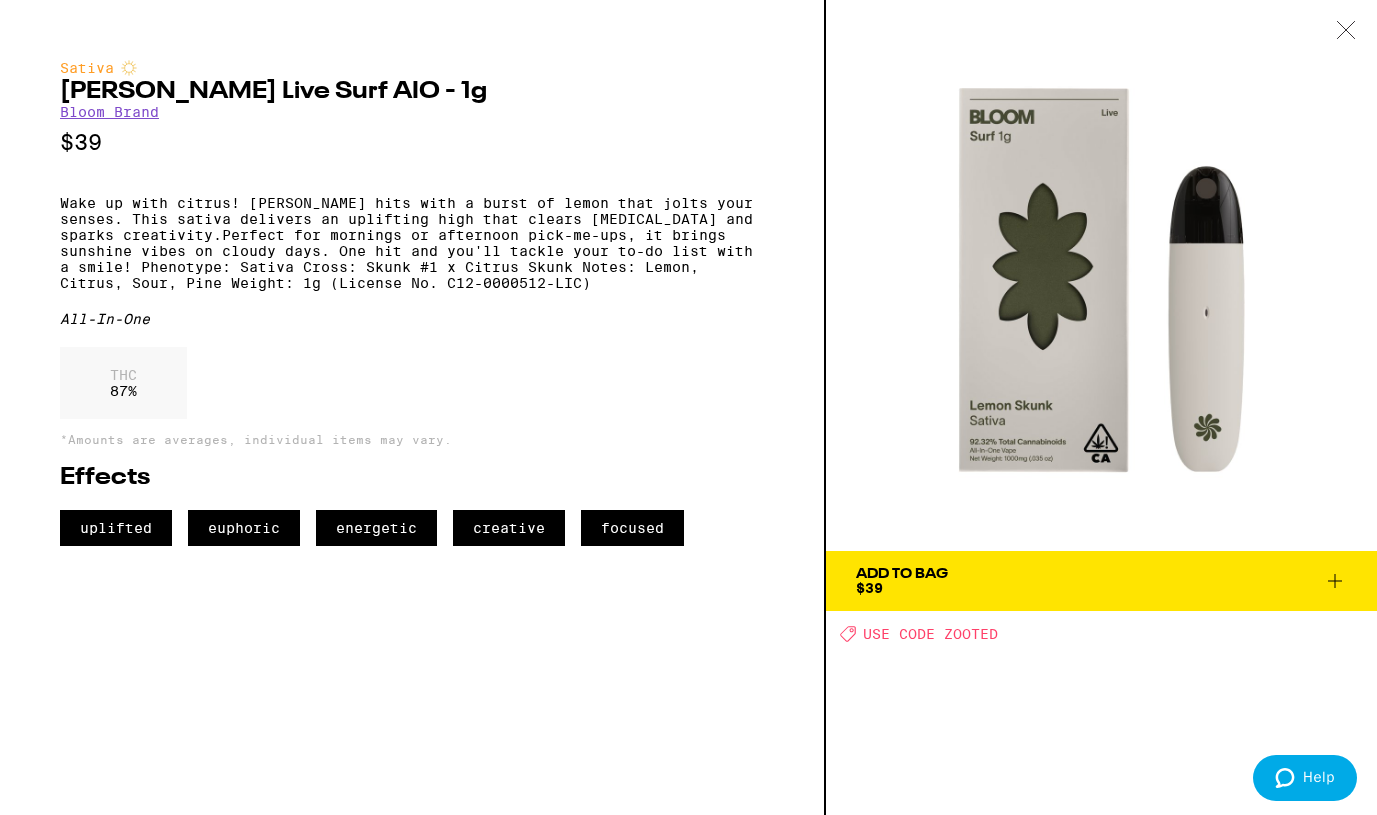 click 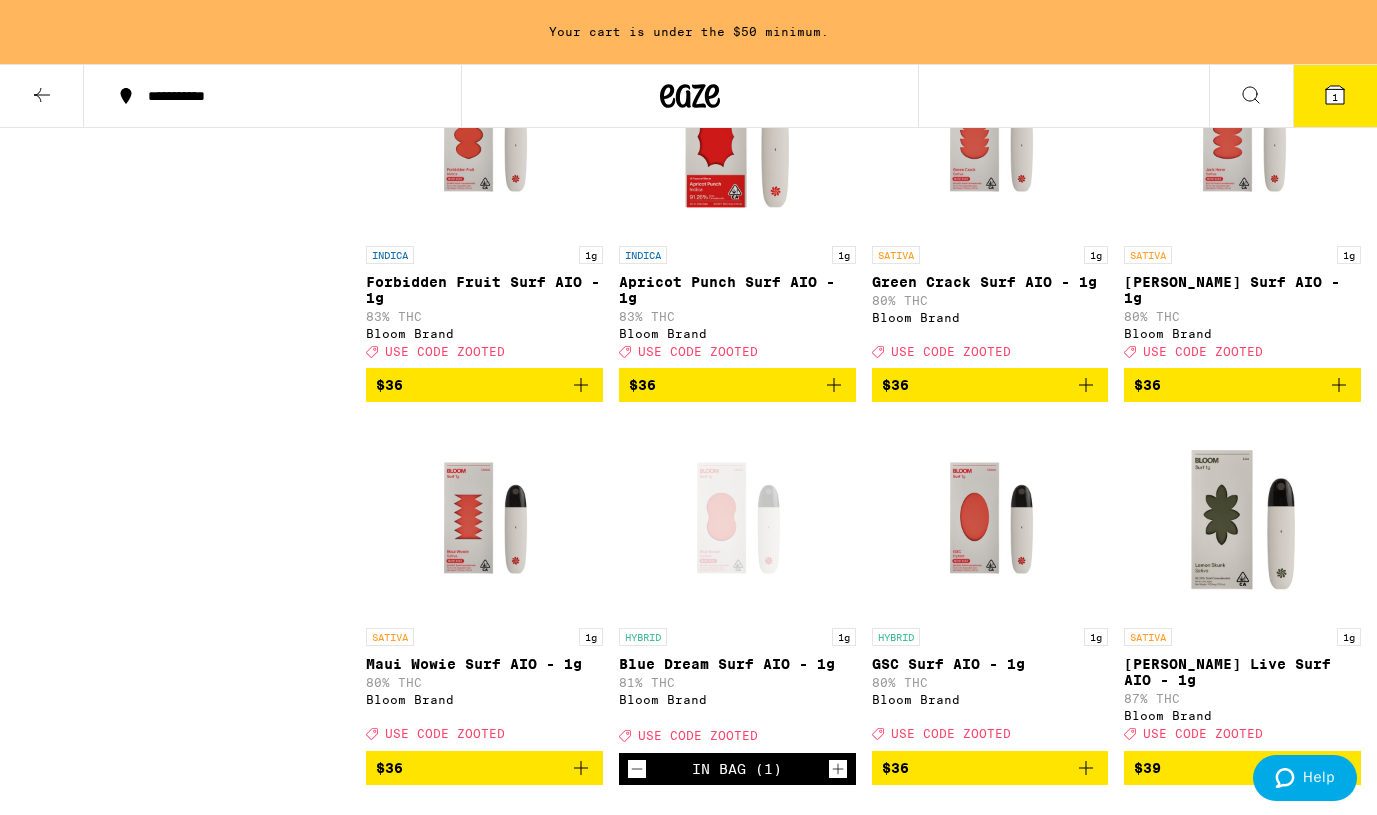 scroll, scrollTop: 659, scrollLeft: 0, axis: vertical 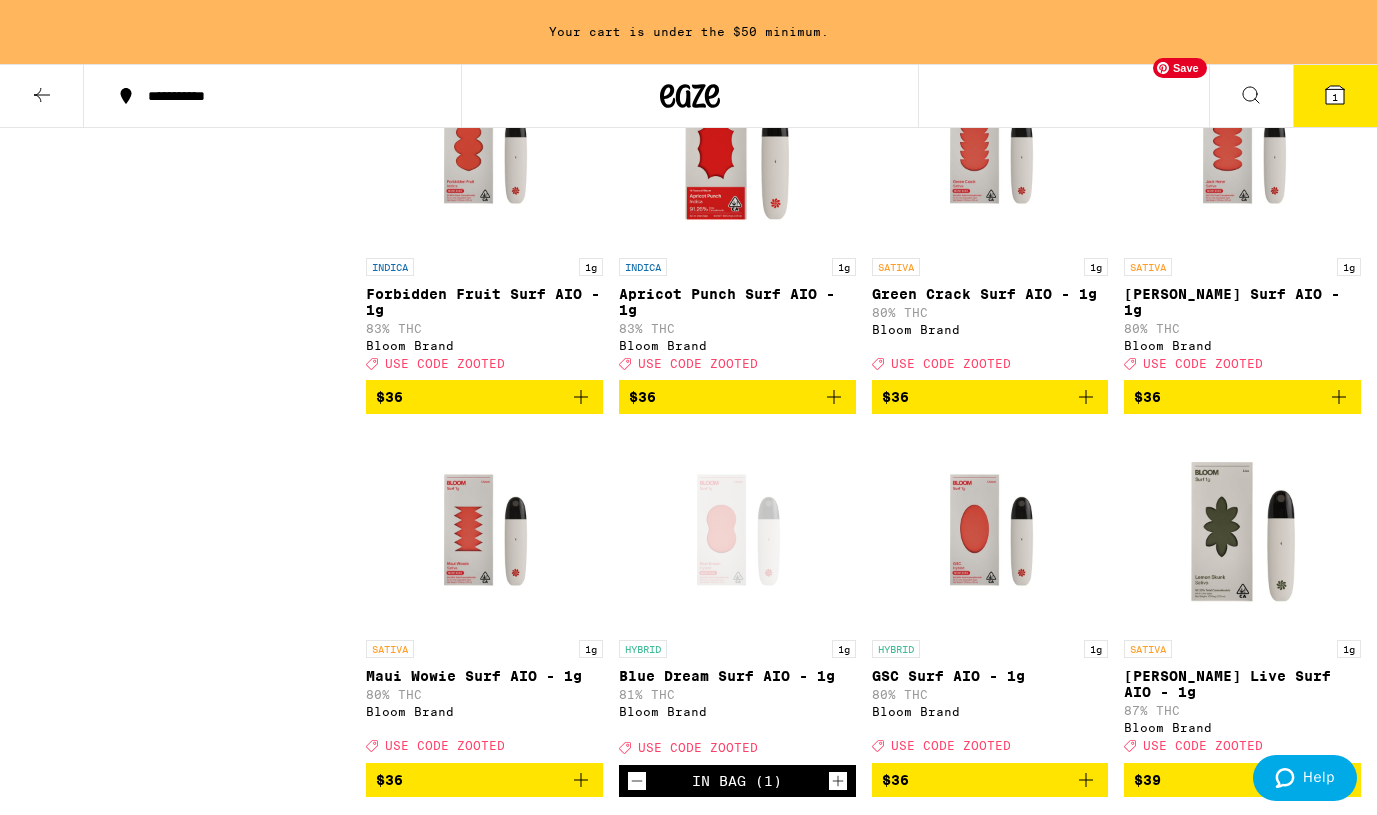 click at bounding box center [1243, 148] 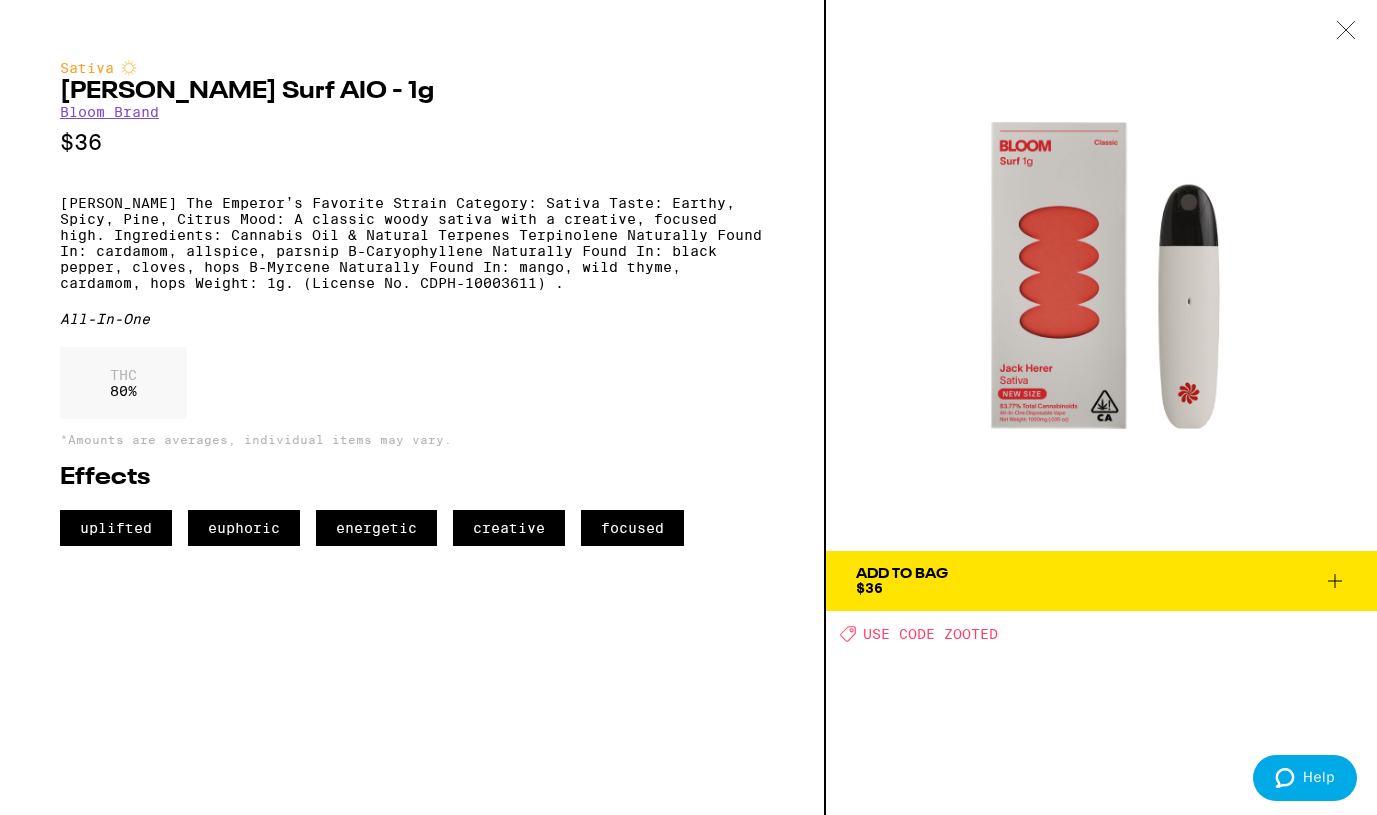 click 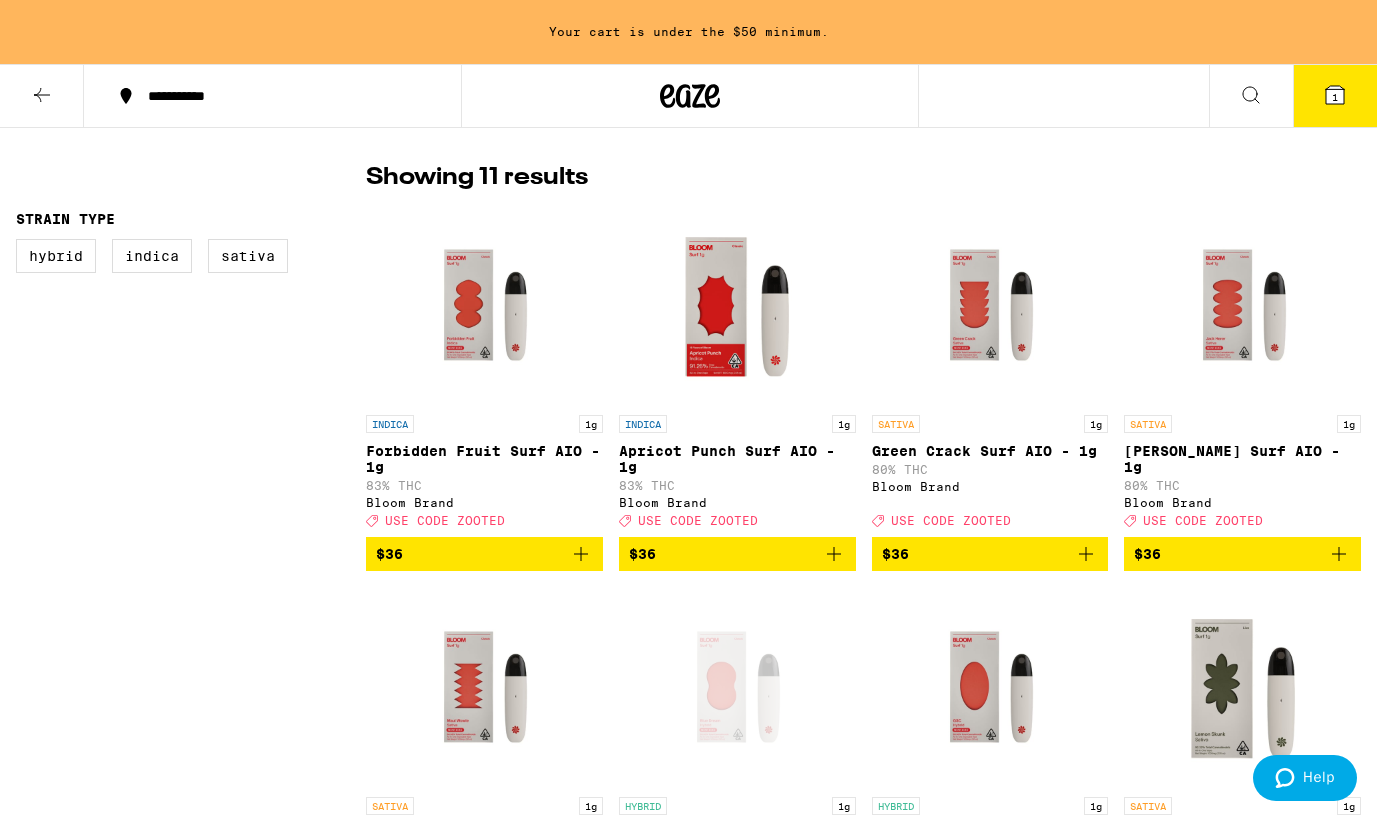 scroll, scrollTop: 481, scrollLeft: 0, axis: vertical 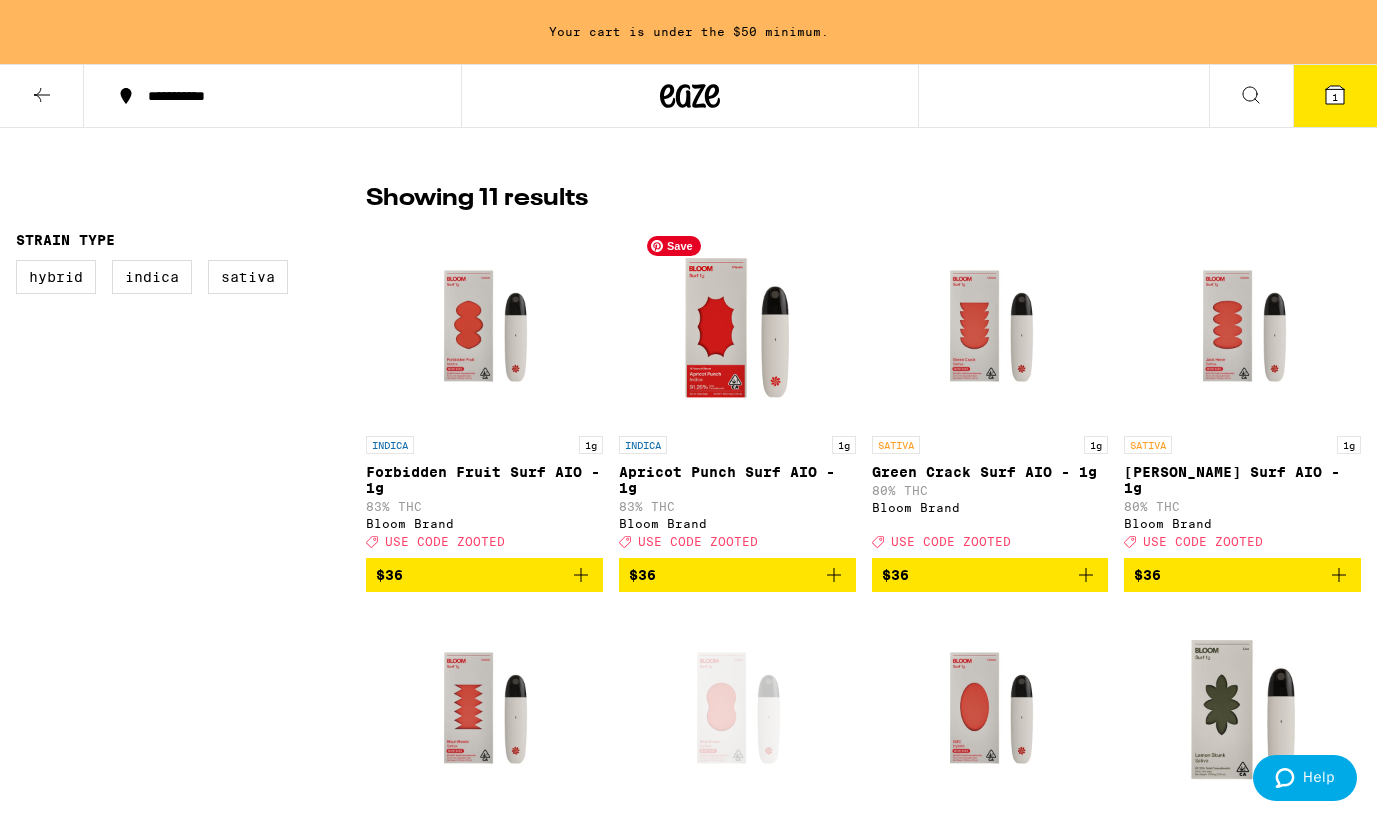 click at bounding box center (737, 326) 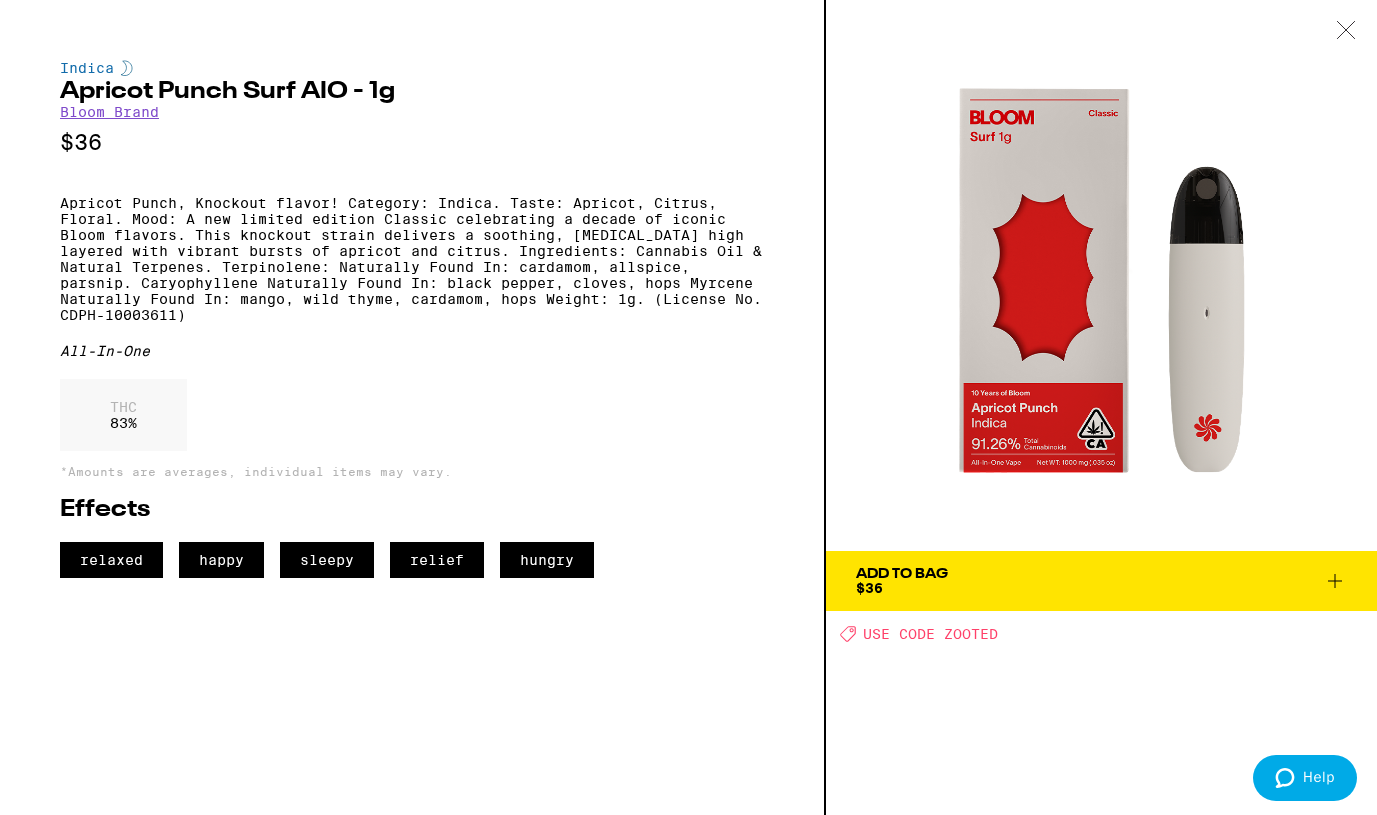click at bounding box center [1346, 31] 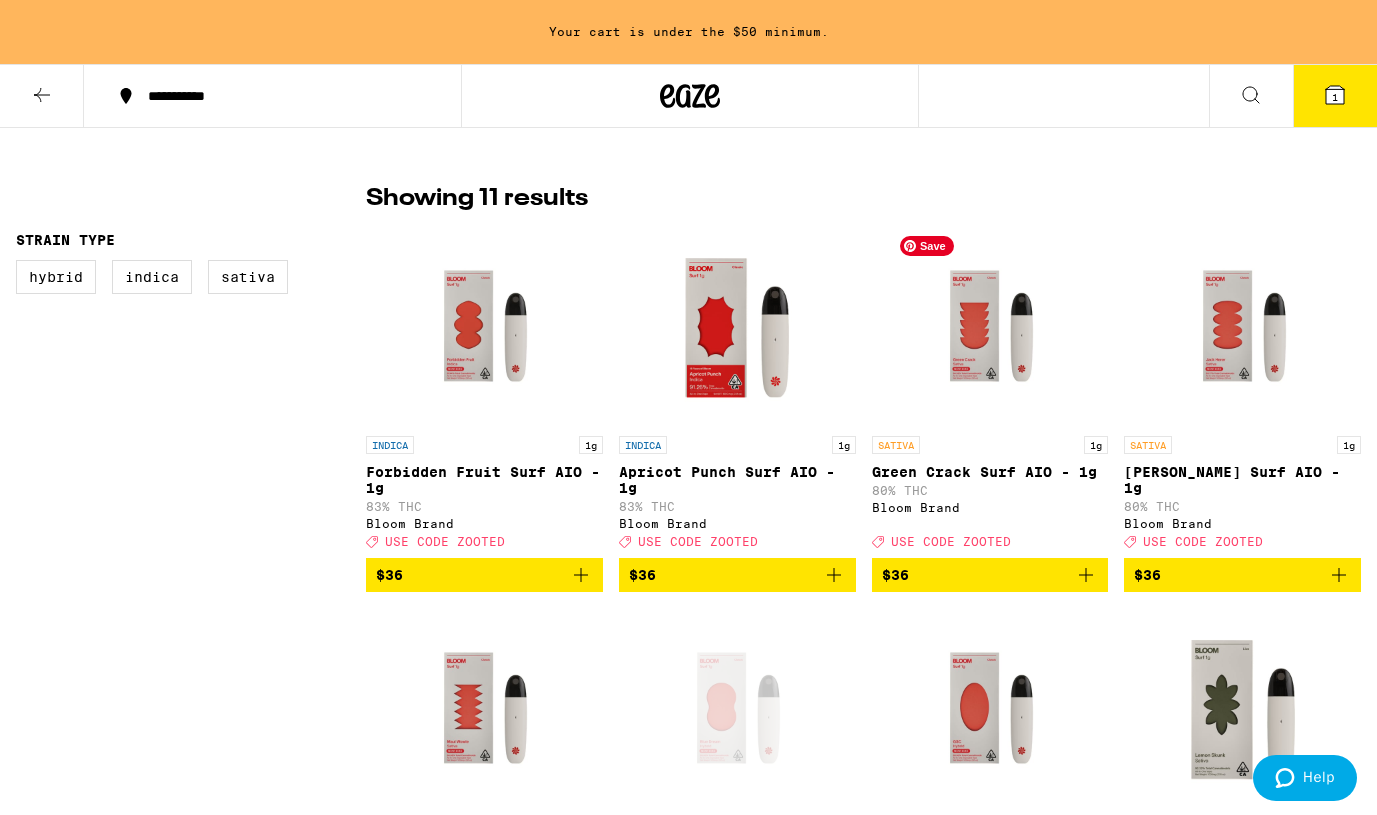 click at bounding box center (990, 326) 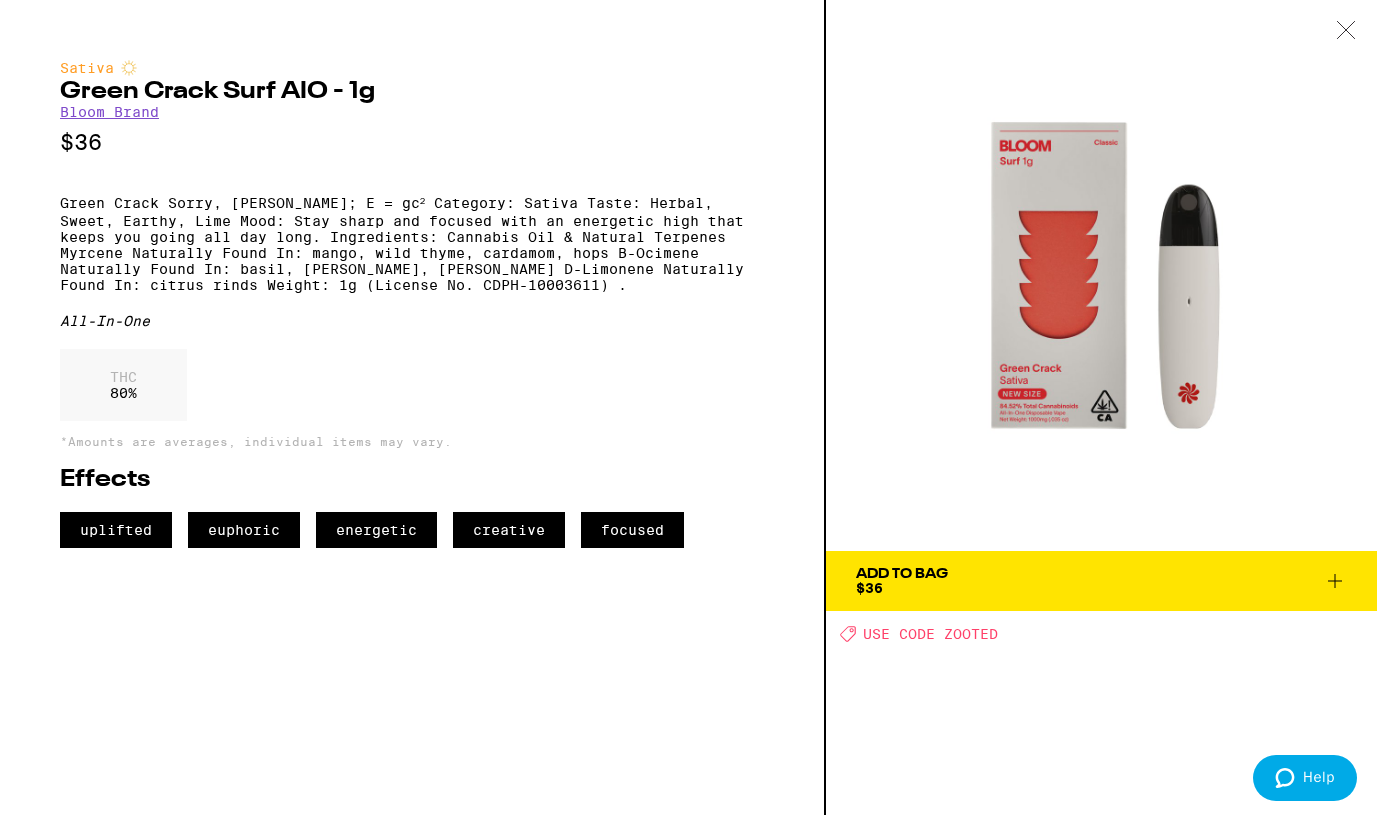 click at bounding box center [1346, 31] 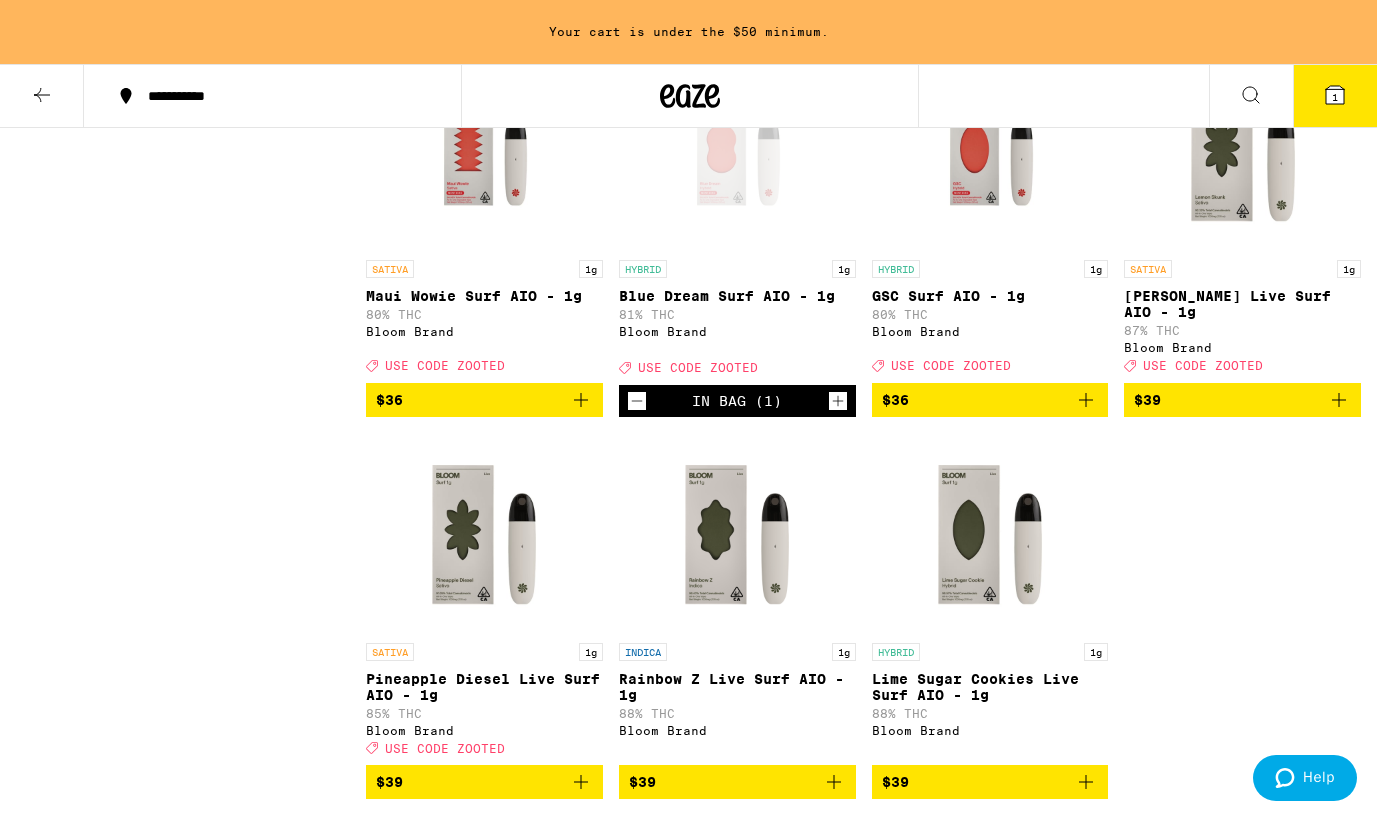 scroll, scrollTop: 1042, scrollLeft: 0, axis: vertical 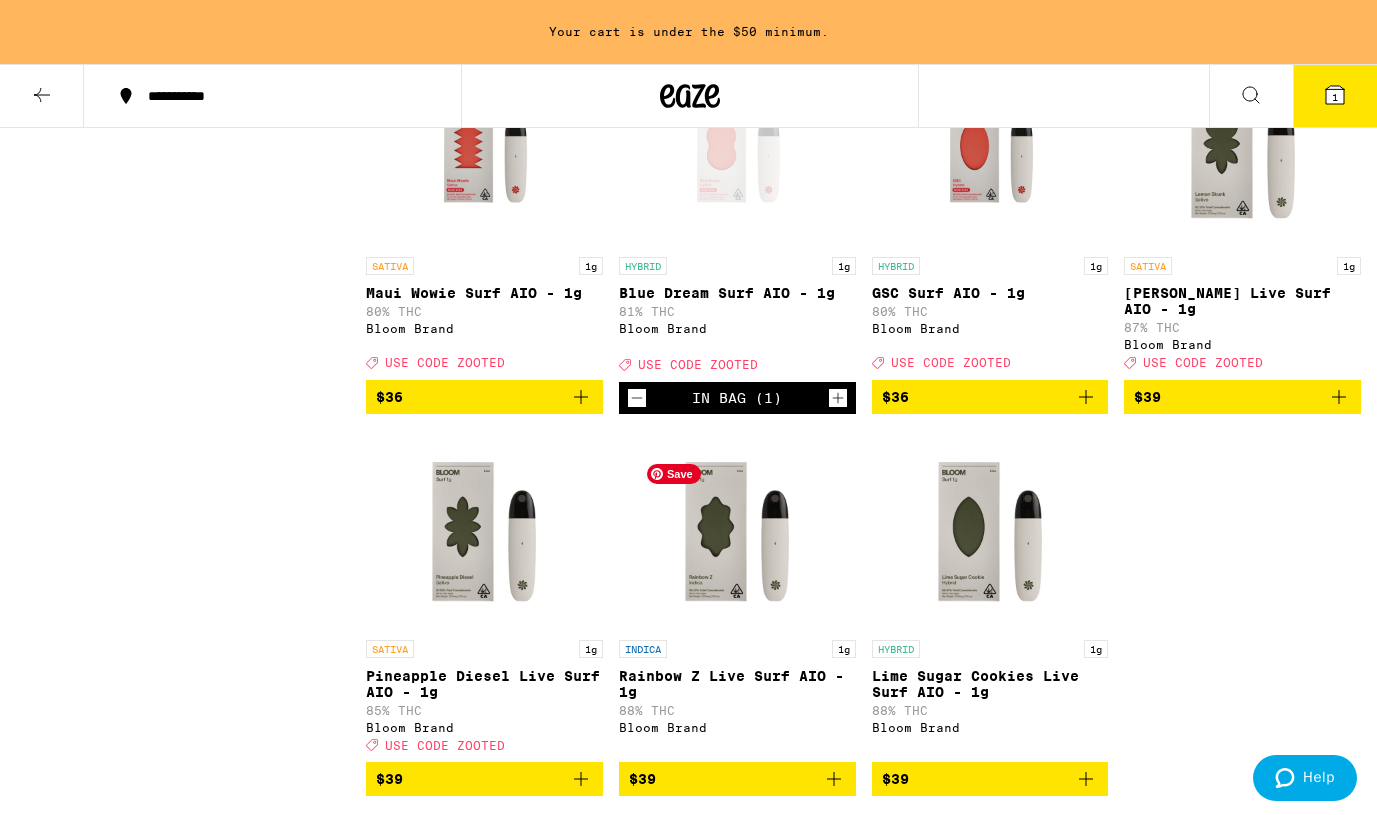 click at bounding box center [737, 530] 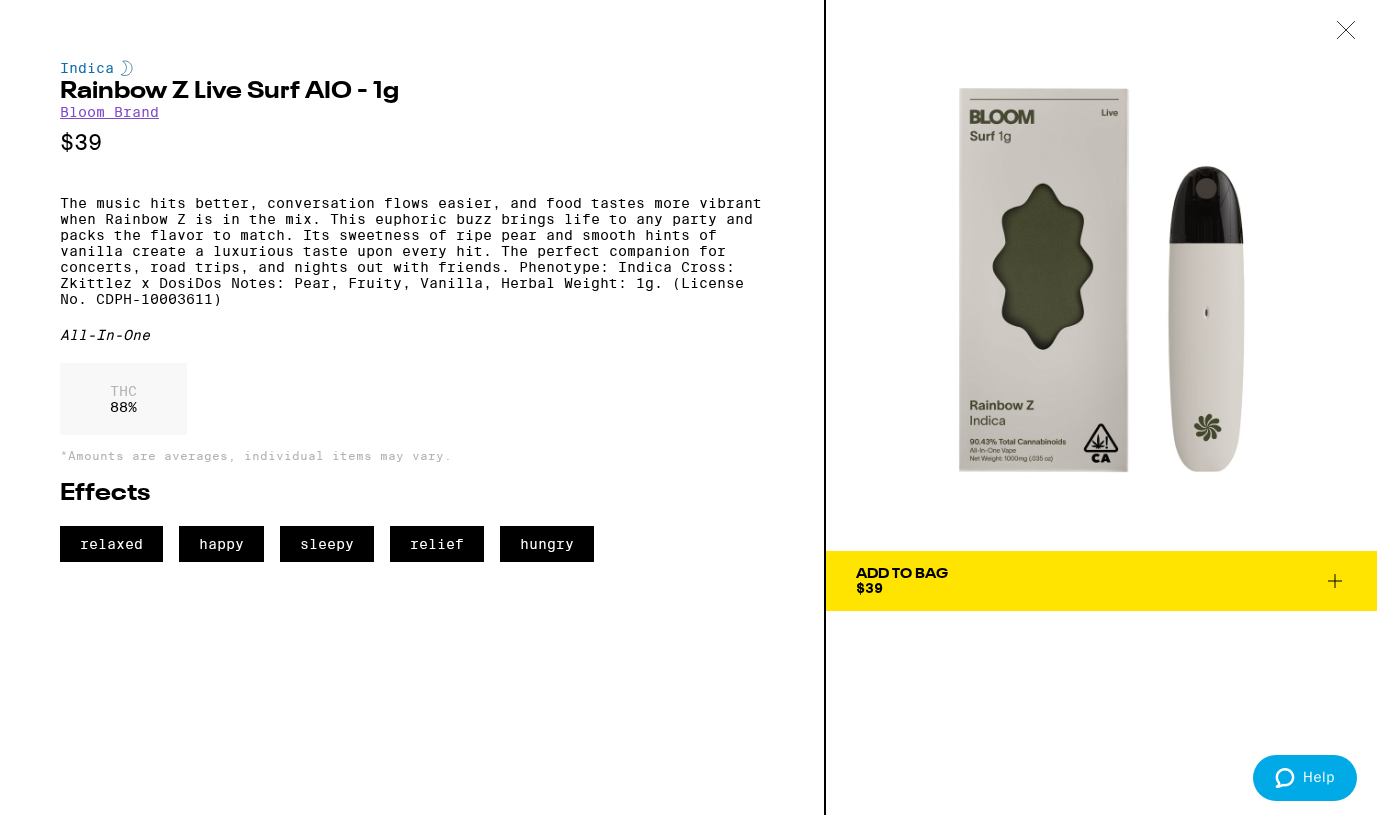 click 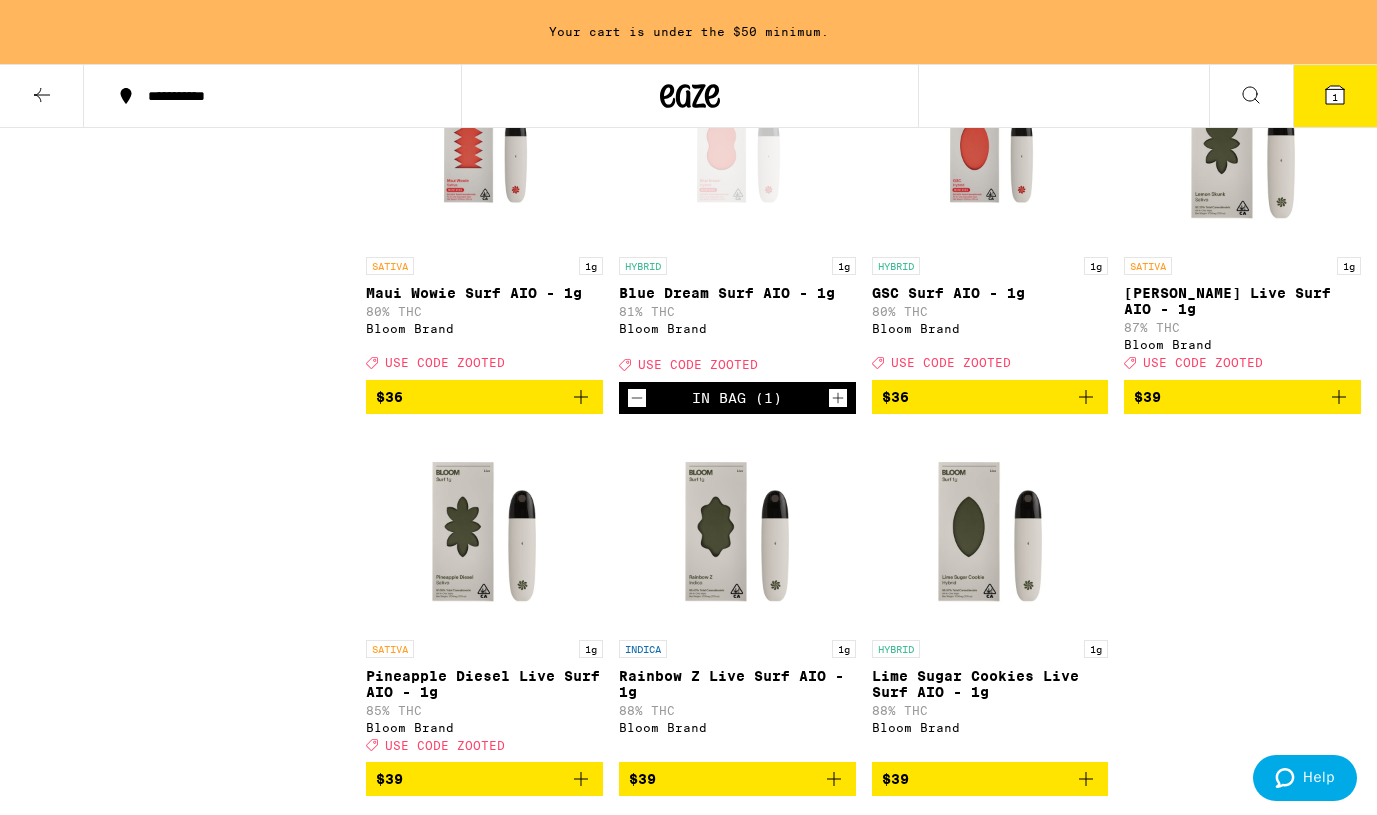 click on "SATIVA 1g" at bounding box center (484, 649) 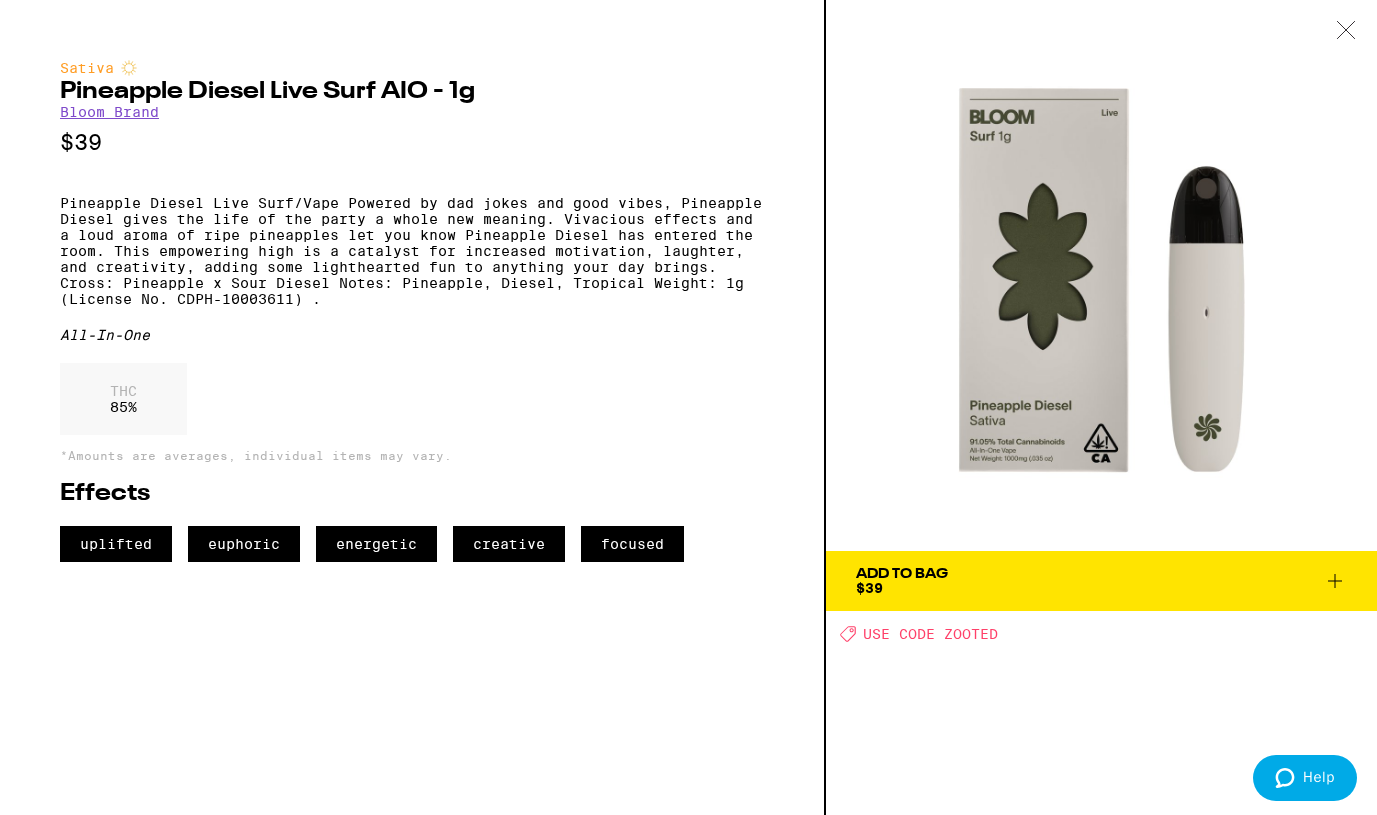 click 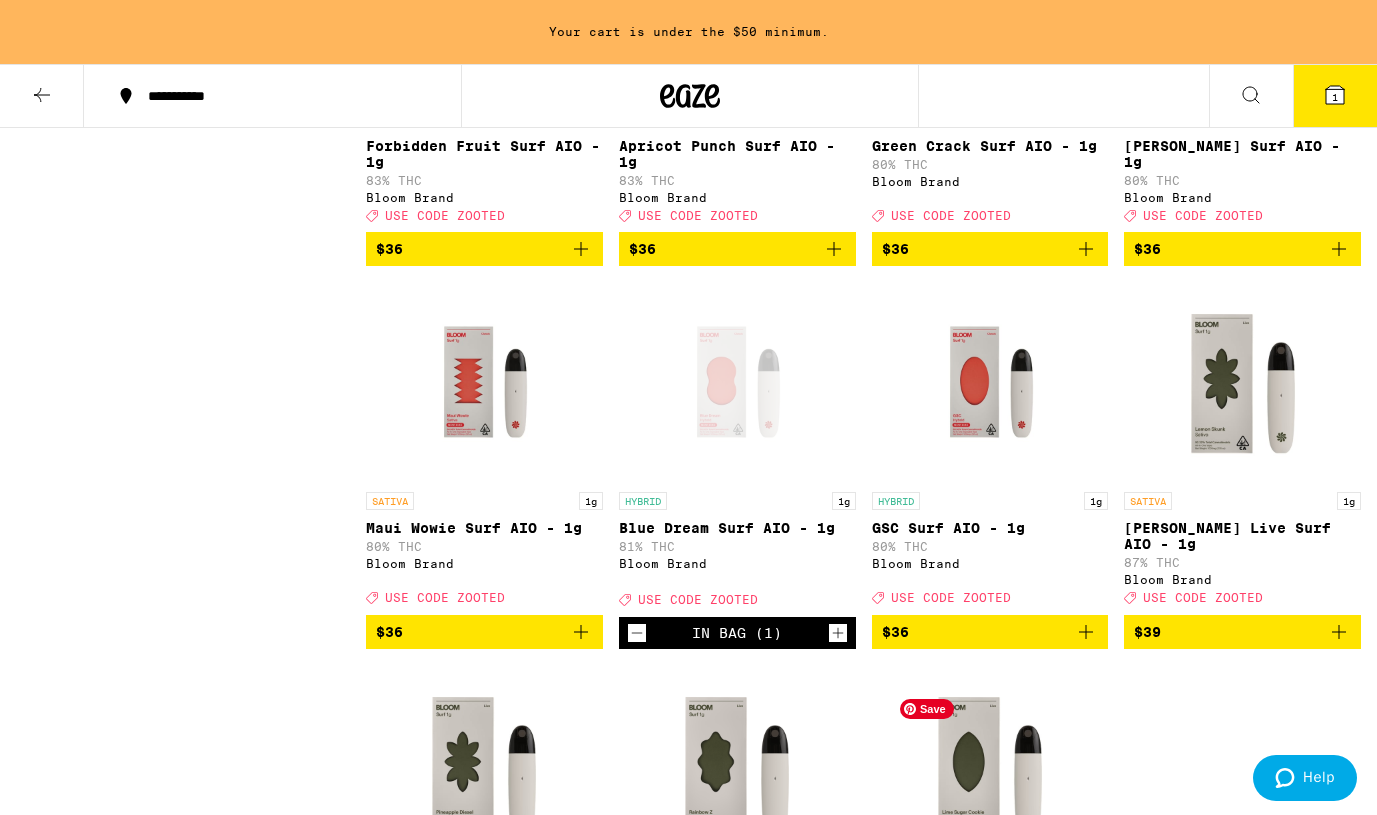 scroll, scrollTop: 788, scrollLeft: 0, axis: vertical 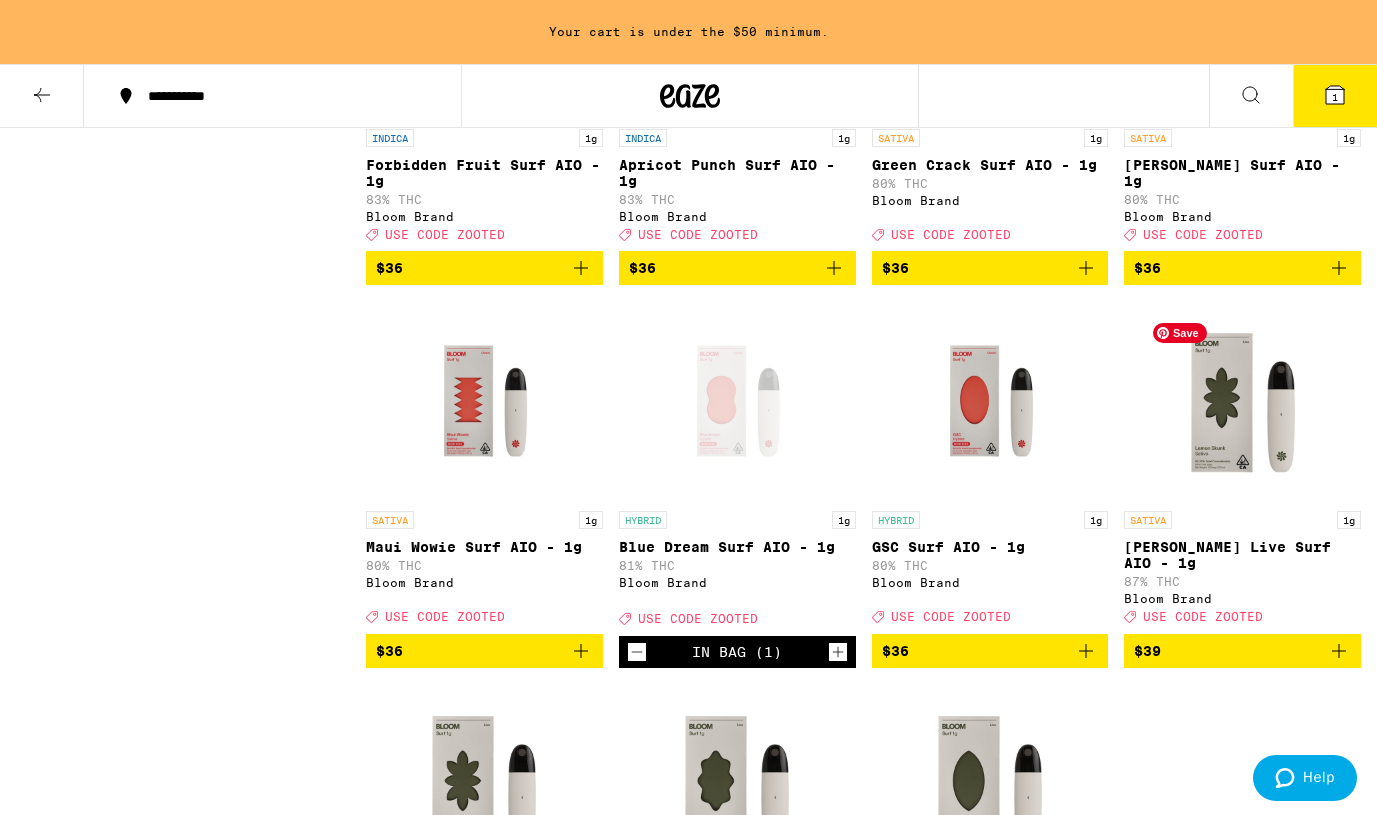 click at bounding box center (1243, 401) 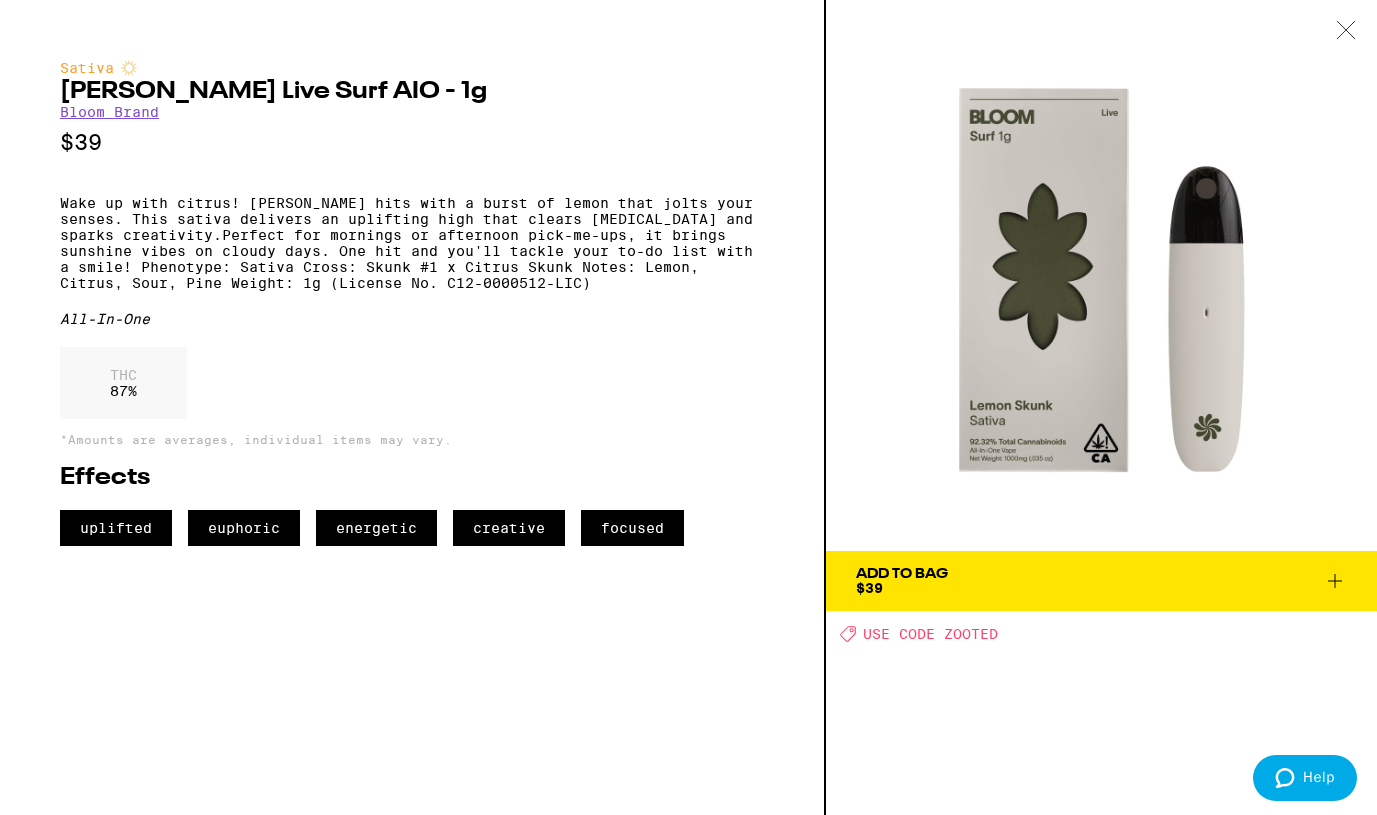 click on "Add To Bag $39" at bounding box center (1101, 581) 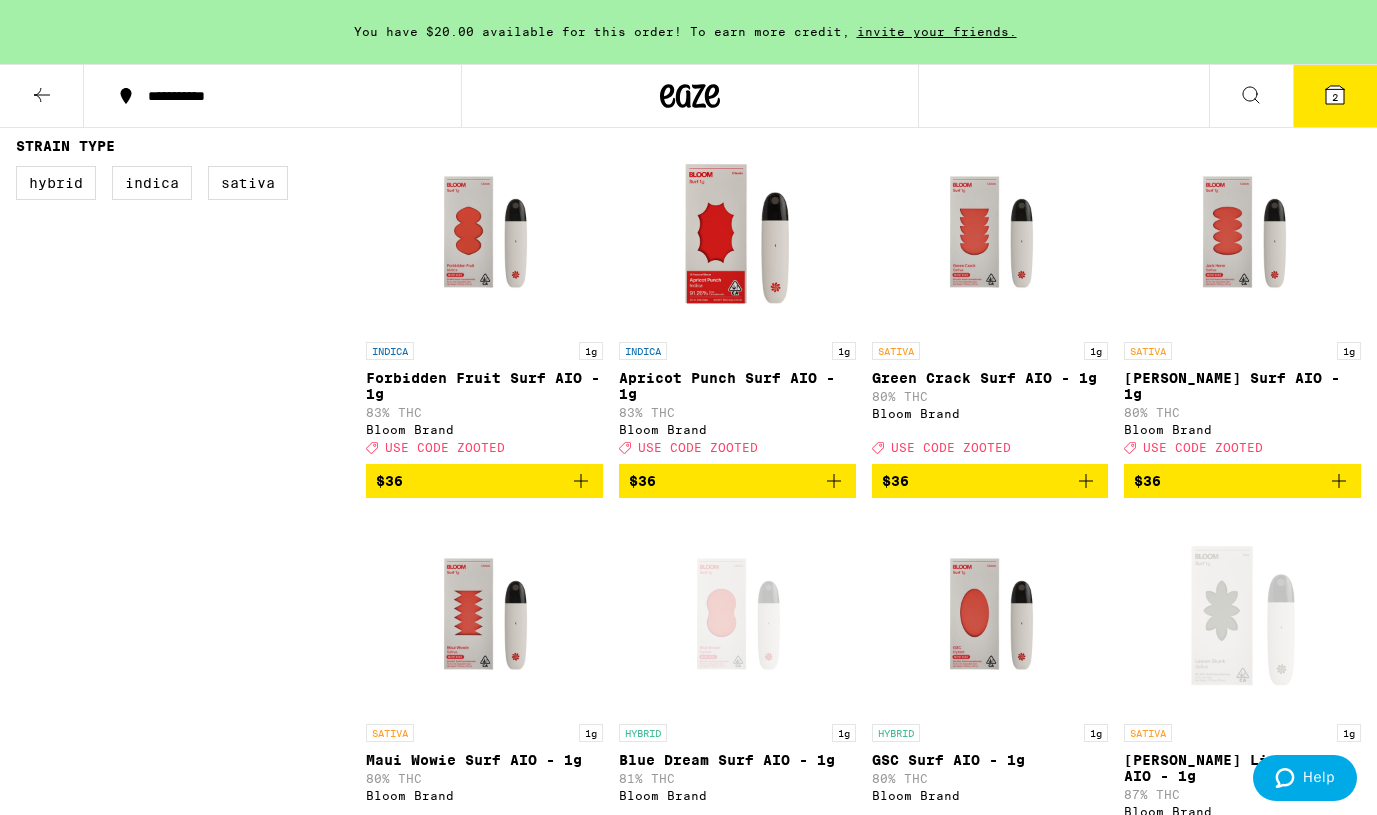 scroll, scrollTop: 570, scrollLeft: 0, axis: vertical 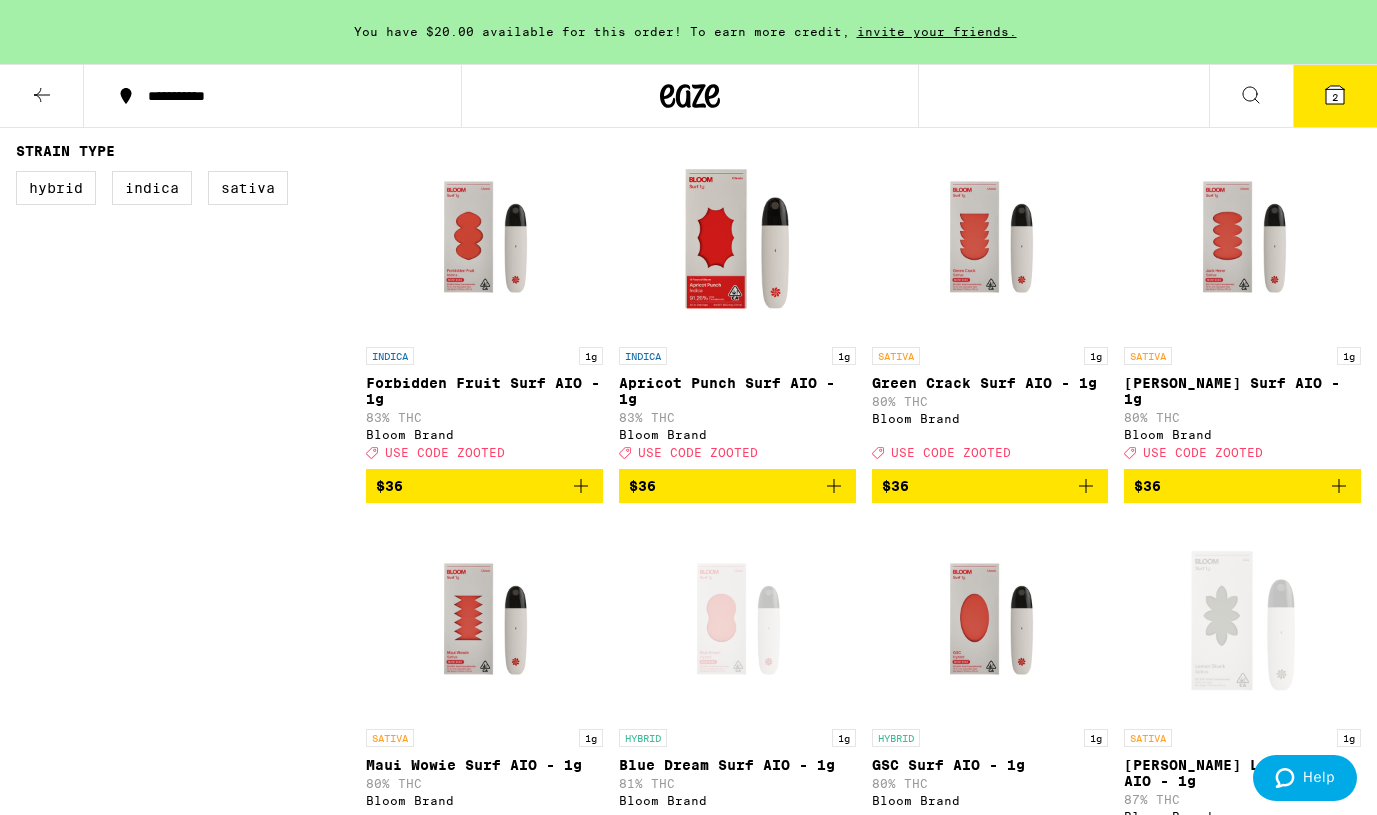 click on "2" at bounding box center (1335, 96) 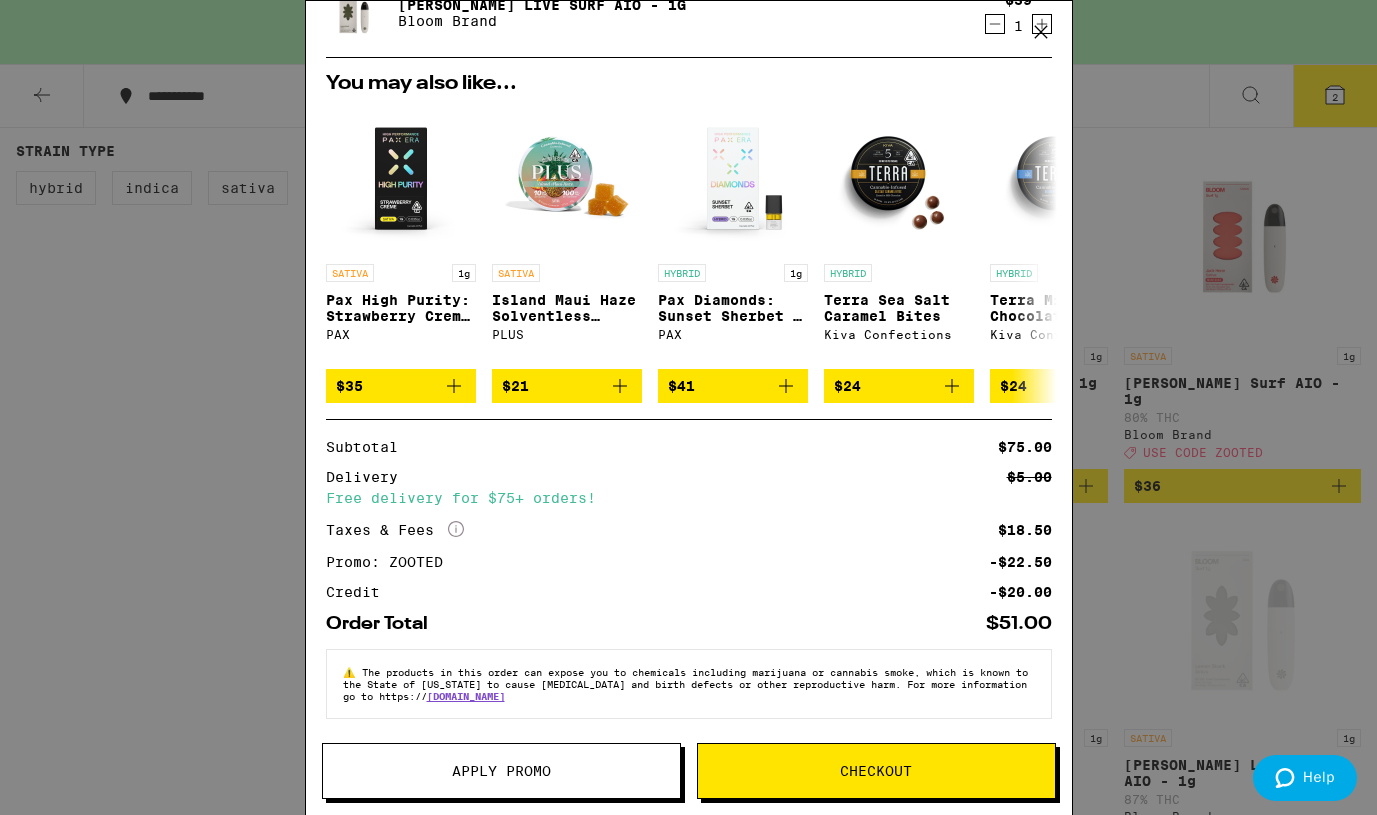 scroll, scrollTop: 236, scrollLeft: 0, axis: vertical 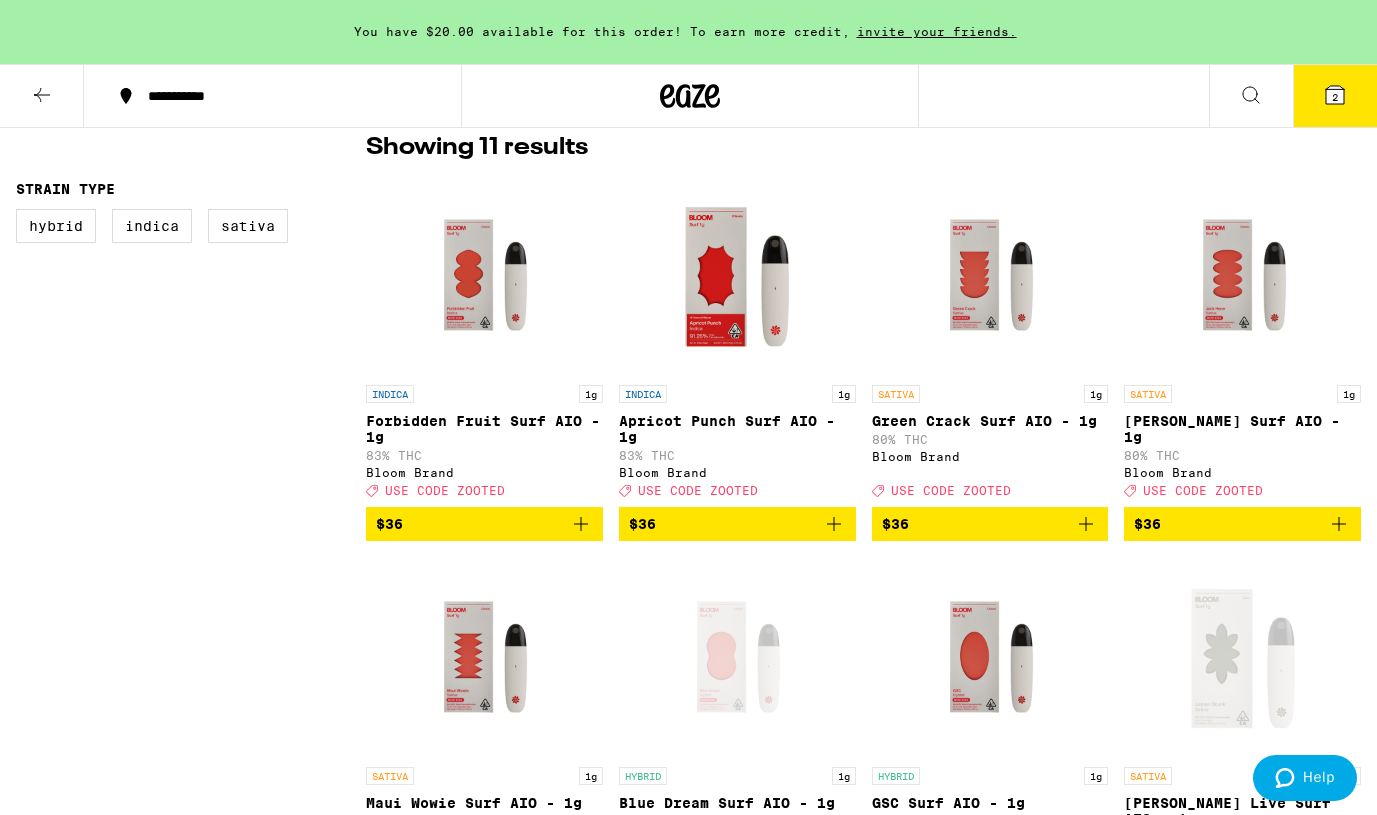 click on "$36" at bounding box center (737, 524) 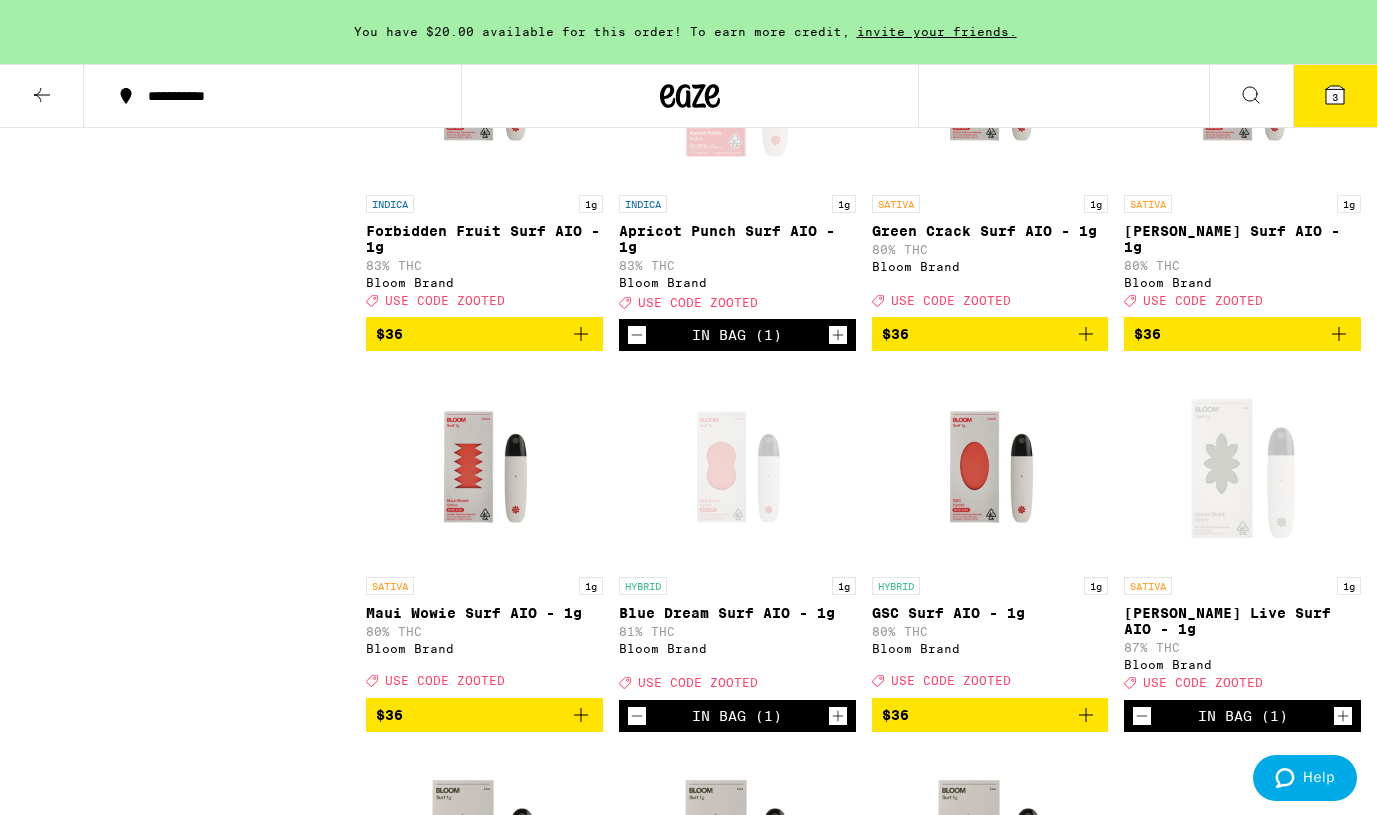 scroll, scrollTop: 720, scrollLeft: 0, axis: vertical 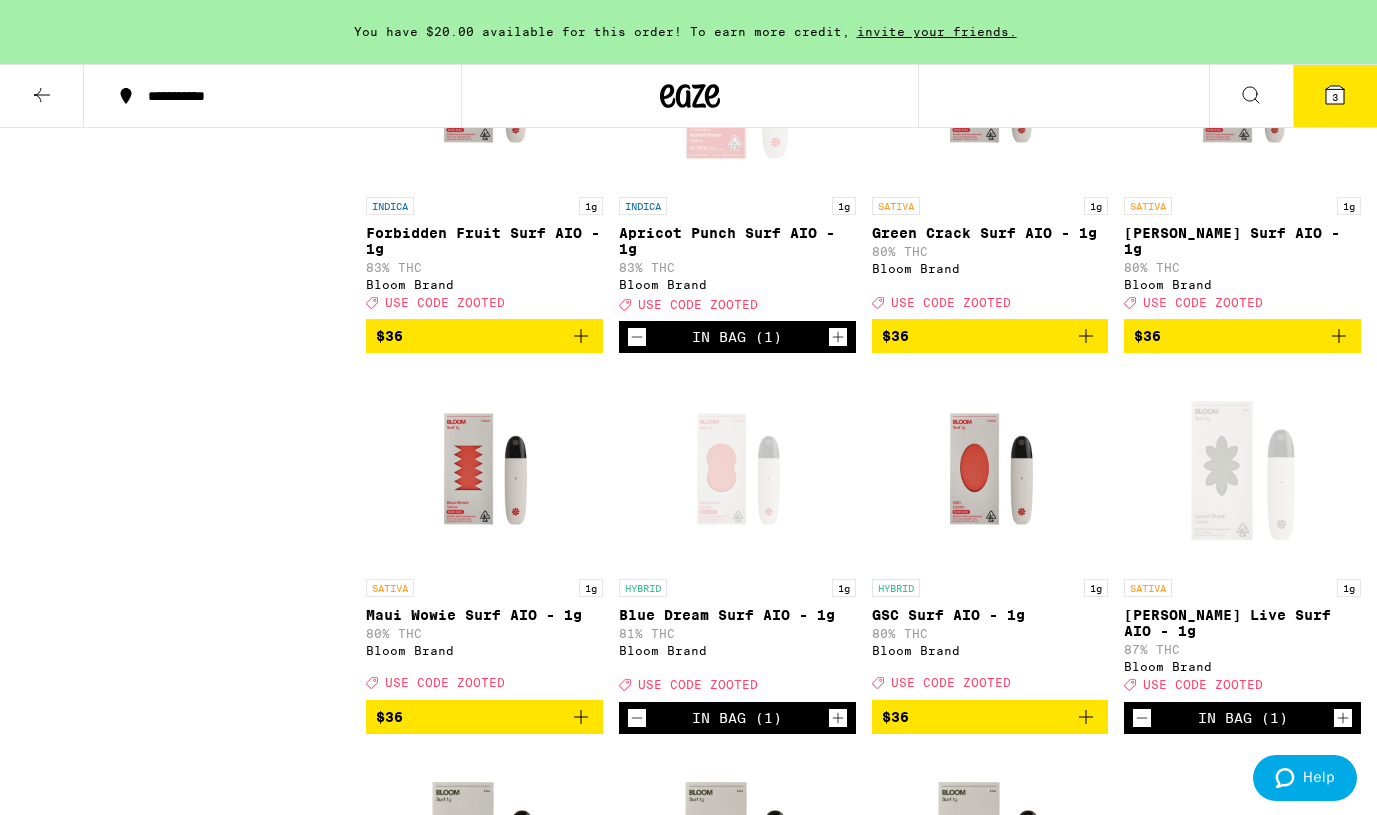 click 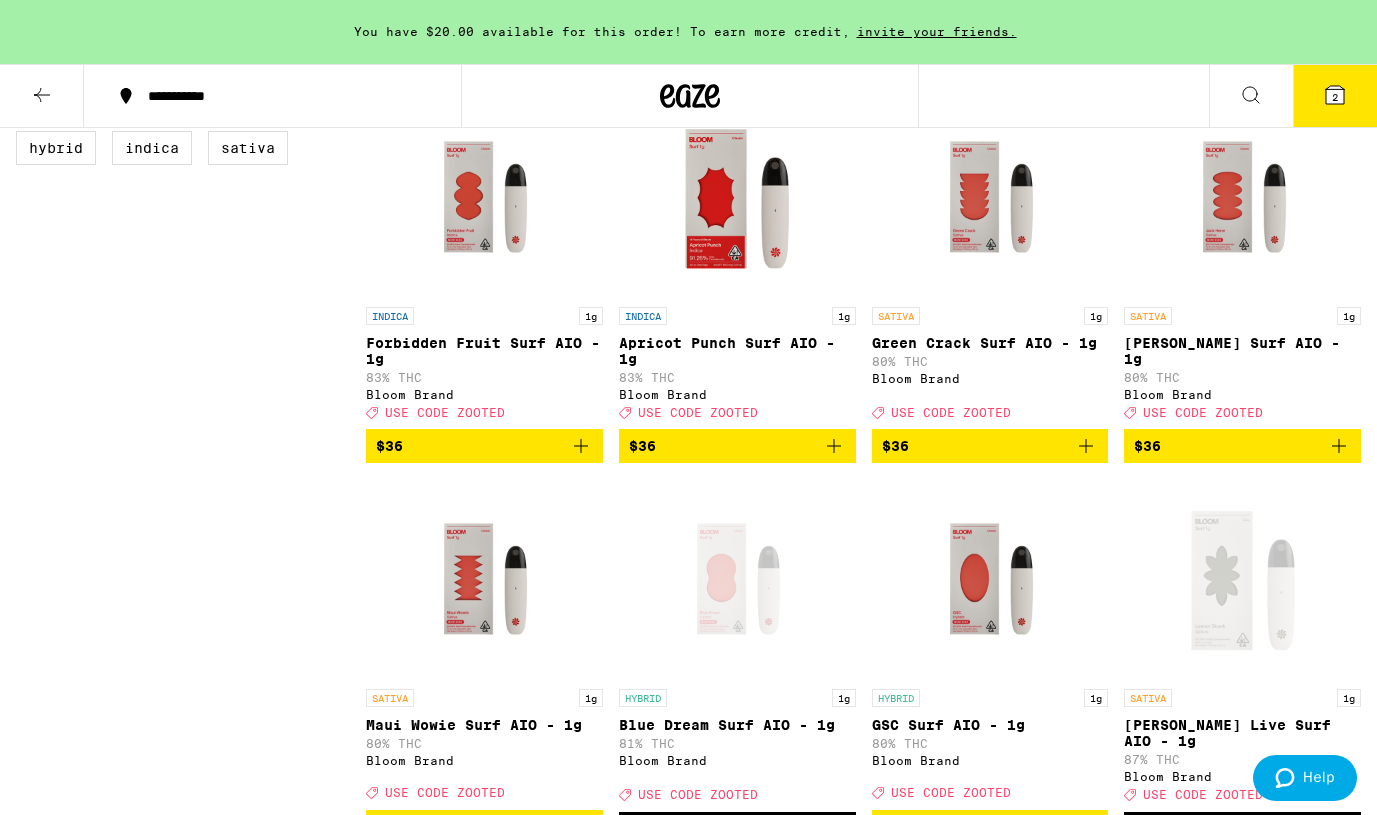 scroll, scrollTop: 588, scrollLeft: 0, axis: vertical 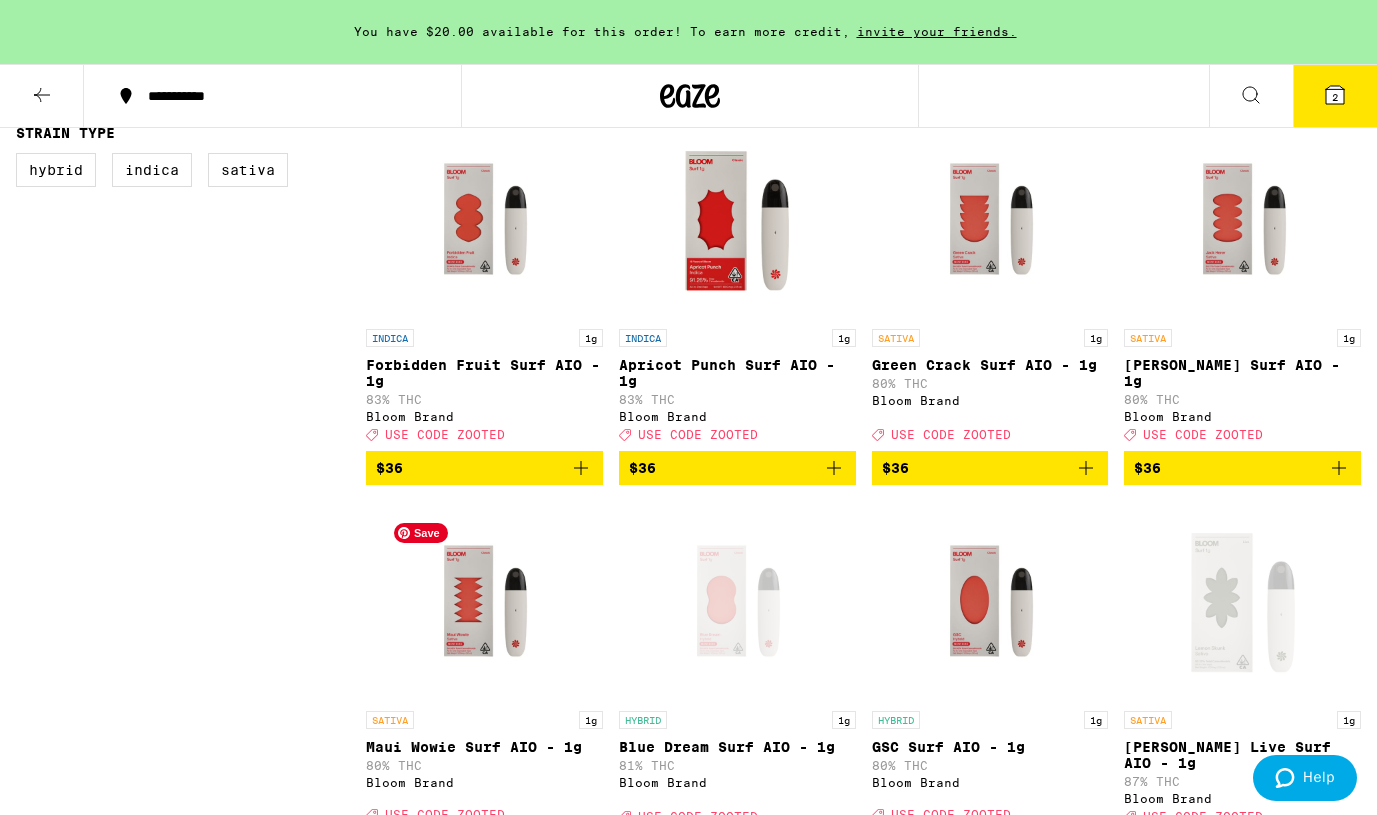 click at bounding box center (484, 601) 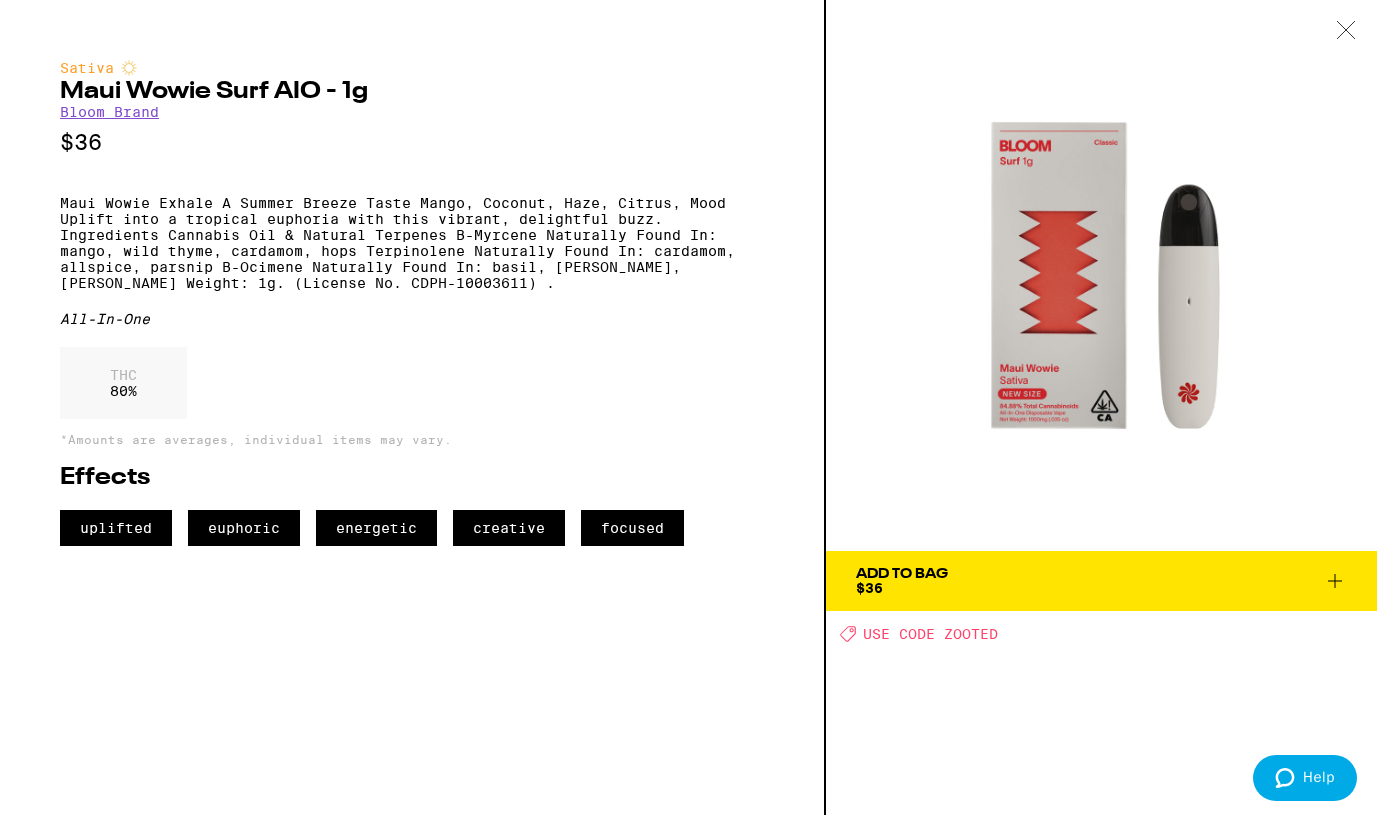 click 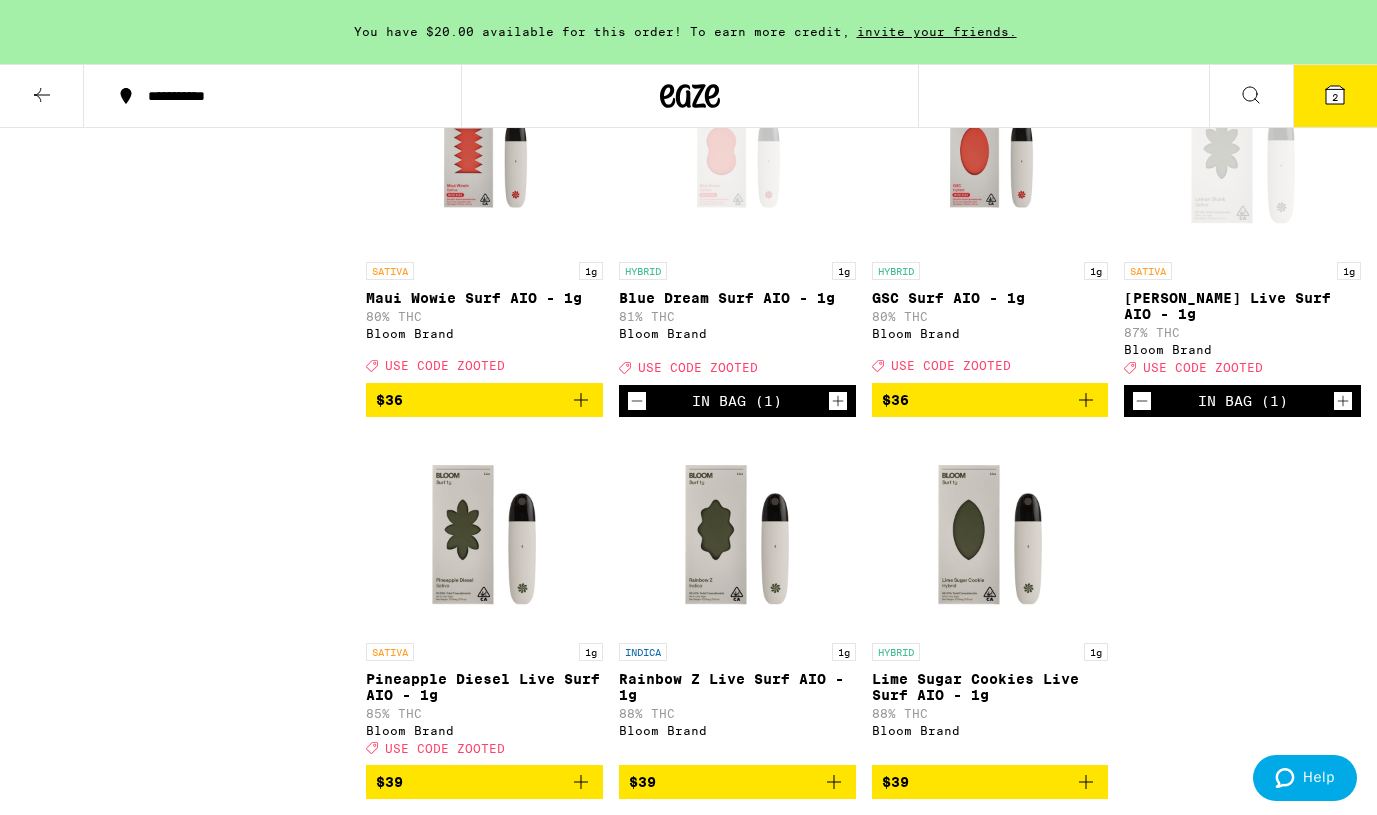 scroll, scrollTop: 1054, scrollLeft: 0, axis: vertical 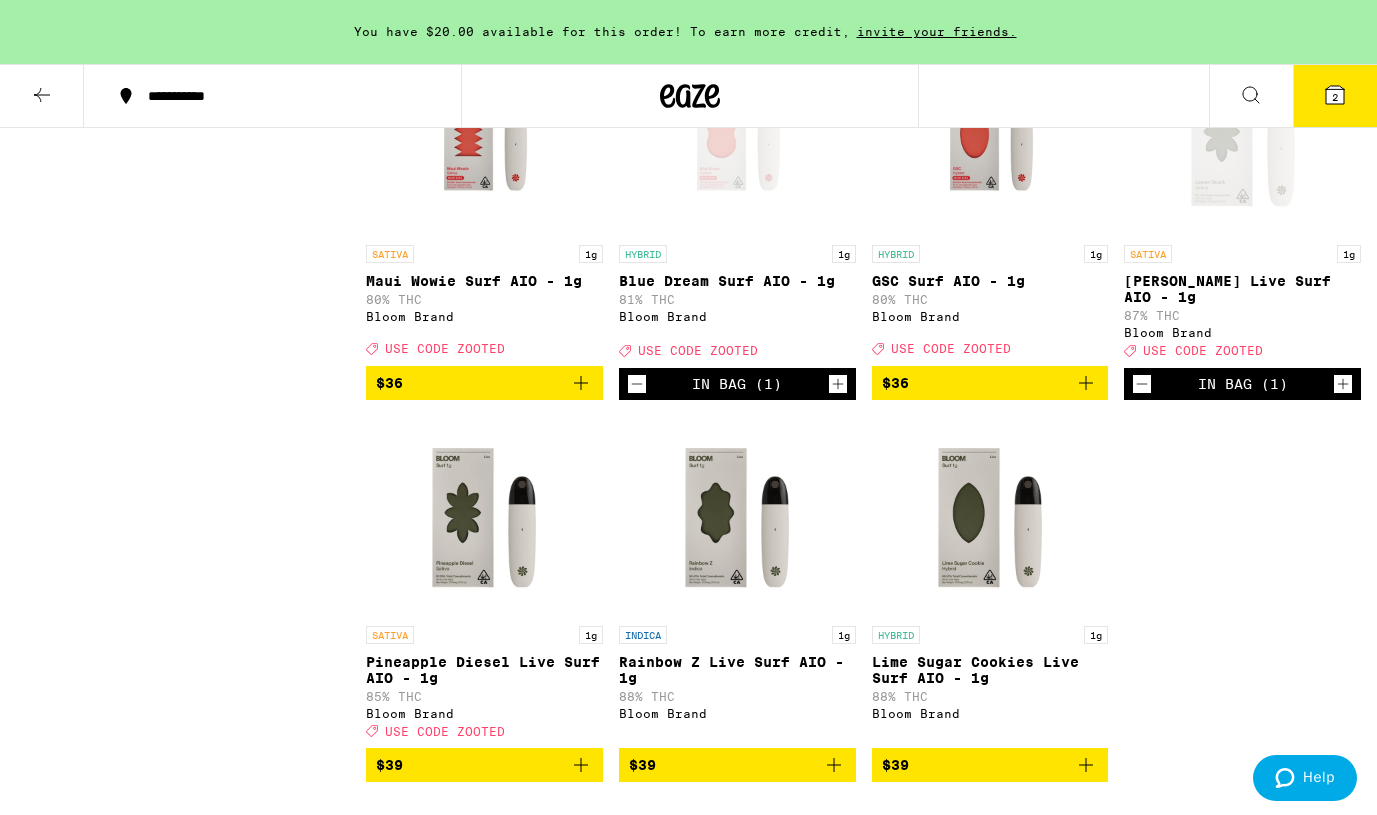 click 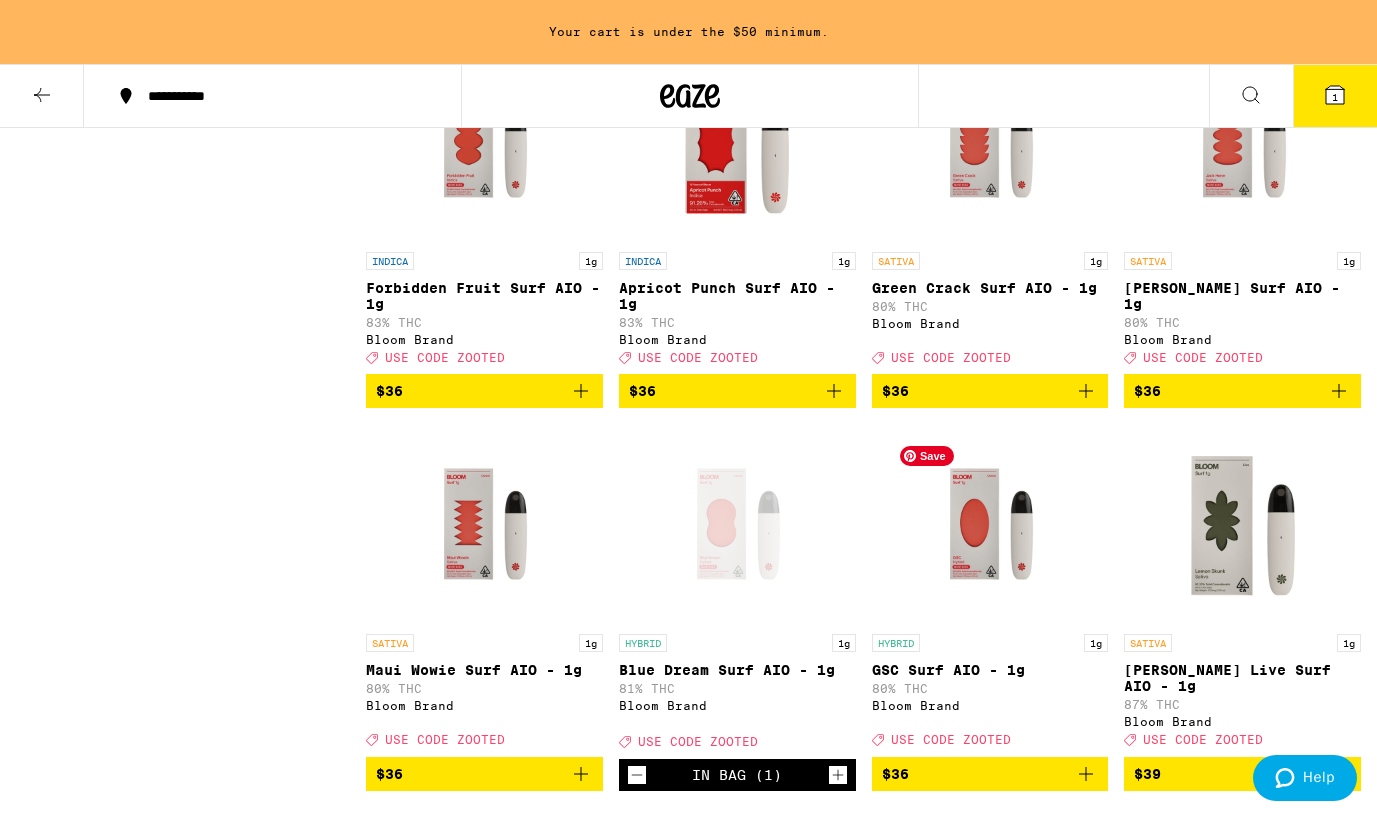 scroll, scrollTop: 664, scrollLeft: 0, axis: vertical 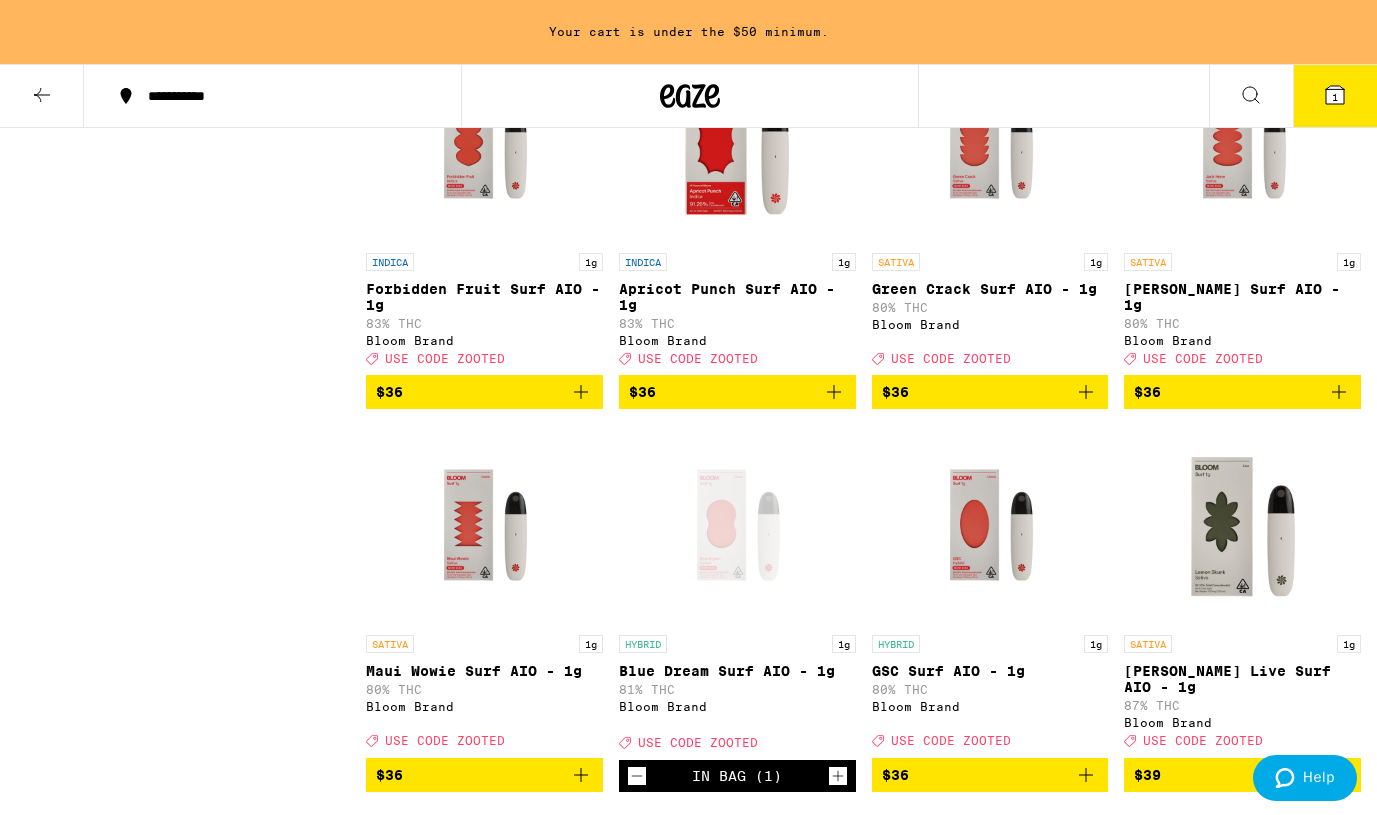 click 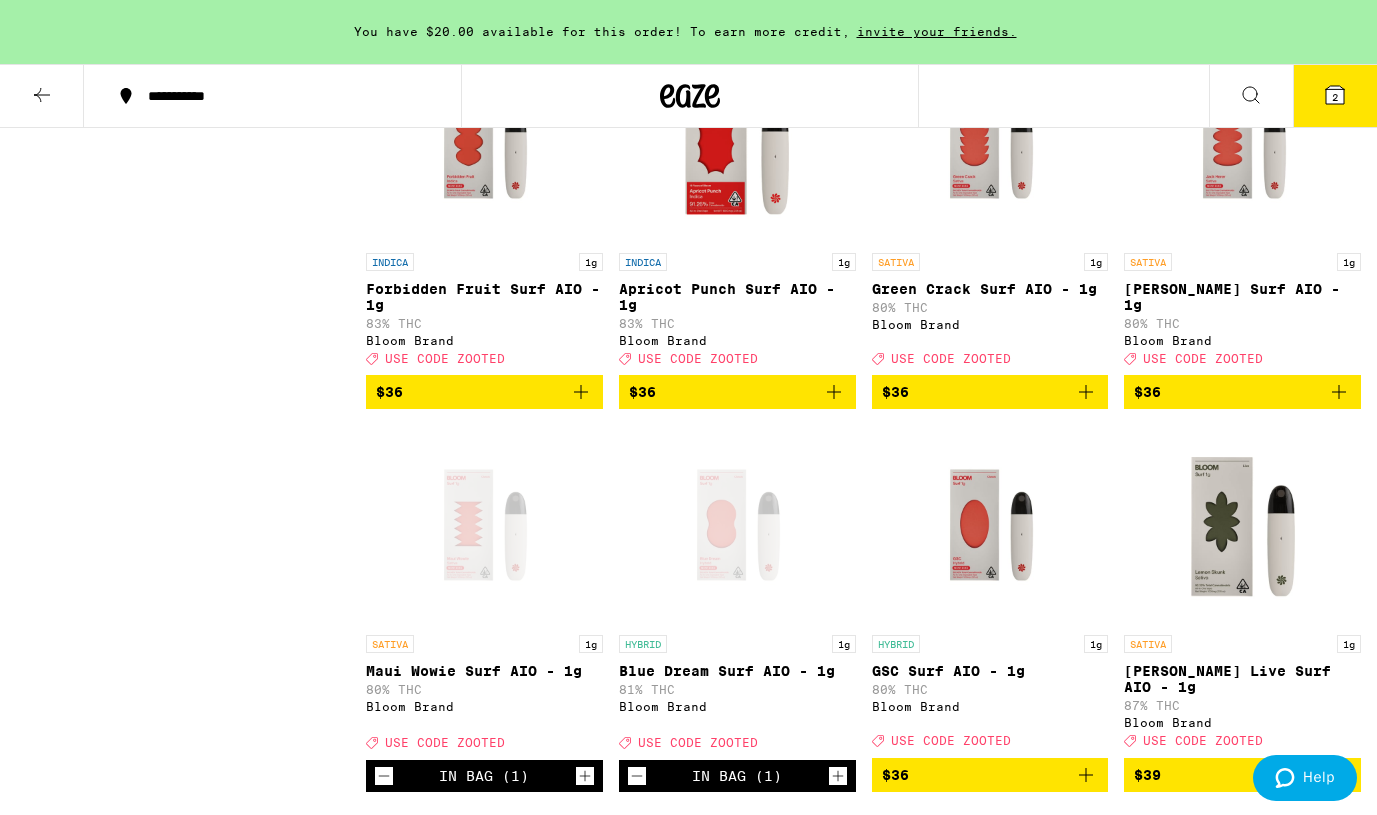 click 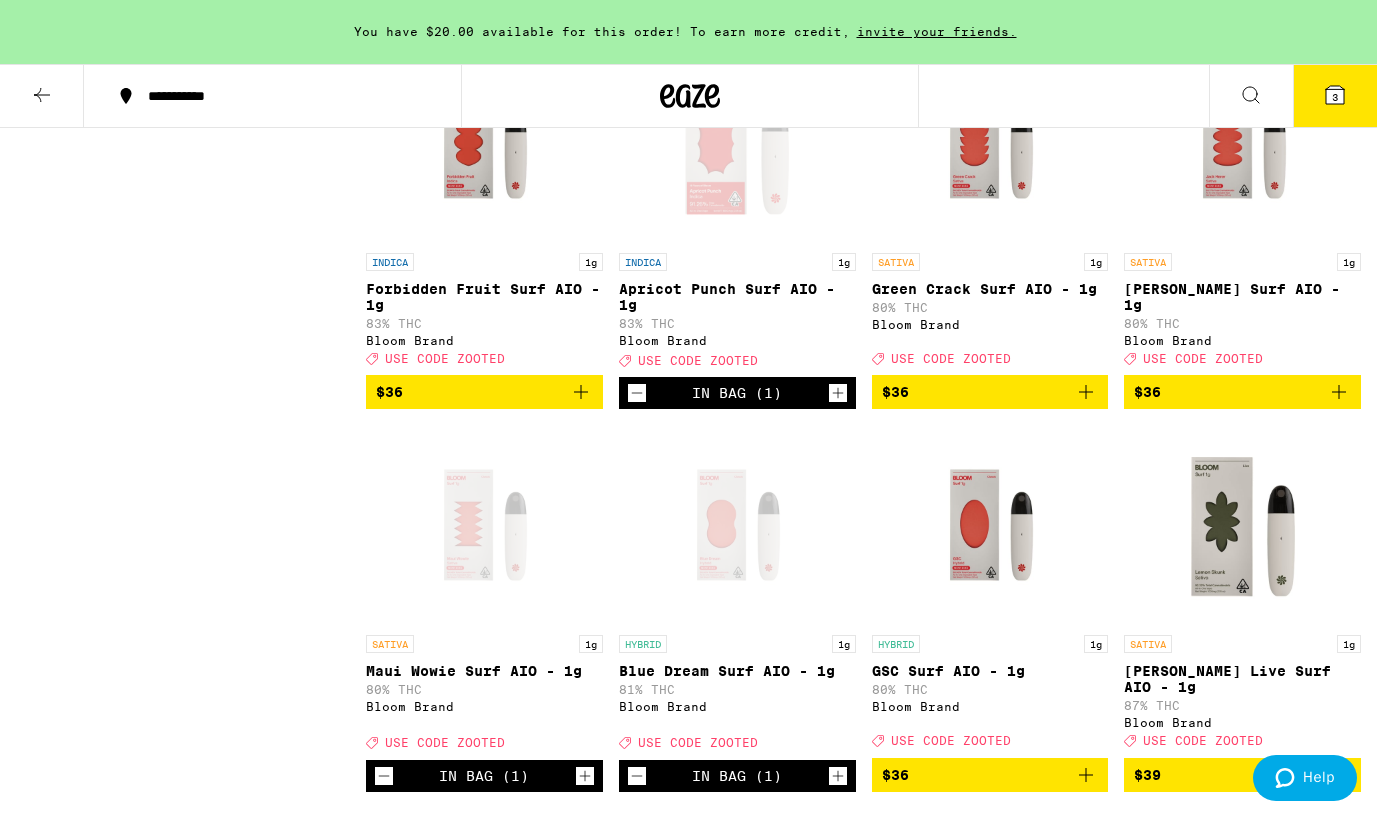 click on "3" at bounding box center [1335, 97] 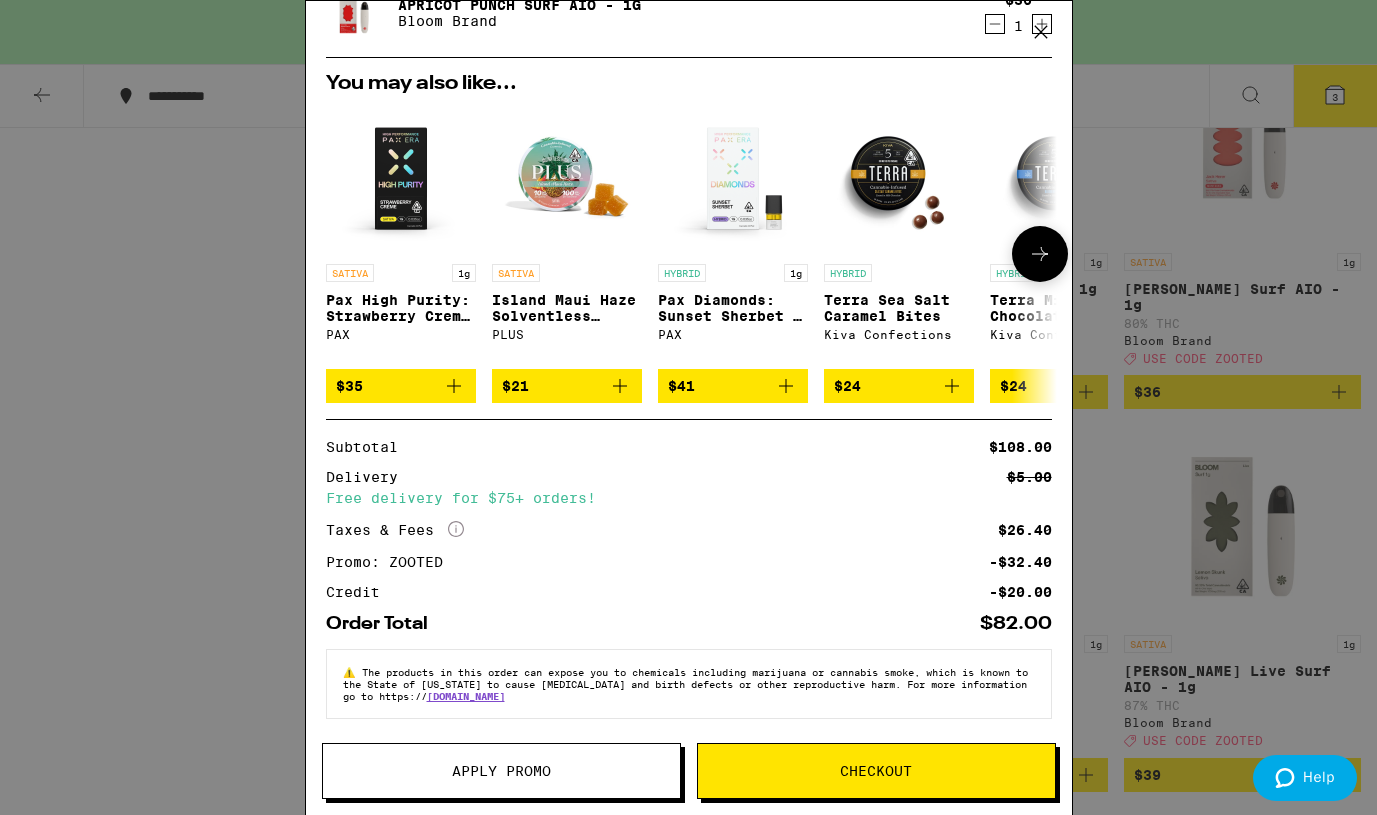 scroll, scrollTop: 307, scrollLeft: 0, axis: vertical 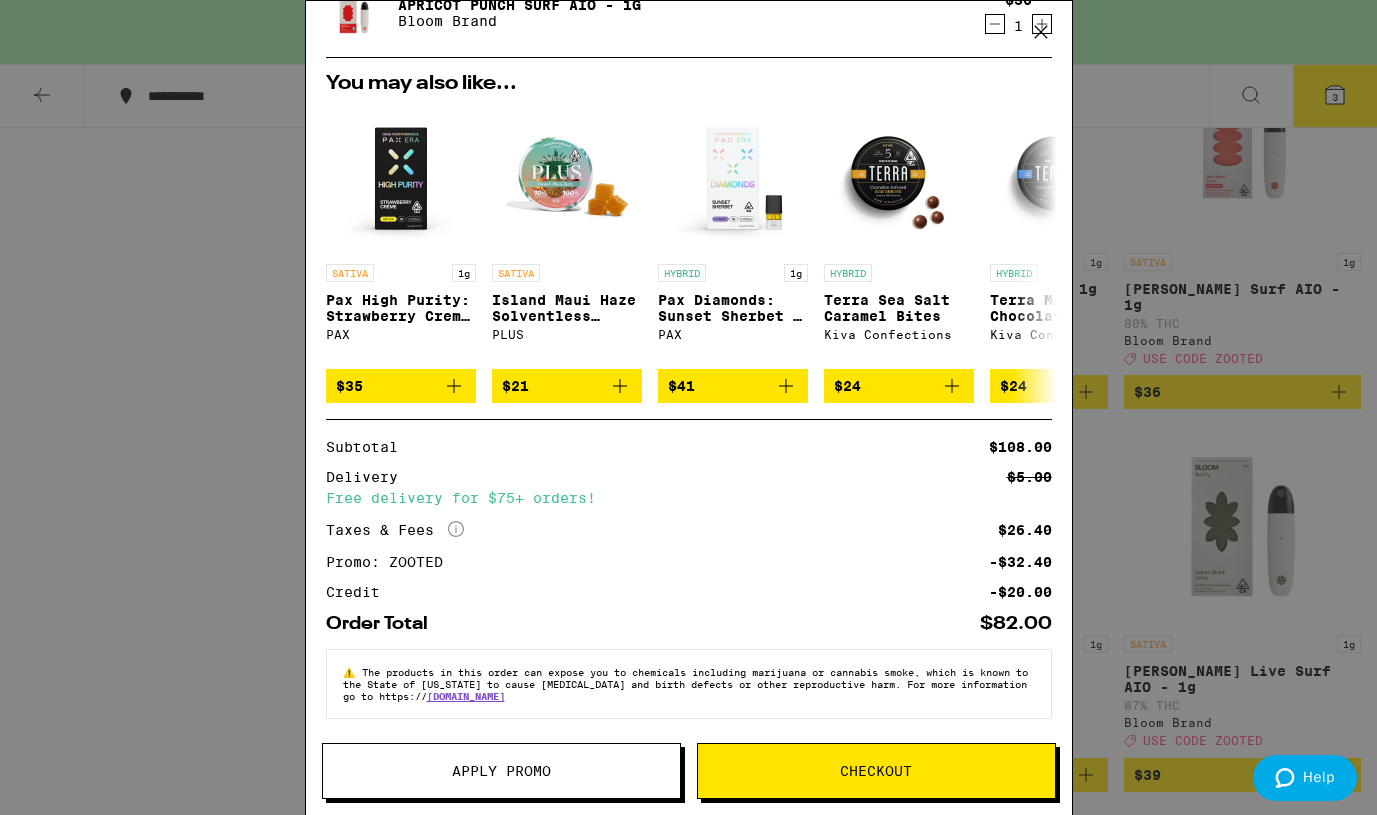 click on "Checkout" at bounding box center [876, 771] 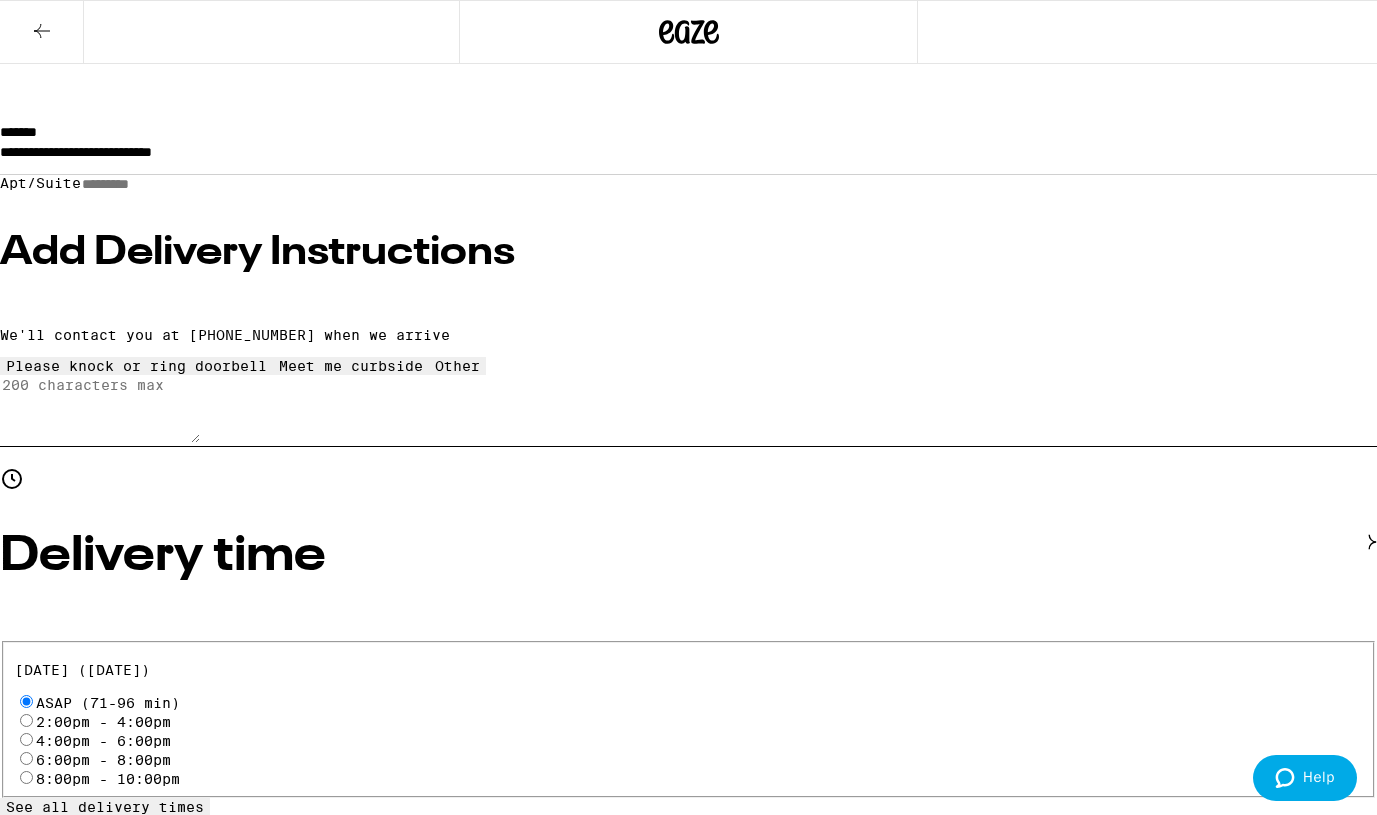 scroll, scrollTop: 219, scrollLeft: 0, axis: vertical 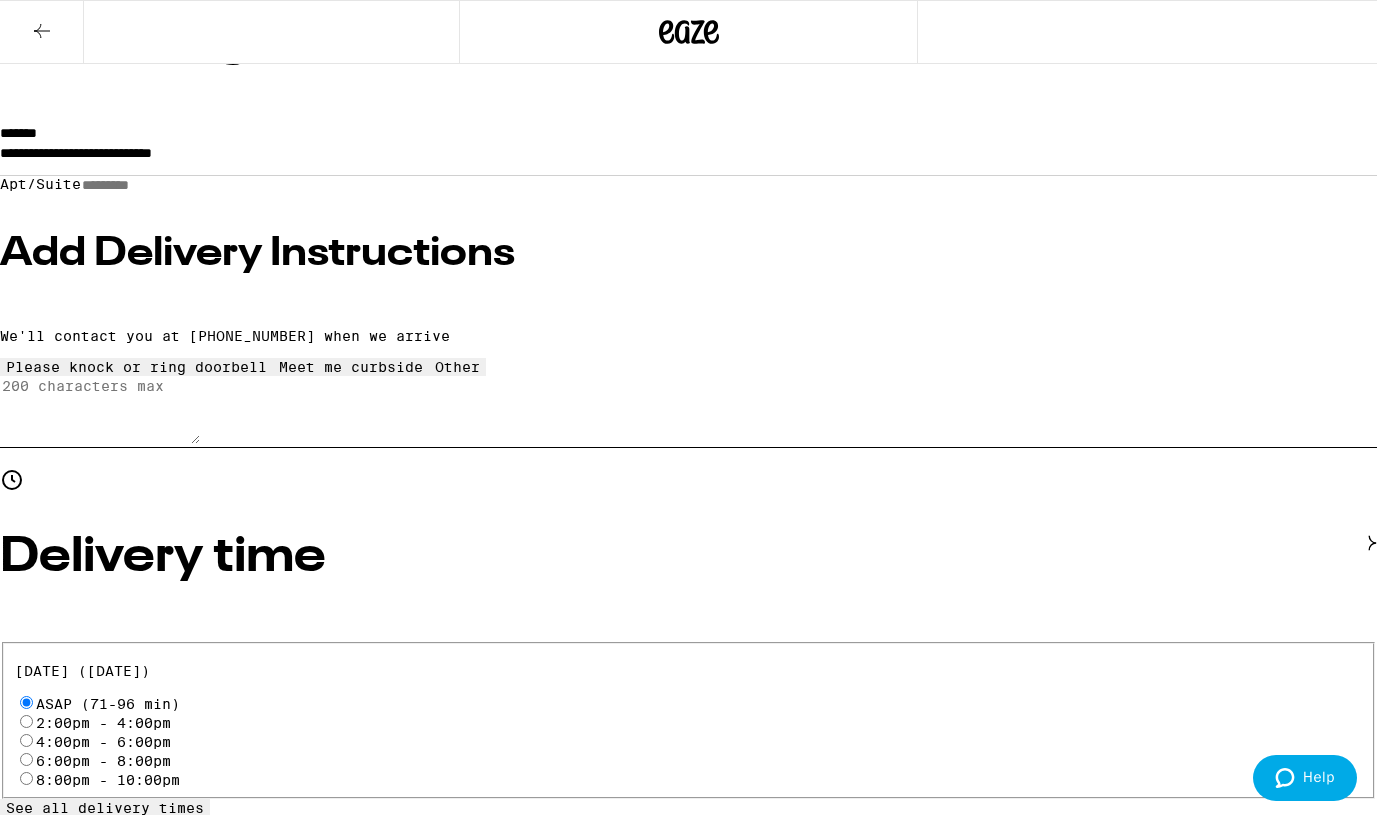 click on "See all delivery times" at bounding box center (105, 808) 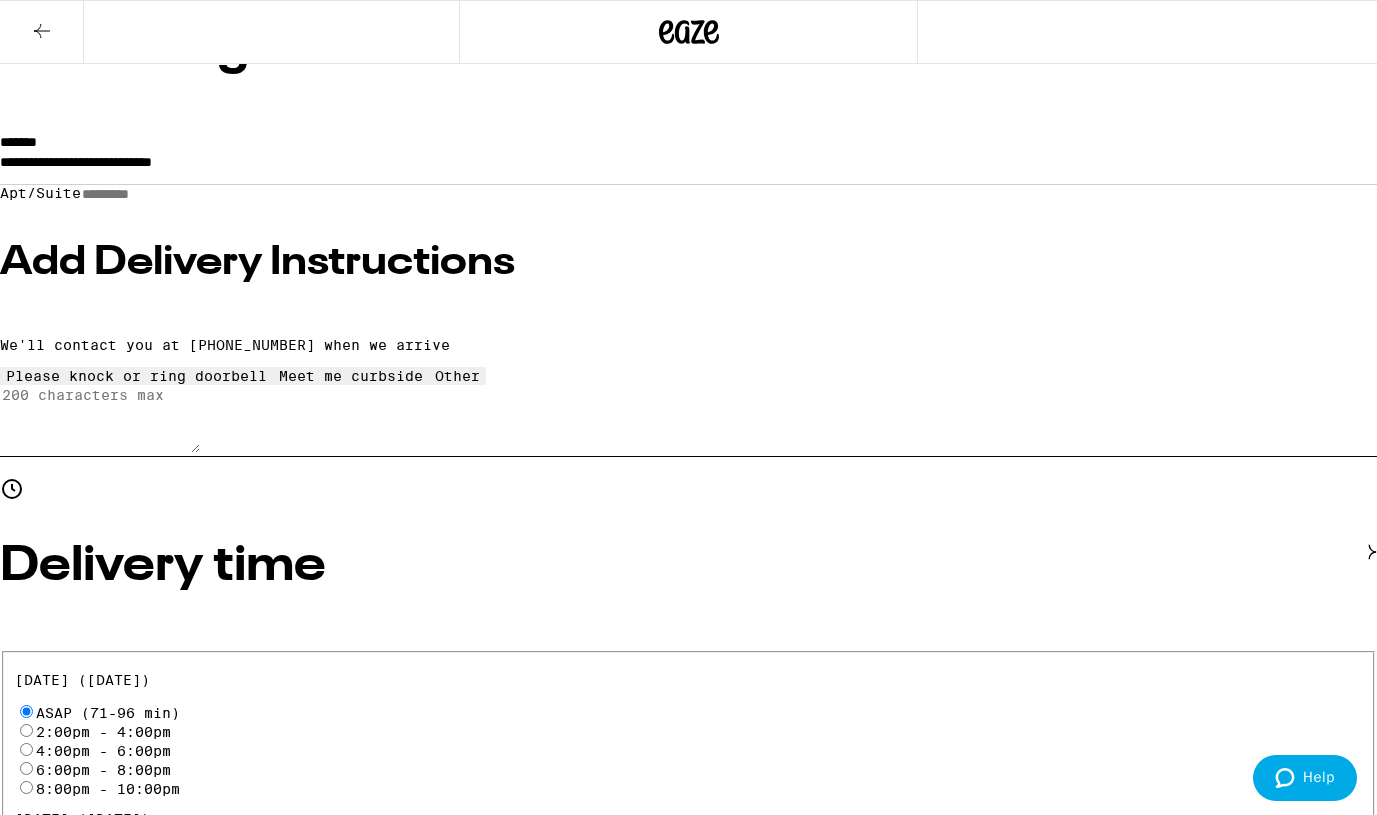 scroll, scrollTop: 167, scrollLeft: 0, axis: vertical 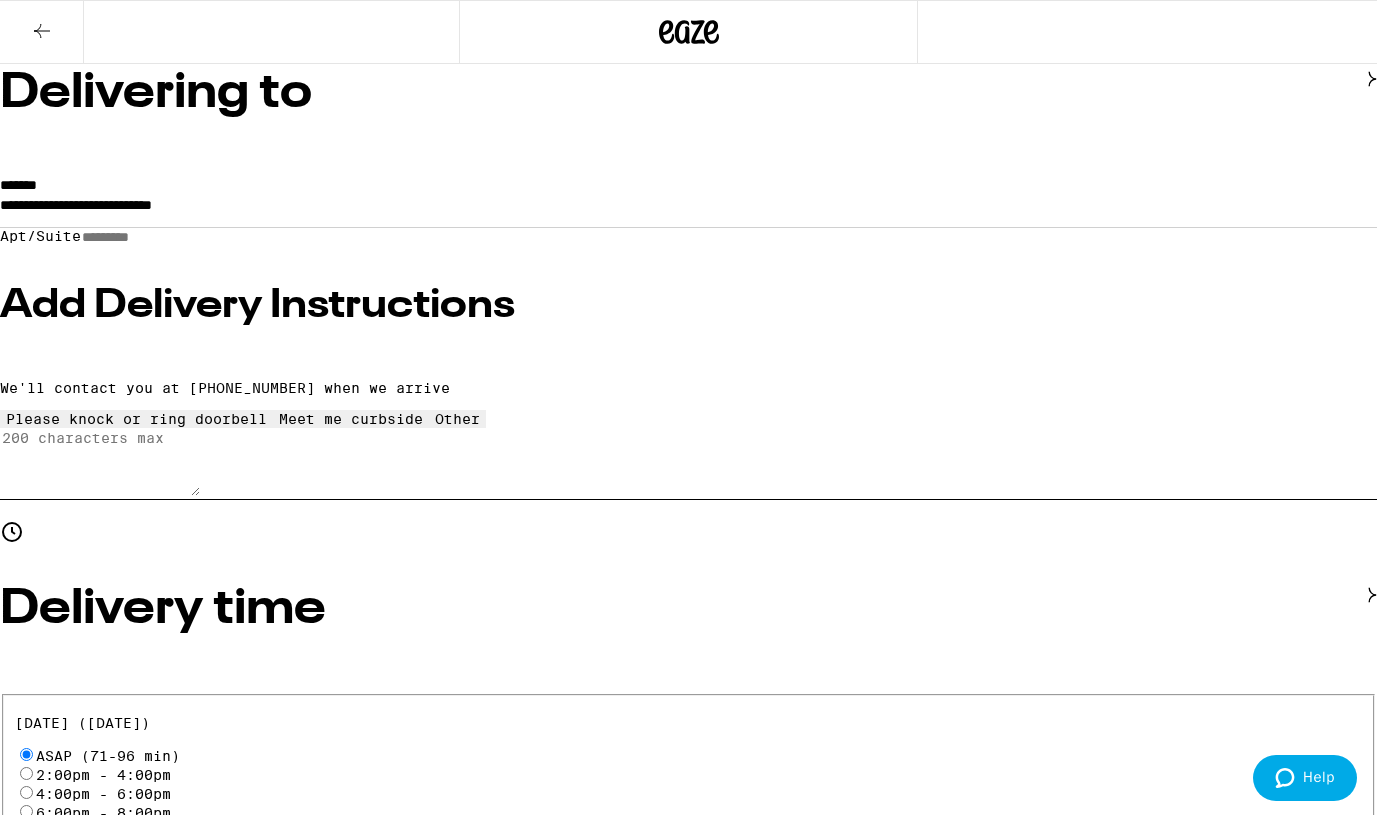 click on "Apt/Suite" at bounding box center [152, 237] 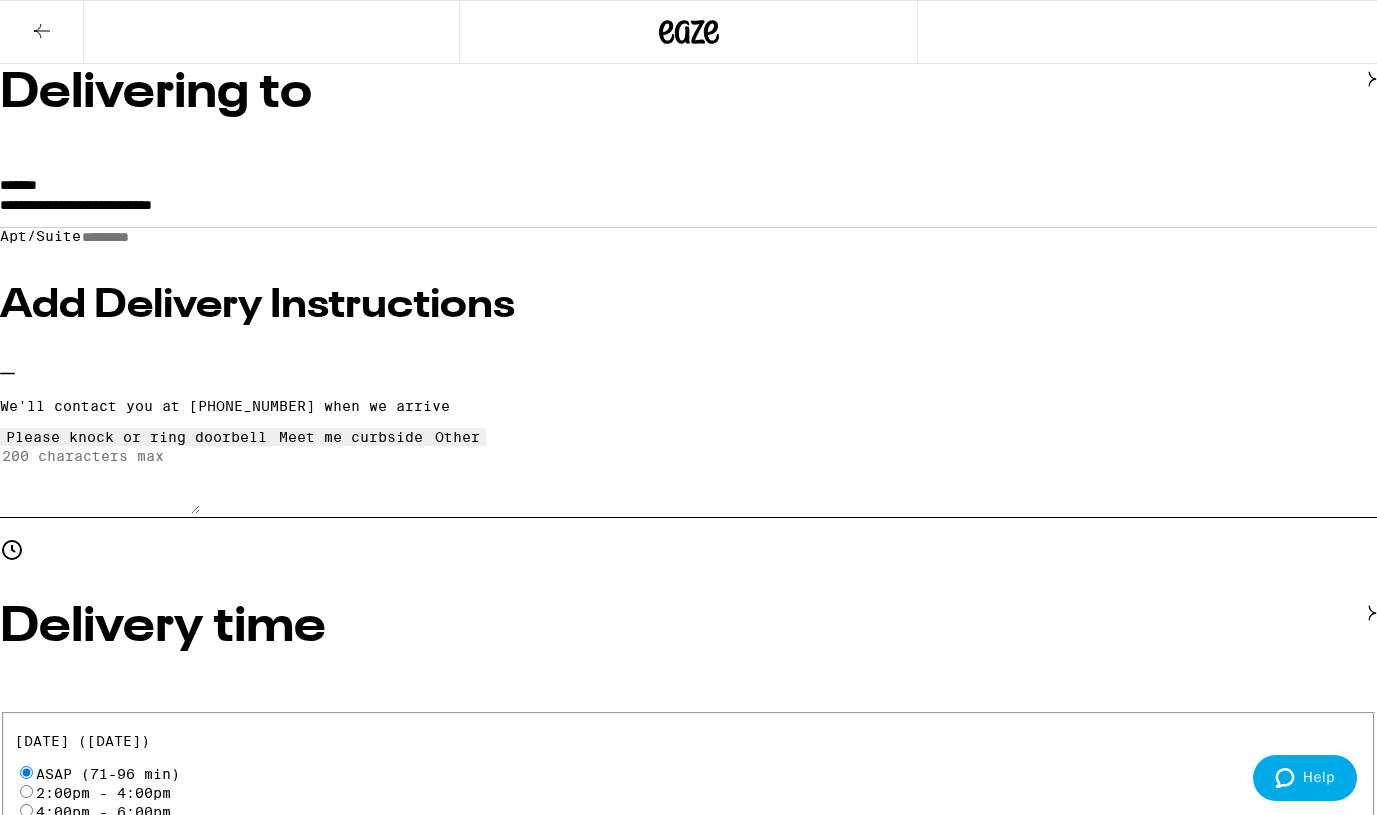 click on "Meet me curbside" at bounding box center [351, 437] 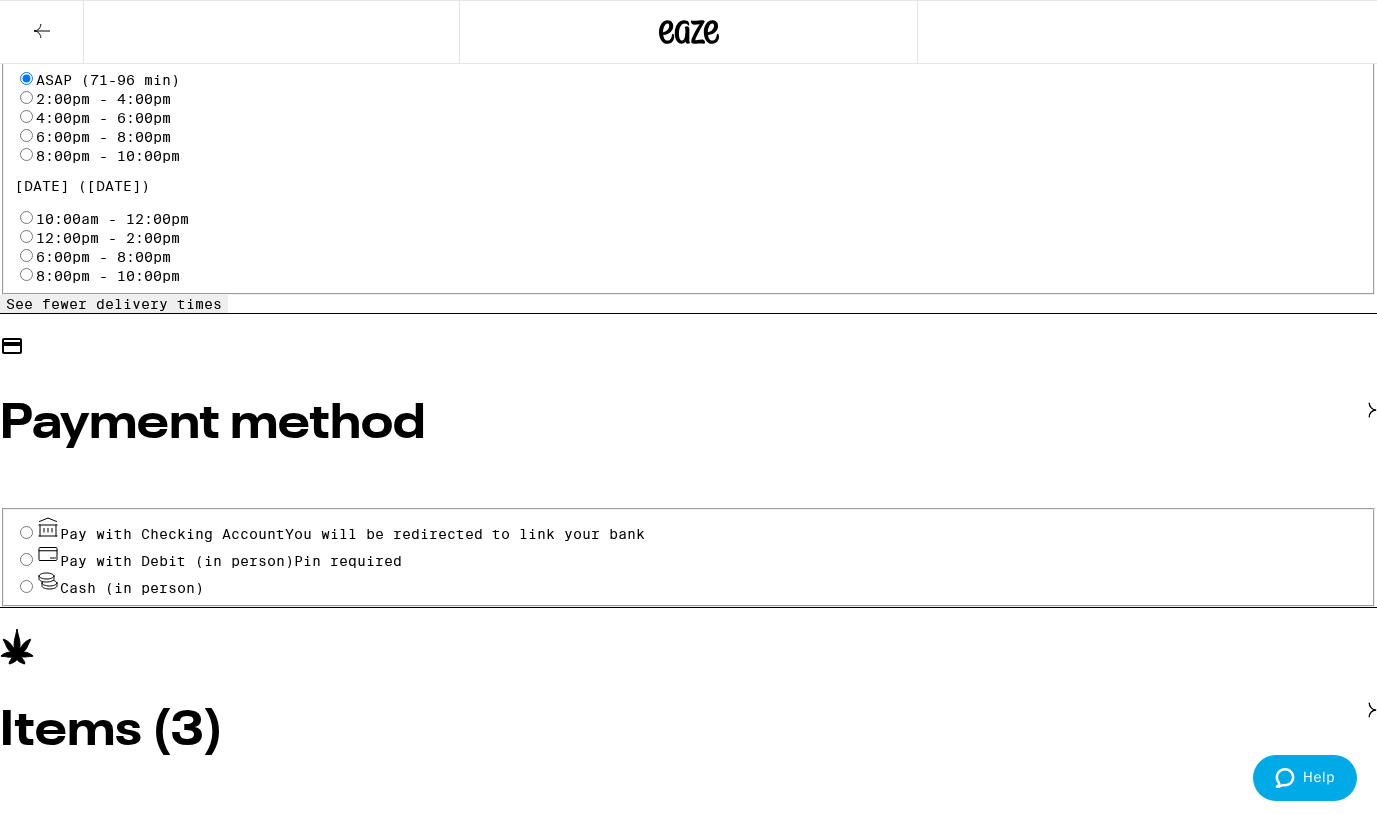 scroll, scrollTop: 866, scrollLeft: 0, axis: vertical 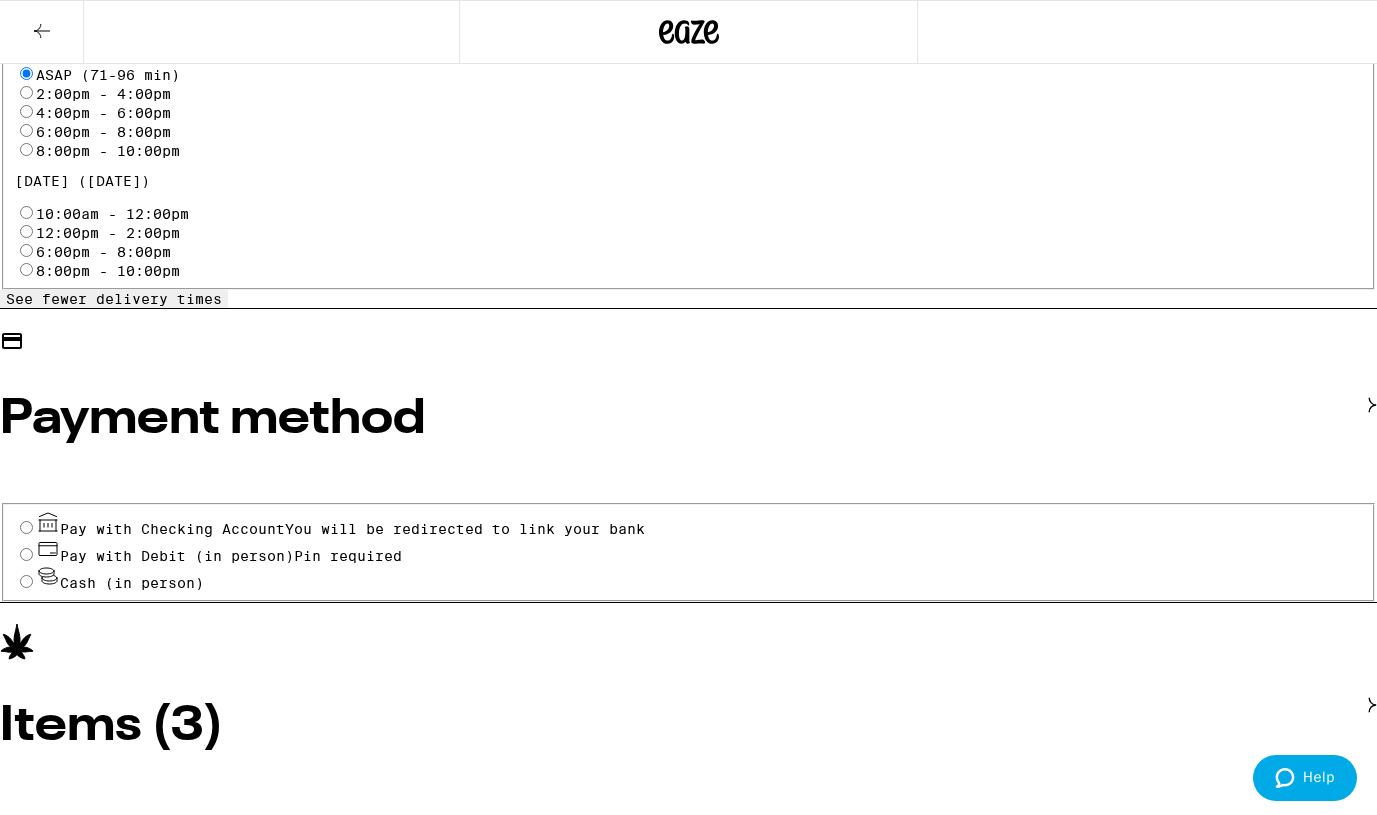 click on "Pay with Debit (in person)" at bounding box center (177, 556) 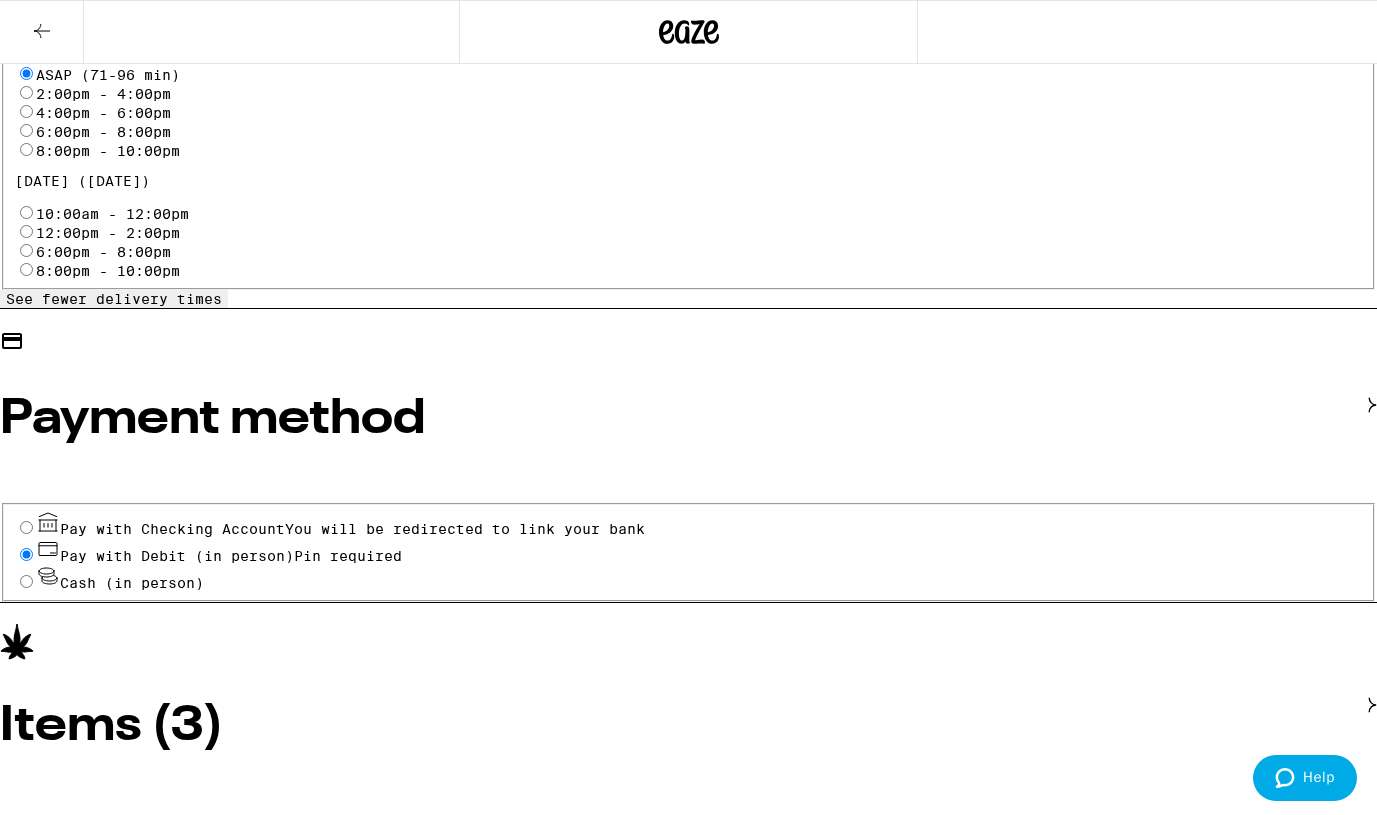 radio on "true" 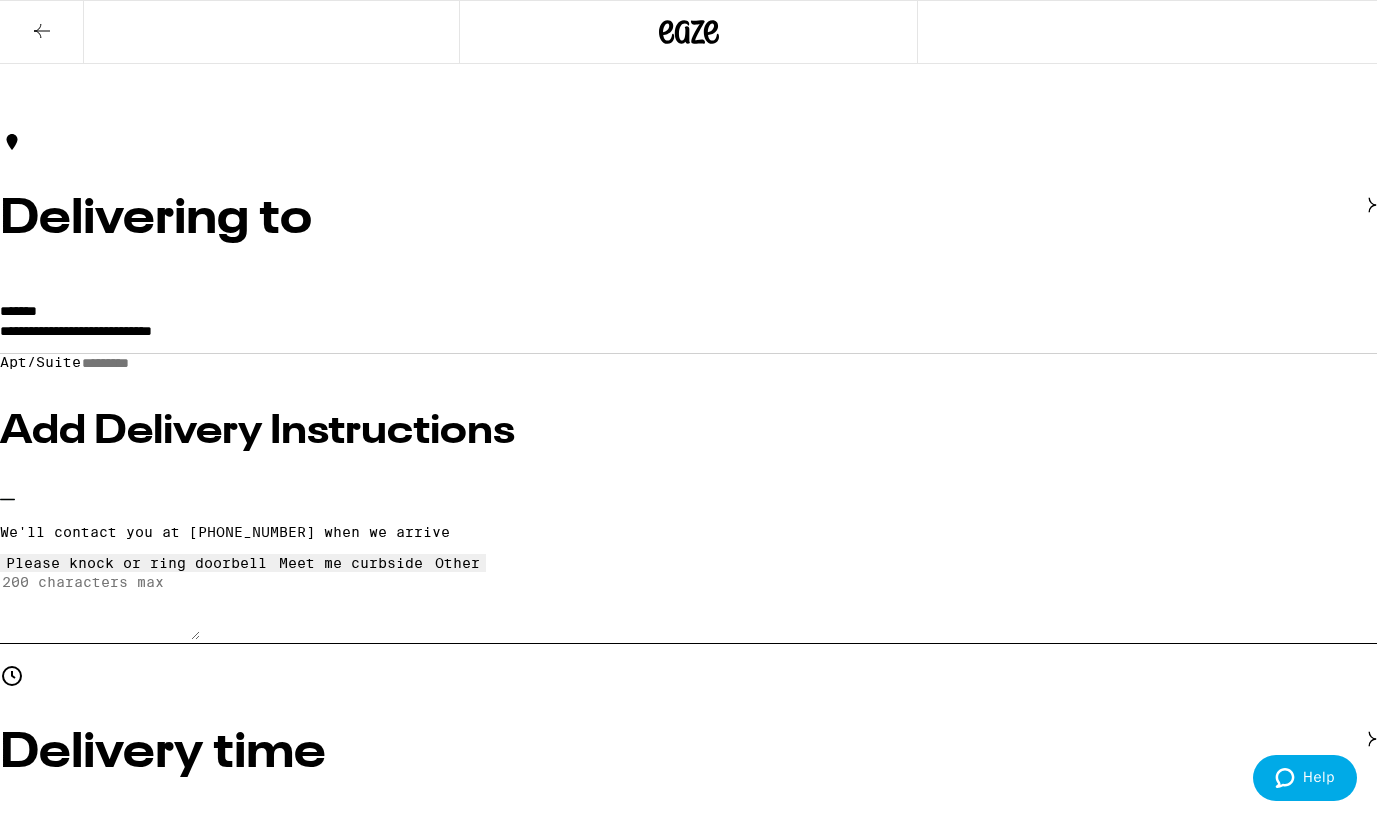scroll, scrollTop: 25, scrollLeft: 0, axis: vertical 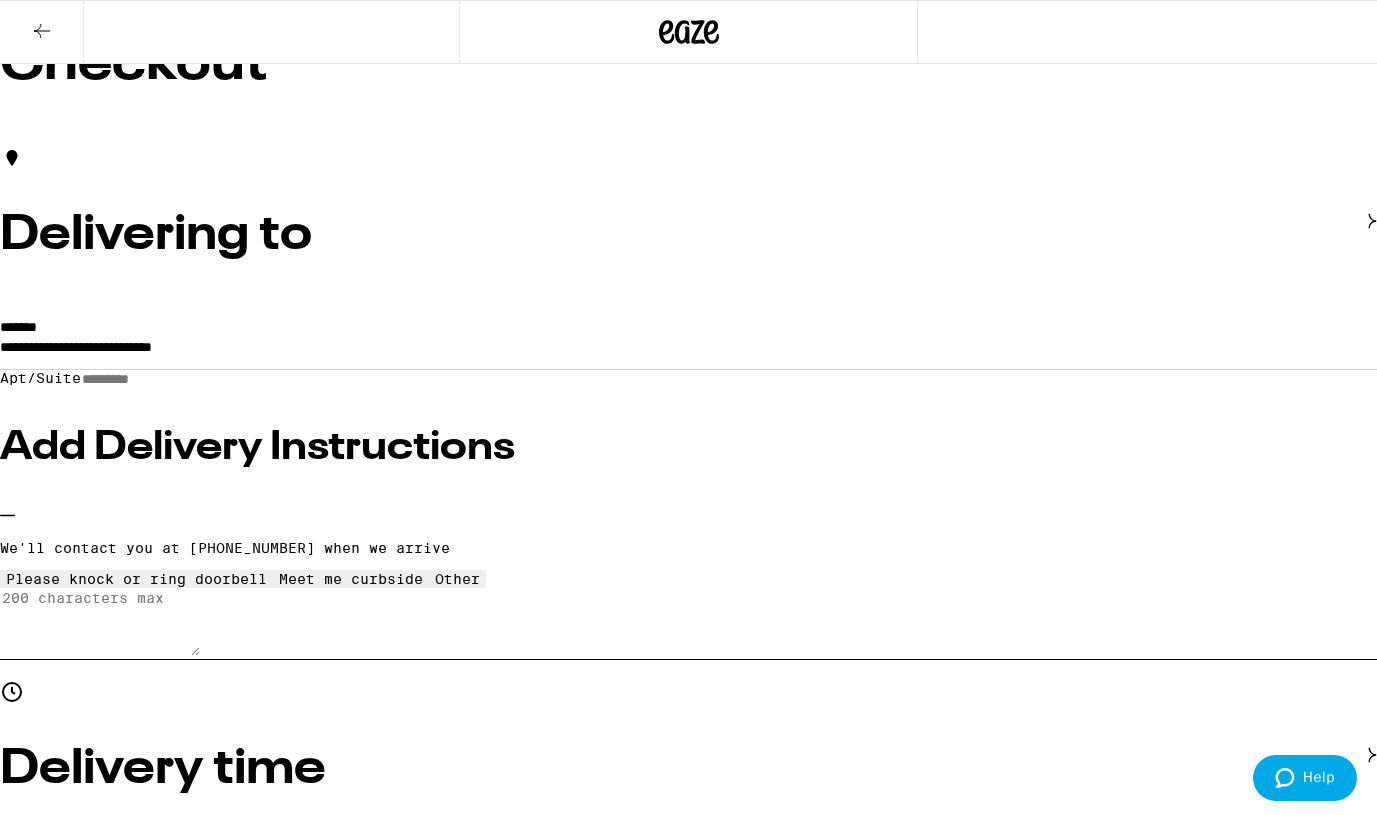 click on "Other" at bounding box center (688, 2254) 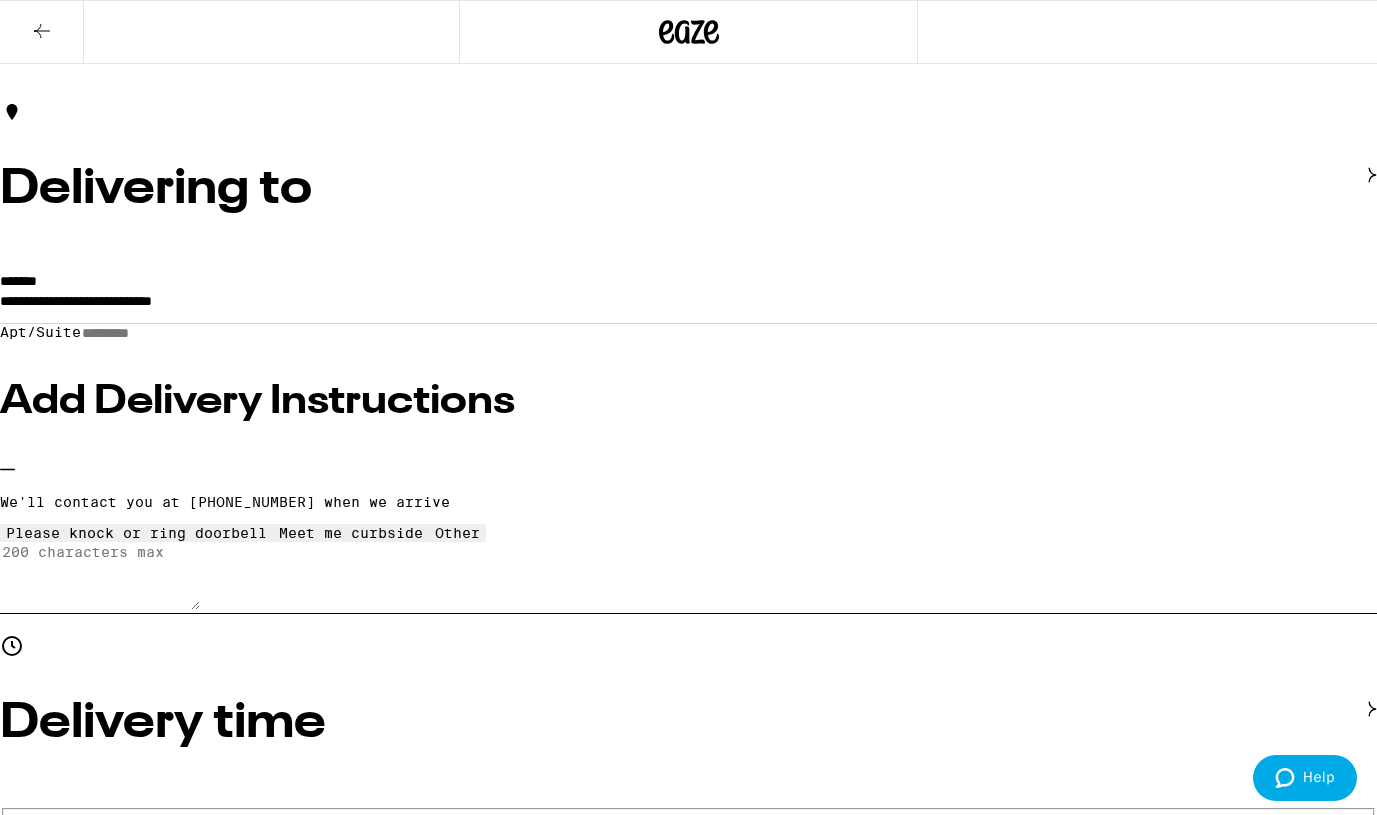scroll, scrollTop: 121, scrollLeft: 0, axis: vertical 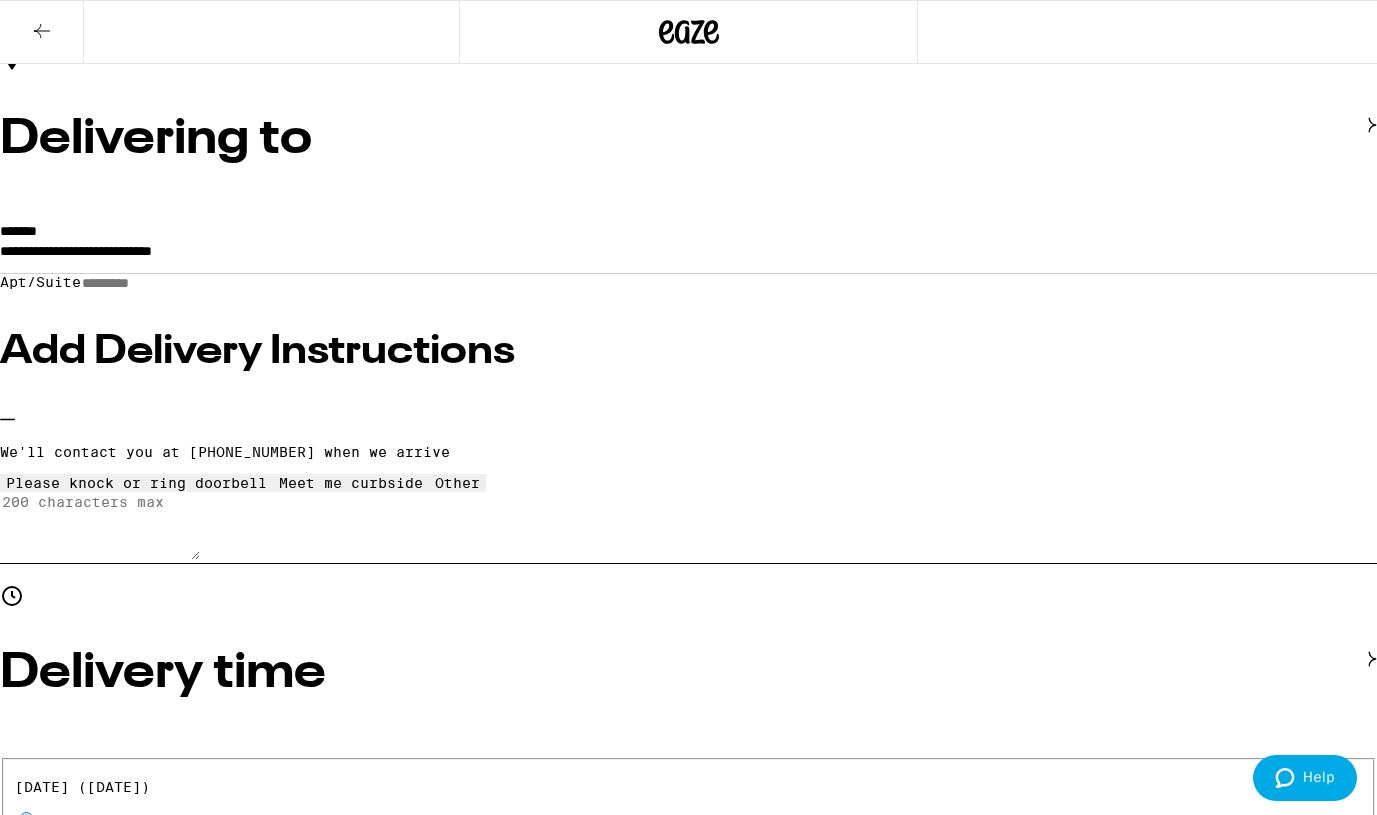 click on "Place Order" at bounding box center (55, 2366) 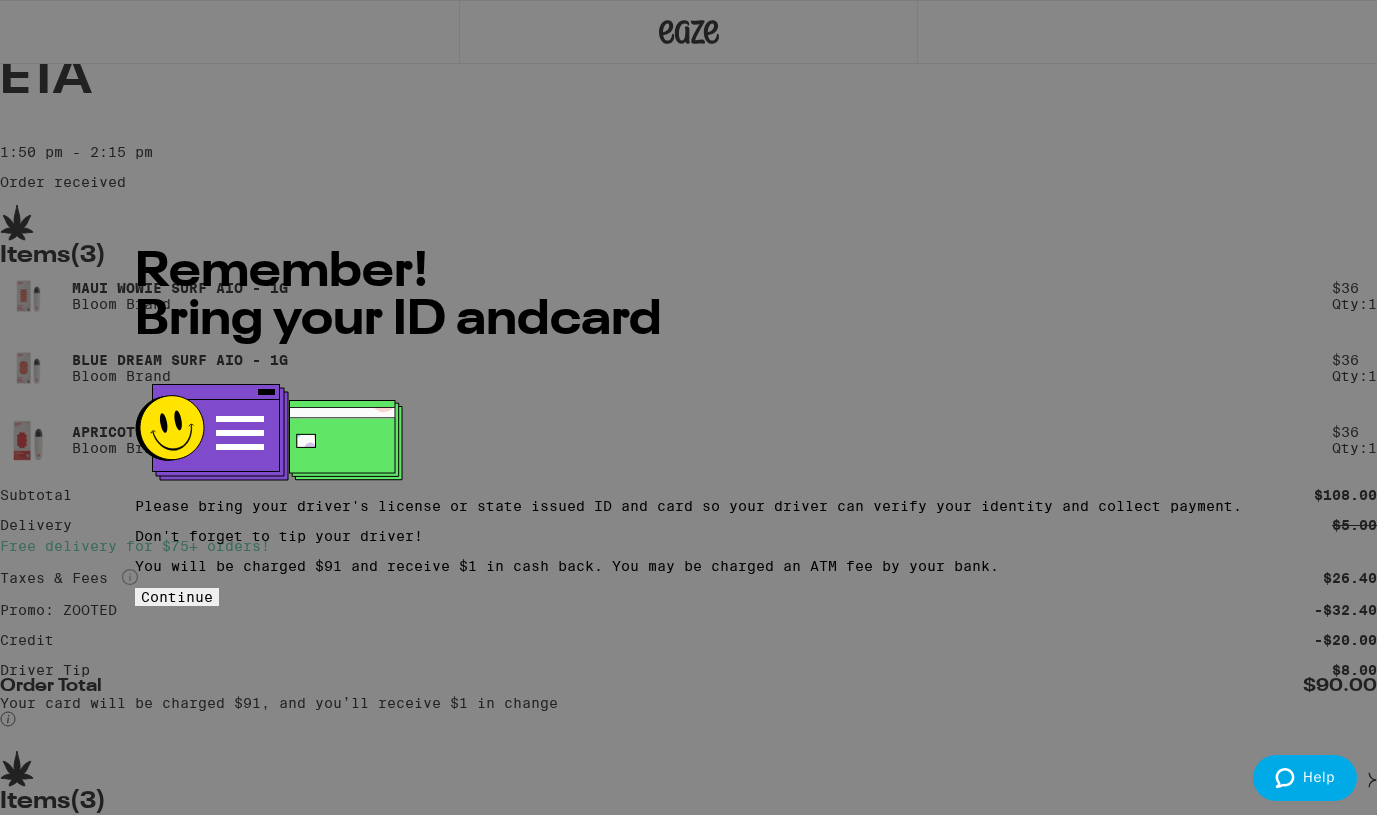 click on "Continue" at bounding box center [177, 597] 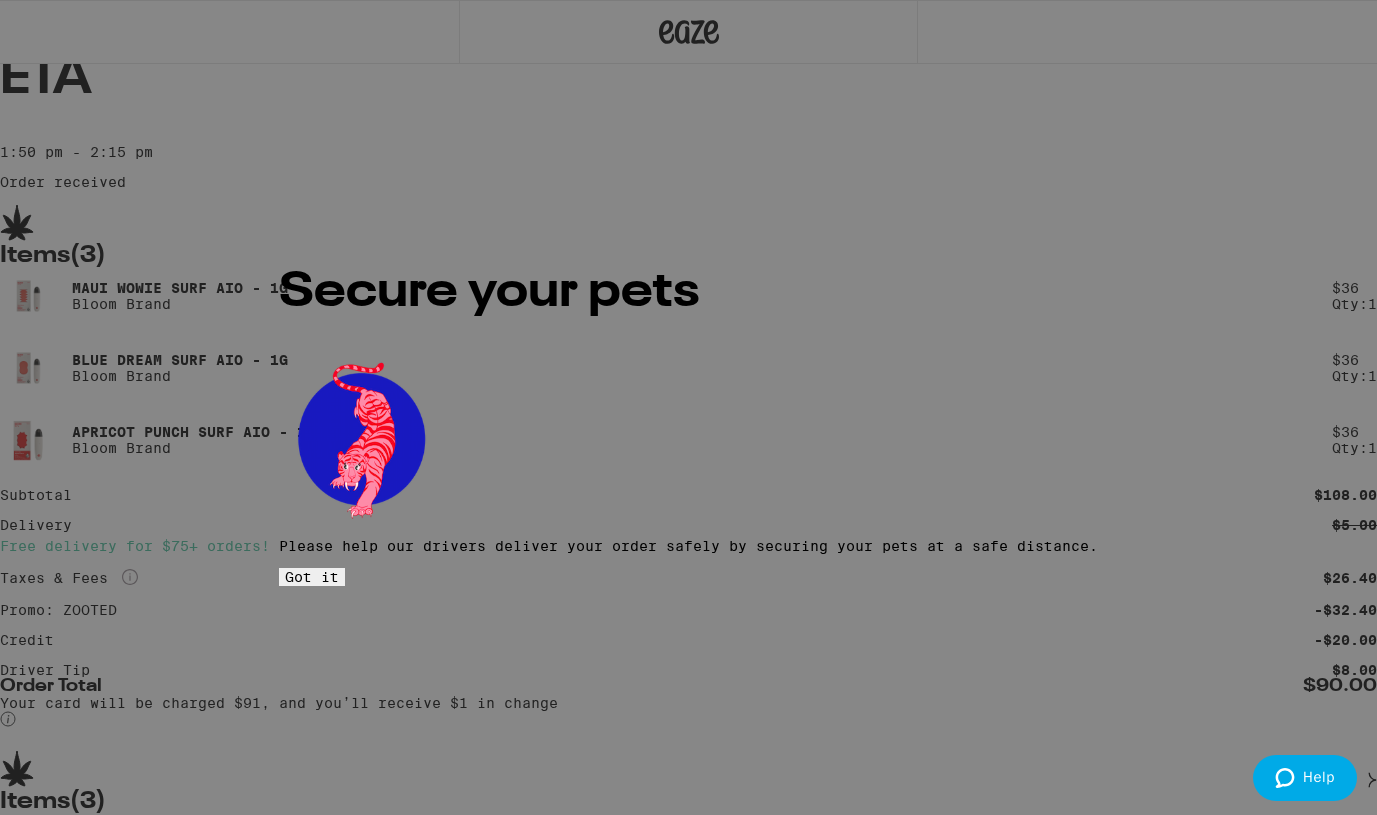 click on "Got it" at bounding box center (312, 577) 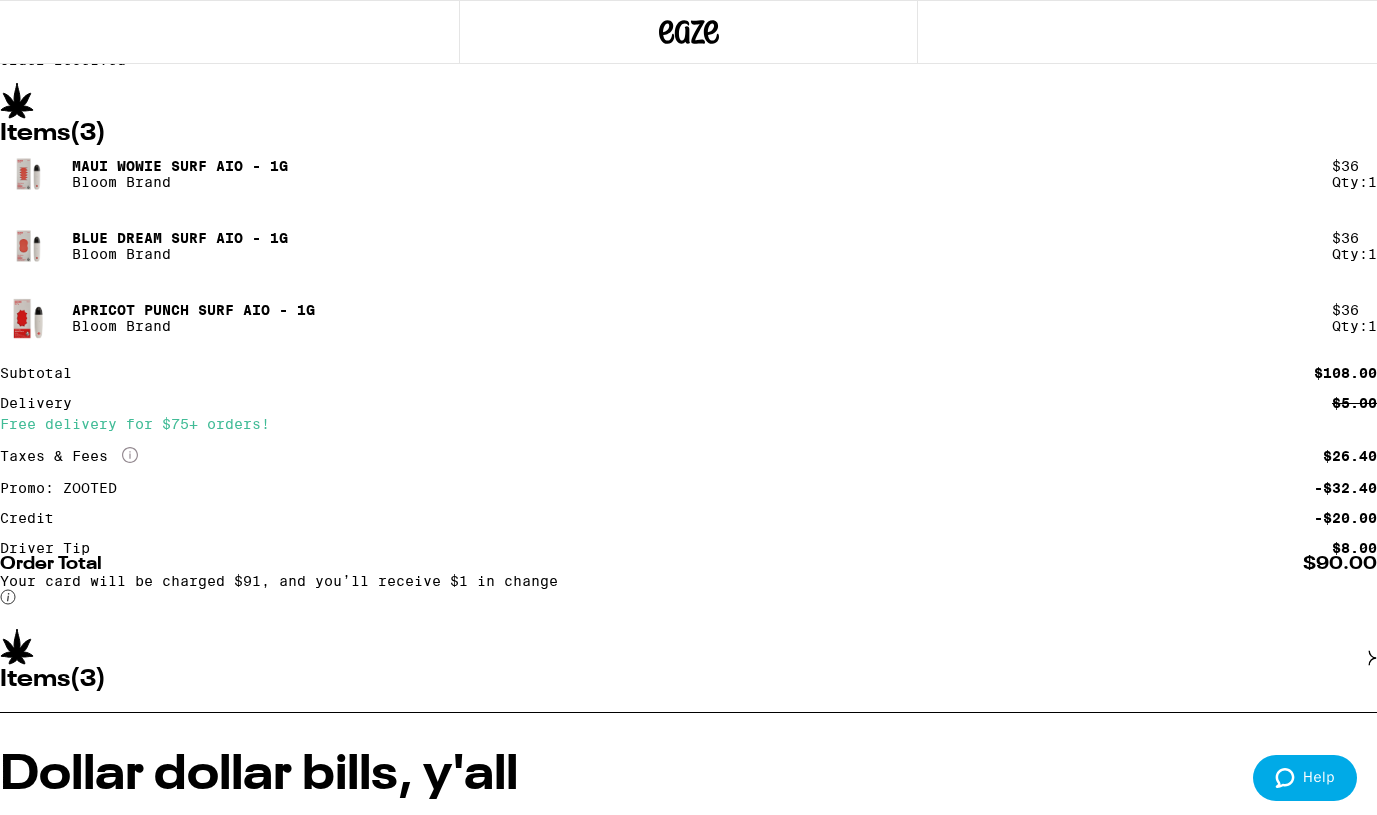 scroll, scrollTop: 126, scrollLeft: 0, axis: vertical 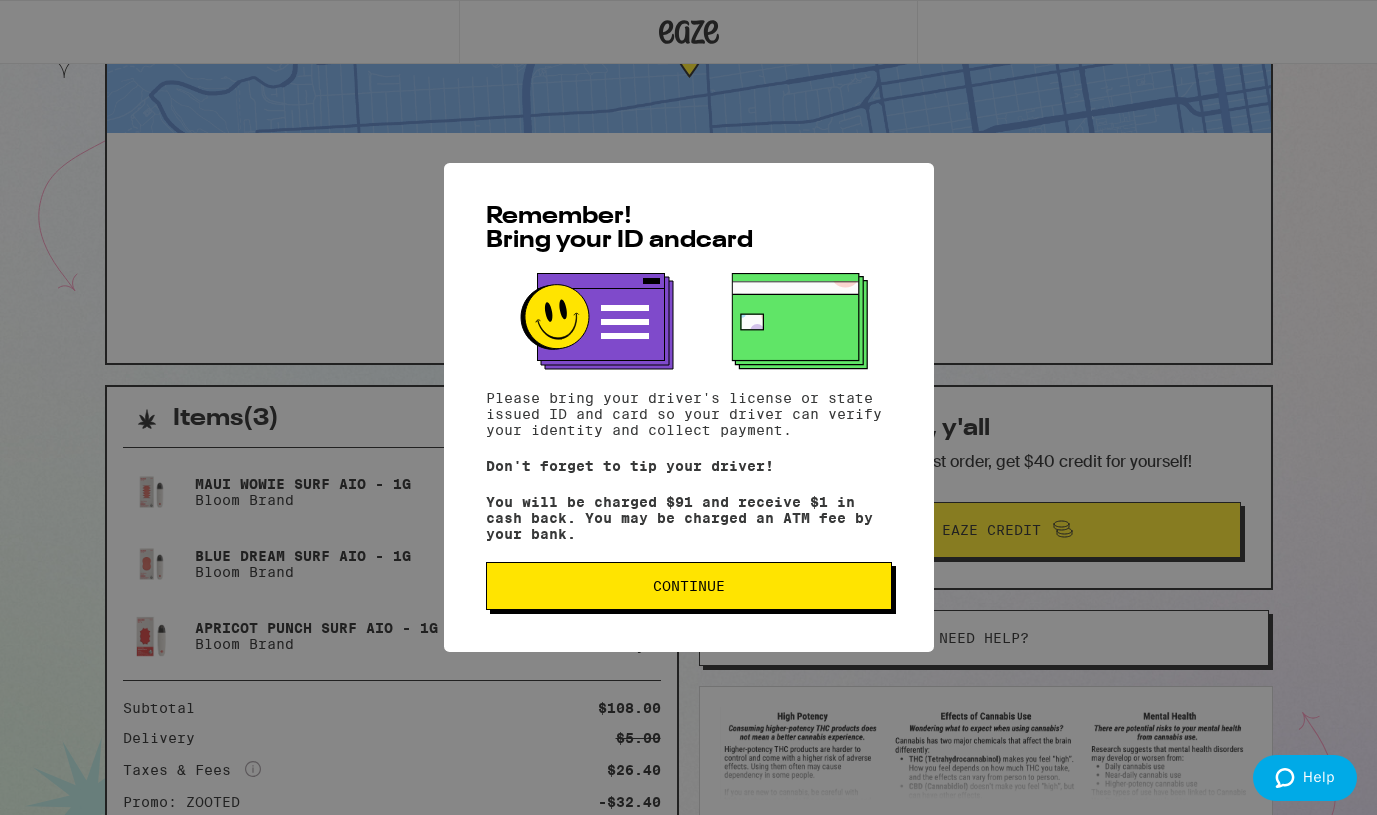 click on "Continue" at bounding box center [689, 586] 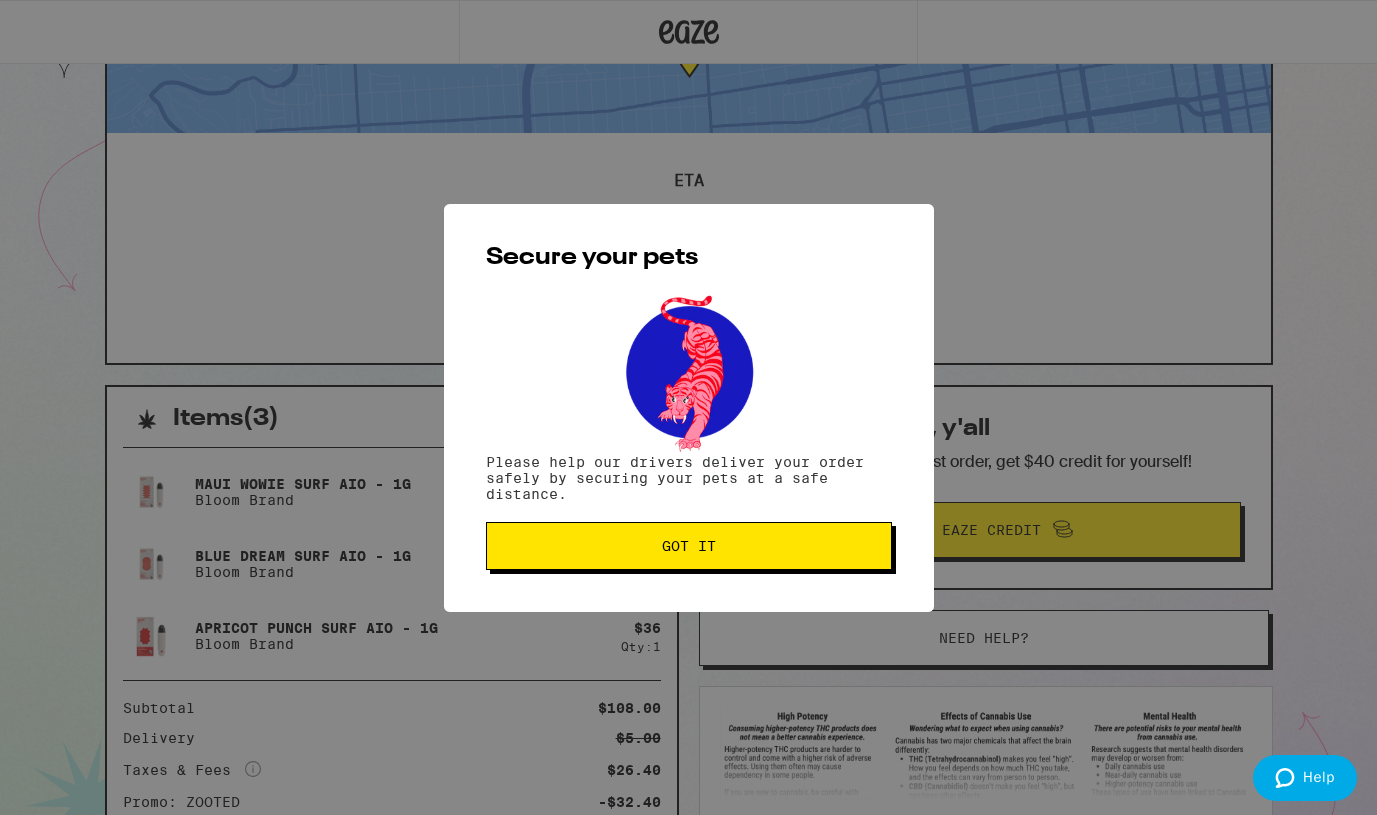 click on "Got it" at bounding box center [689, 546] 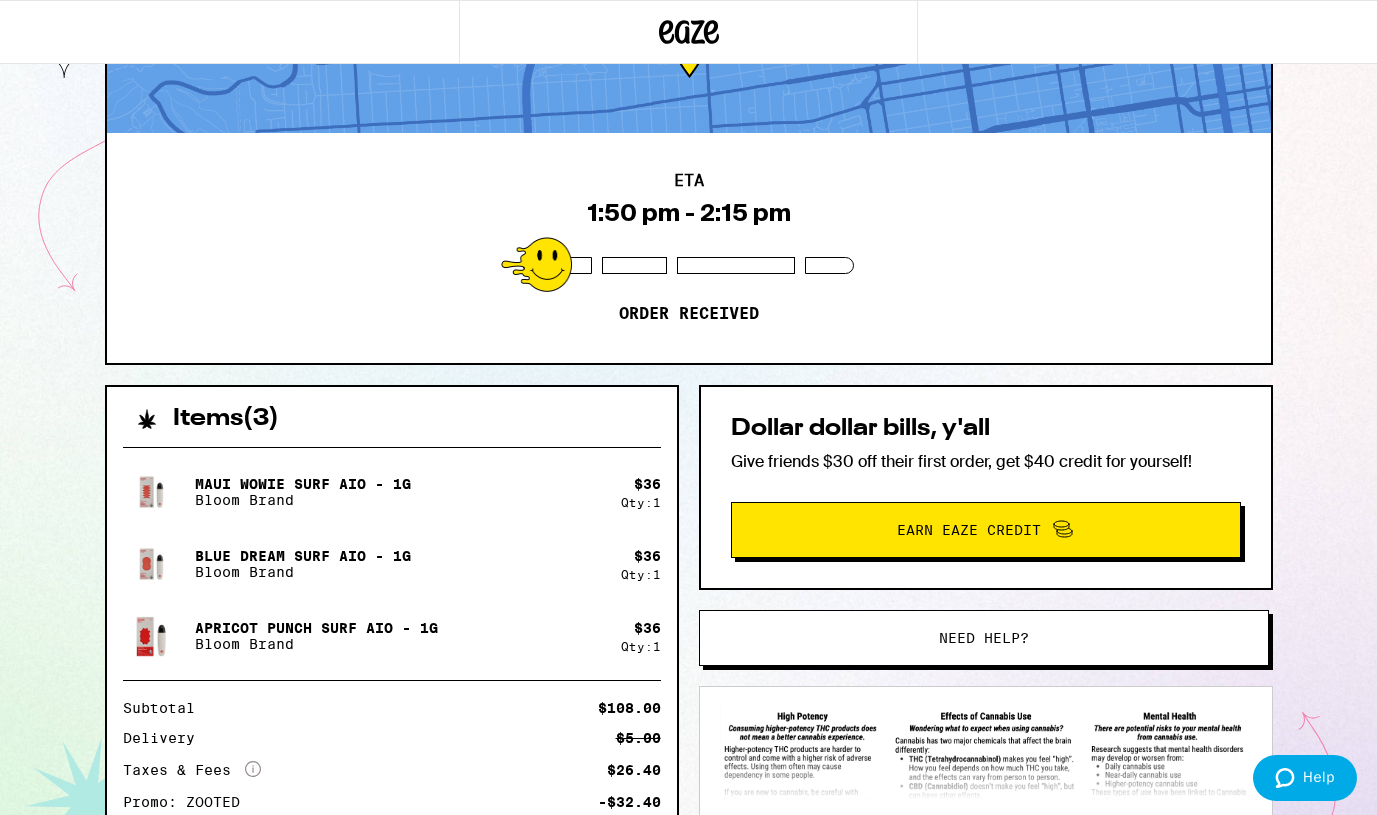scroll, scrollTop: 0, scrollLeft: 0, axis: both 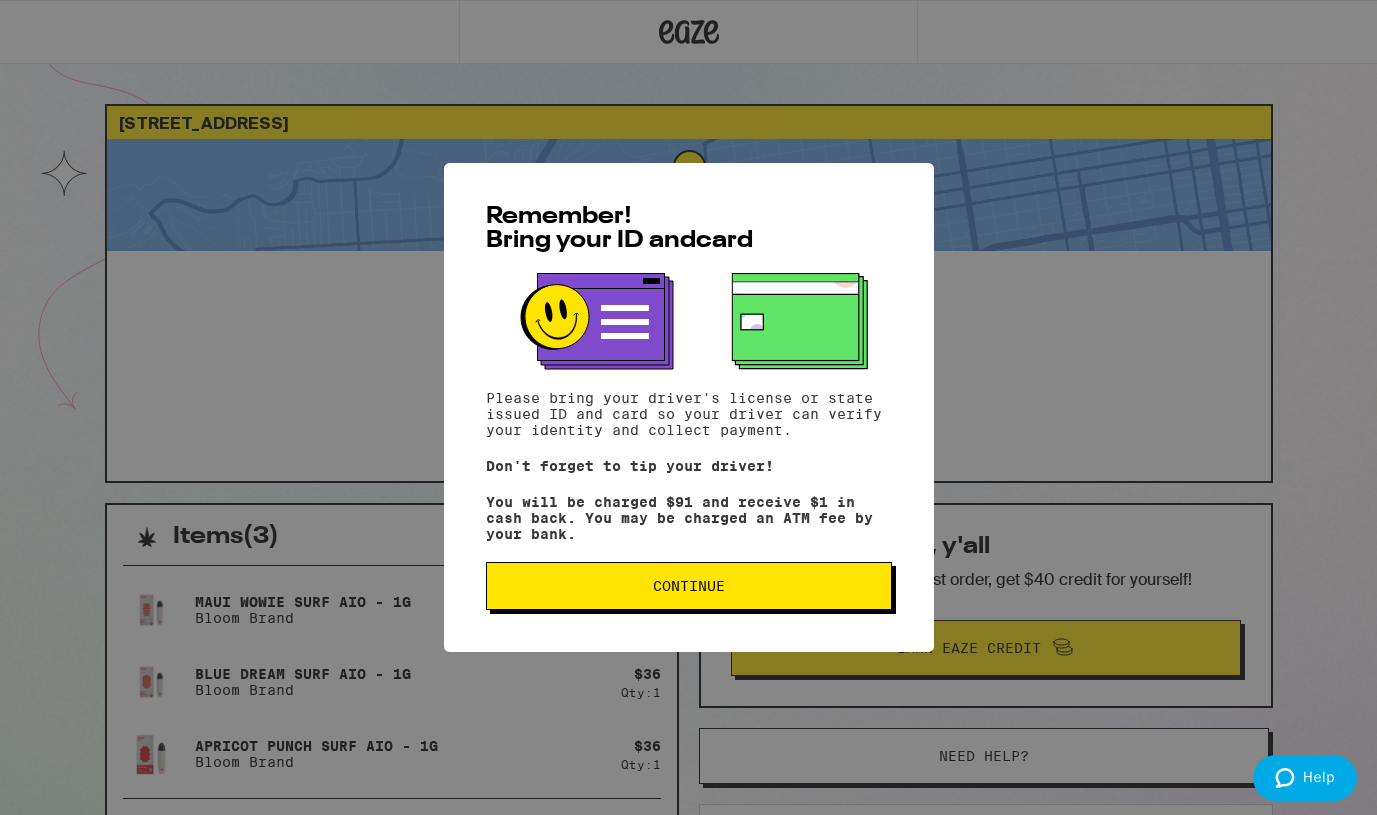 click on "Continue" at bounding box center [689, 586] 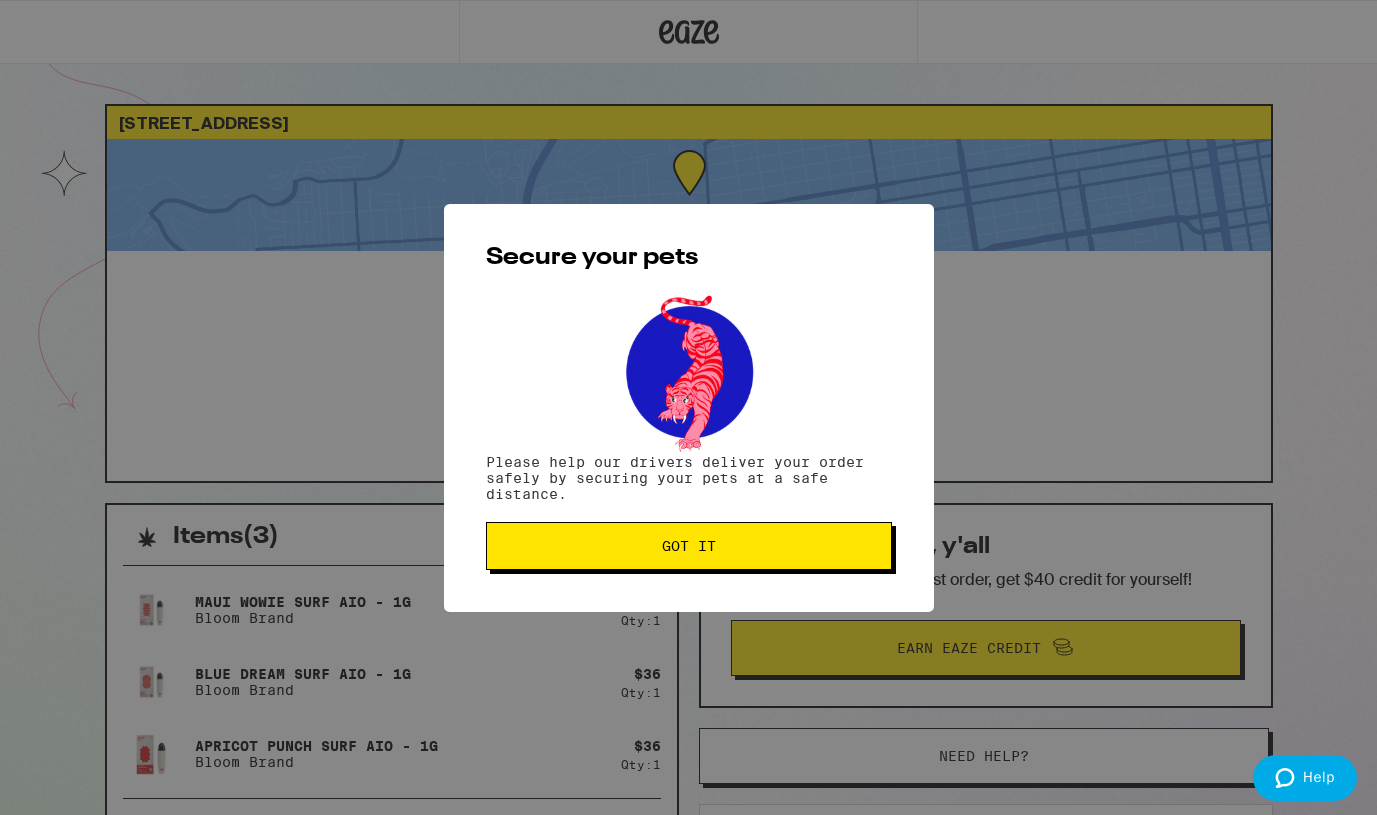 click on "Got it" at bounding box center (689, 546) 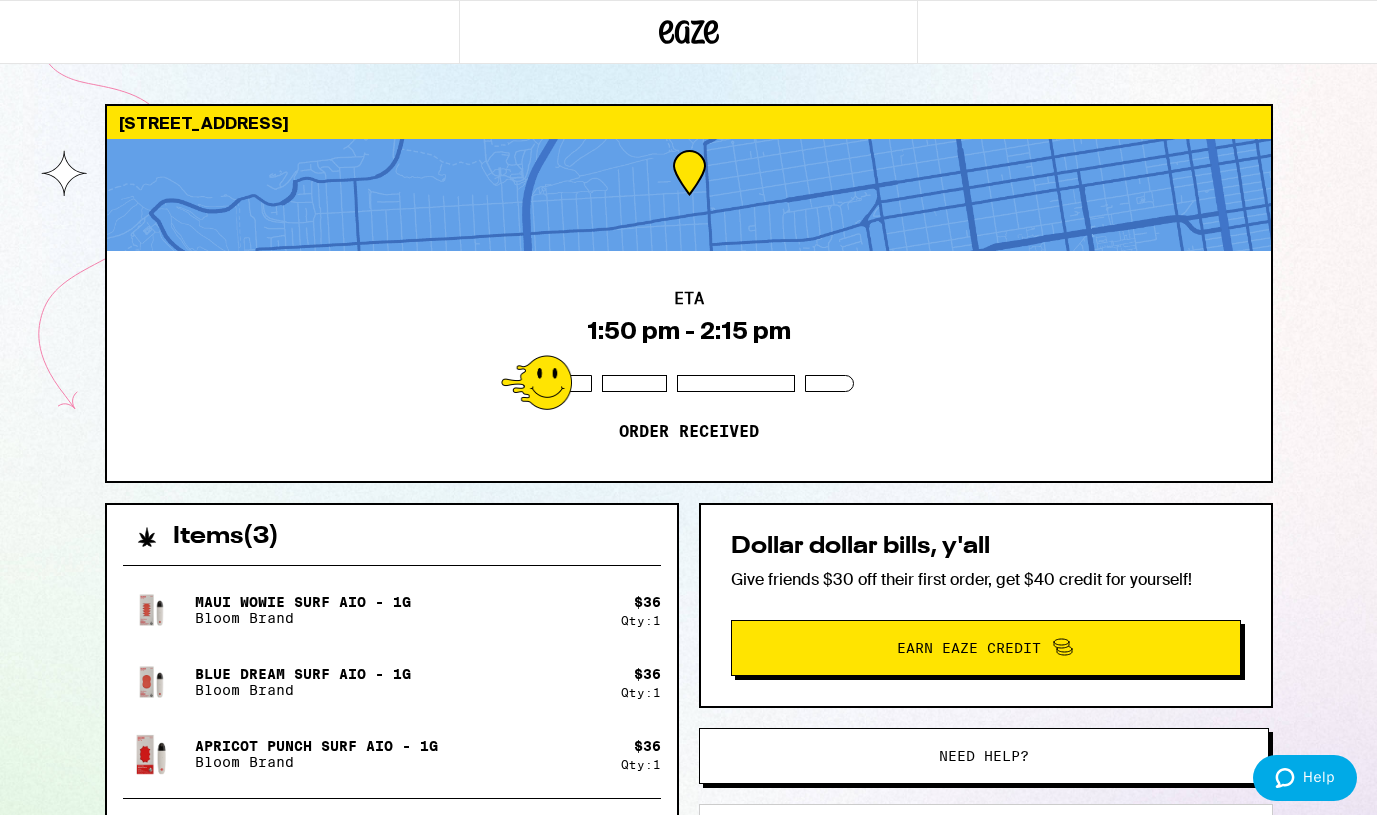 scroll, scrollTop: 0, scrollLeft: 0, axis: both 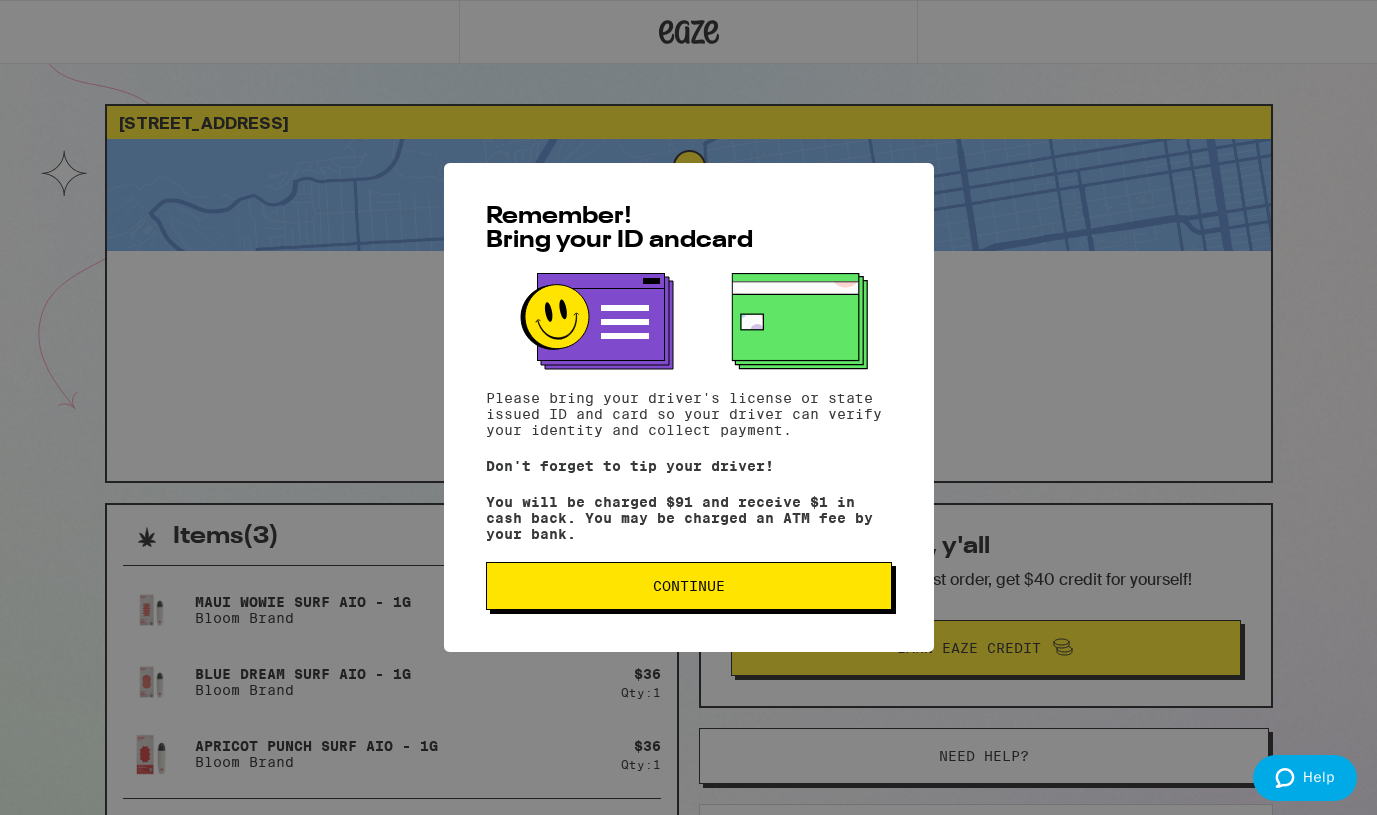 click on "Continue" at bounding box center (689, 586) 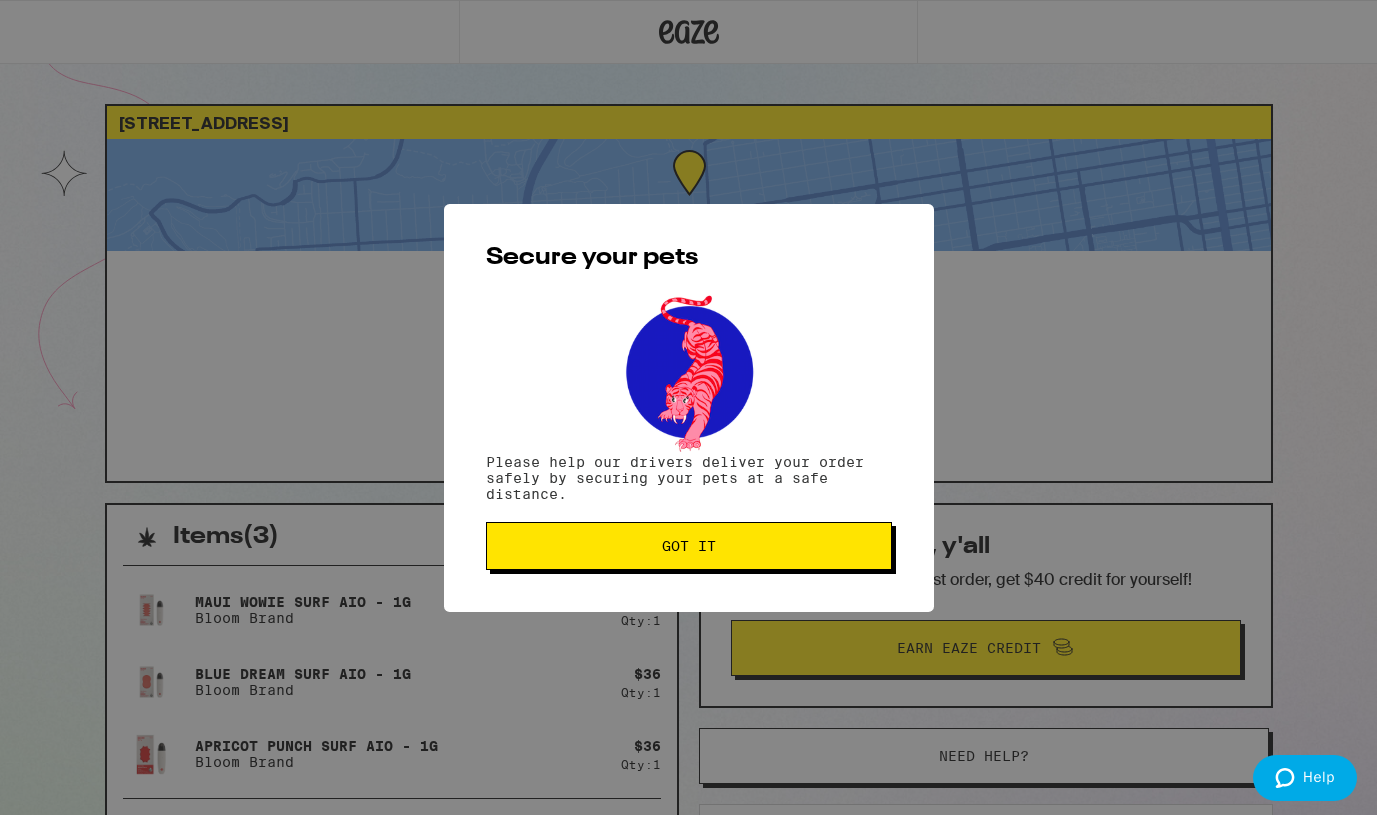 scroll, scrollTop: 0, scrollLeft: 0, axis: both 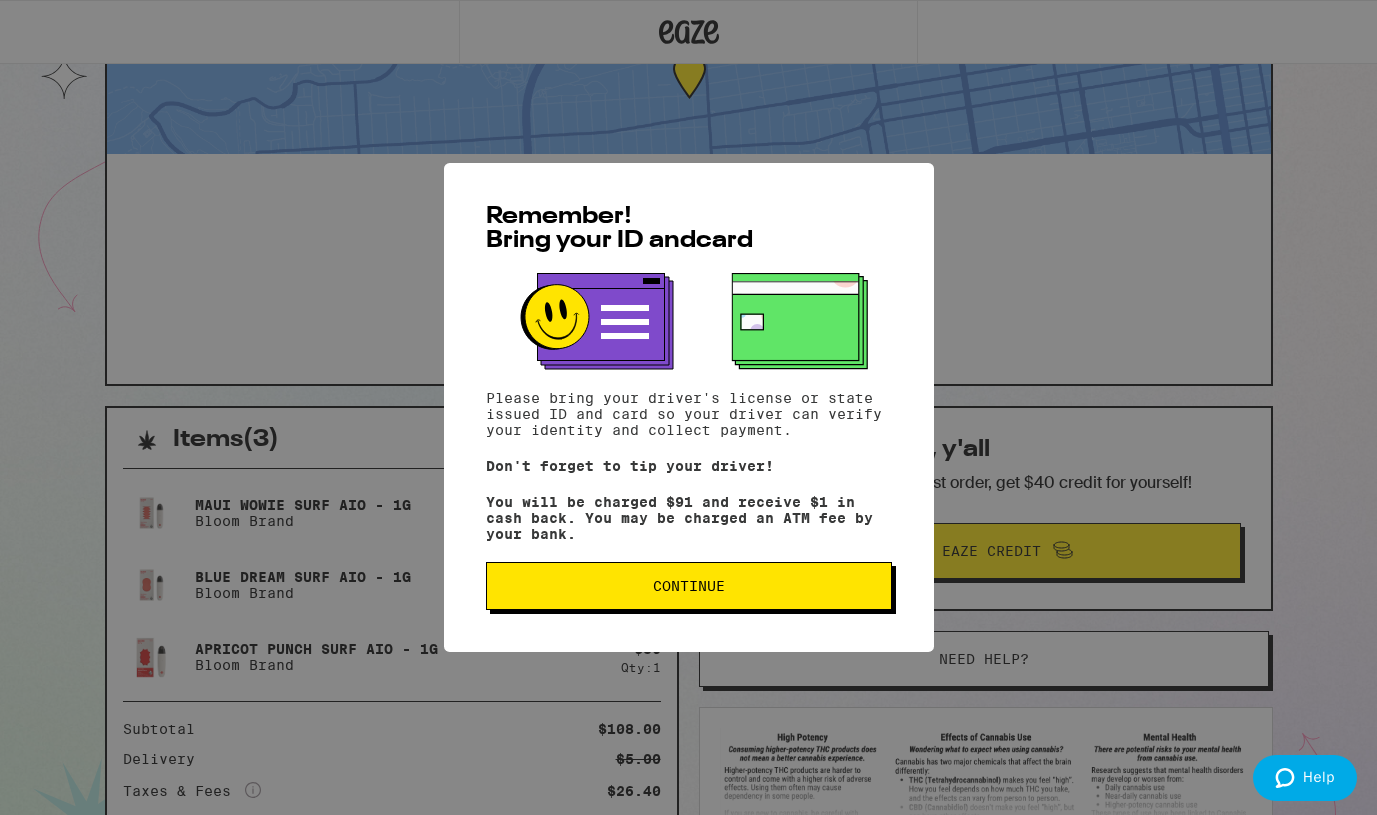 click on "Continue" at bounding box center (689, 586) 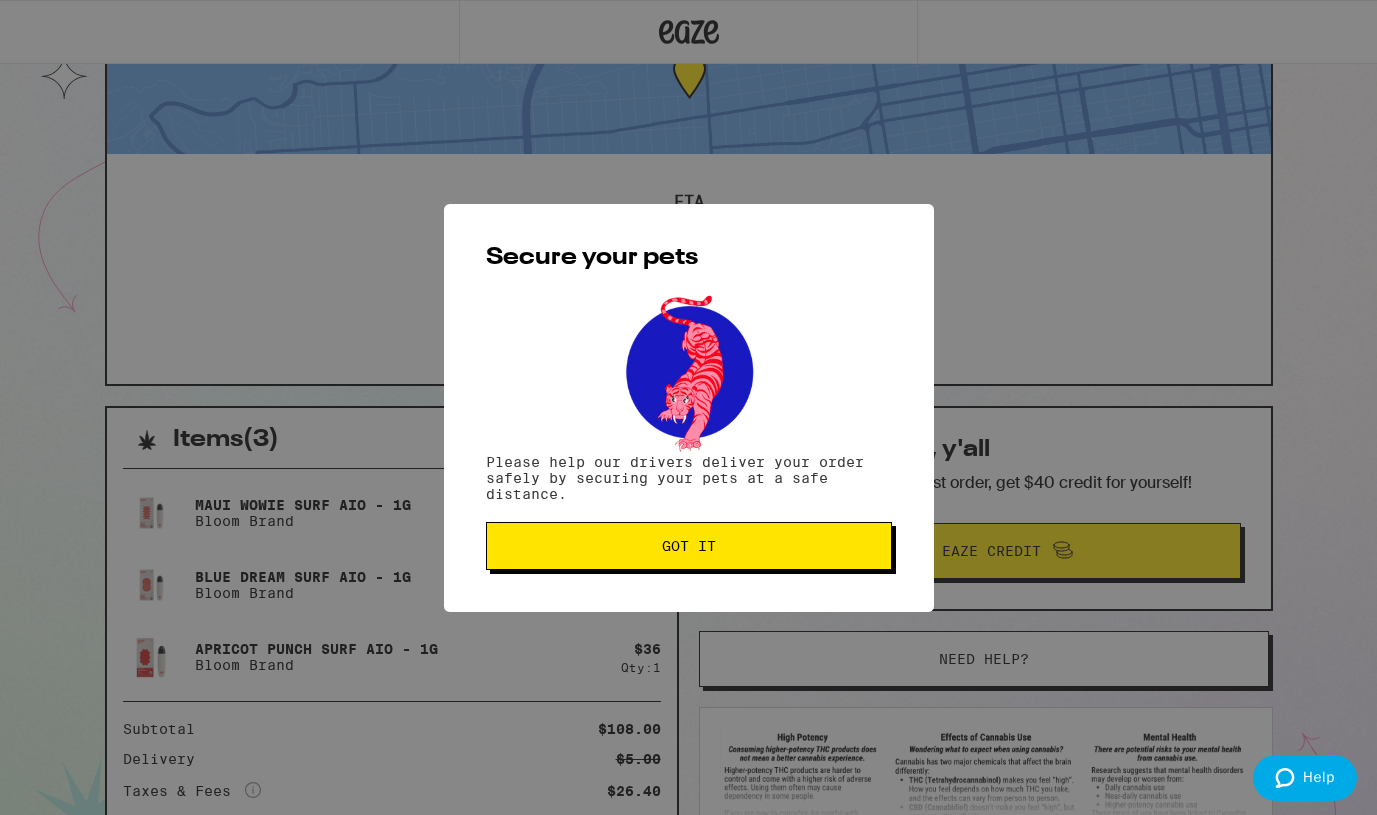 click on "Got it" at bounding box center [689, 546] 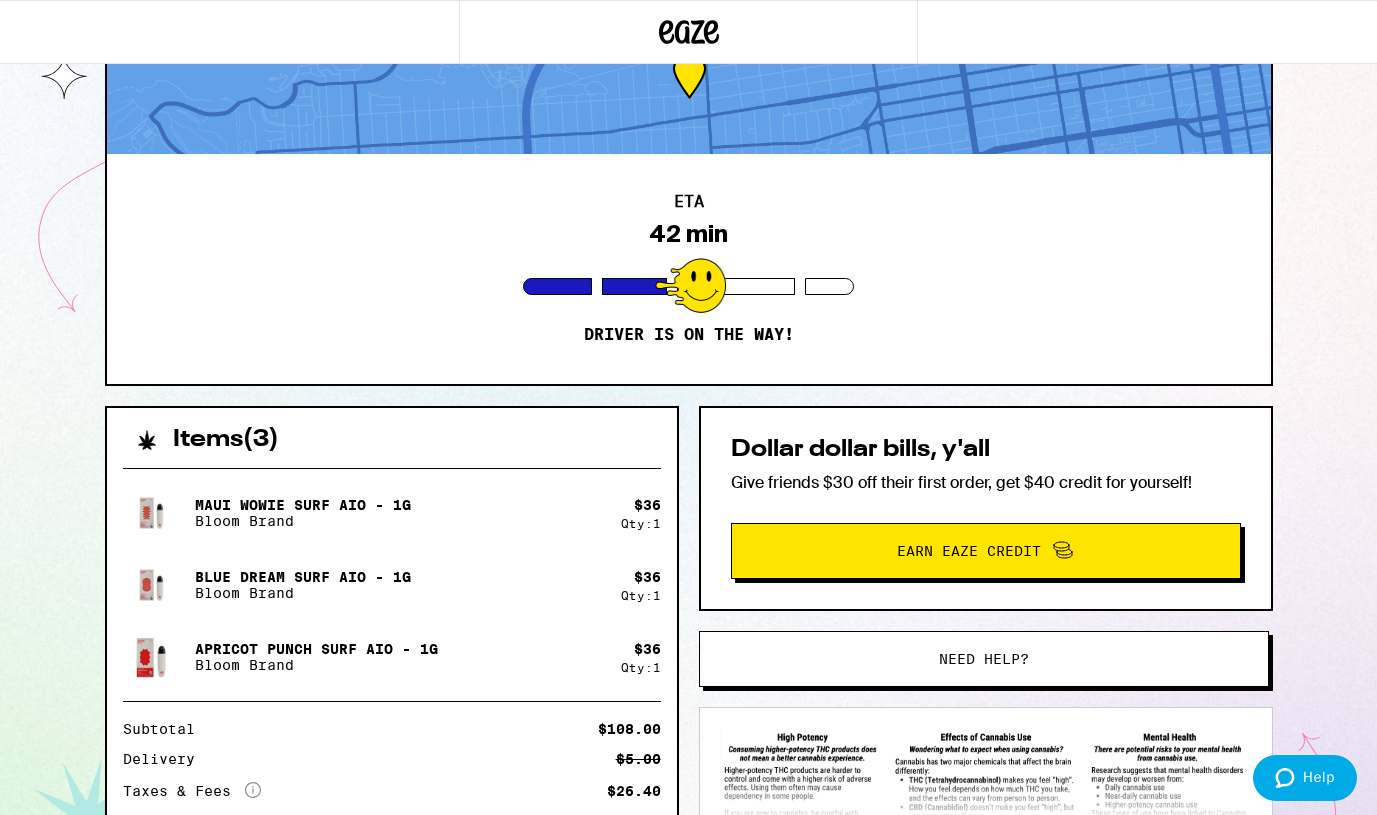 scroll, scrollTop: 0, scrollLeft: 0, axis: both 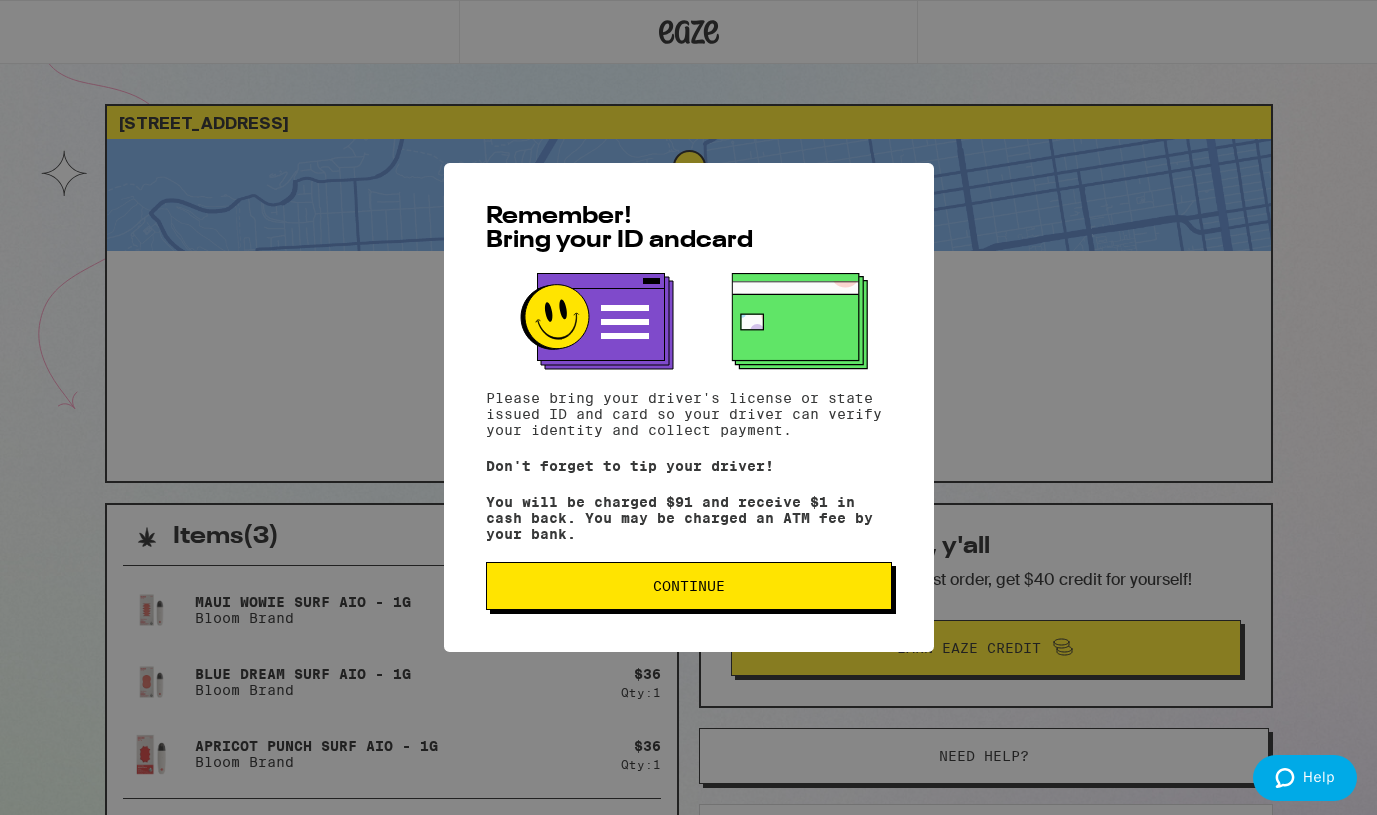 click on "Continue" at bounding box center (689, 586) 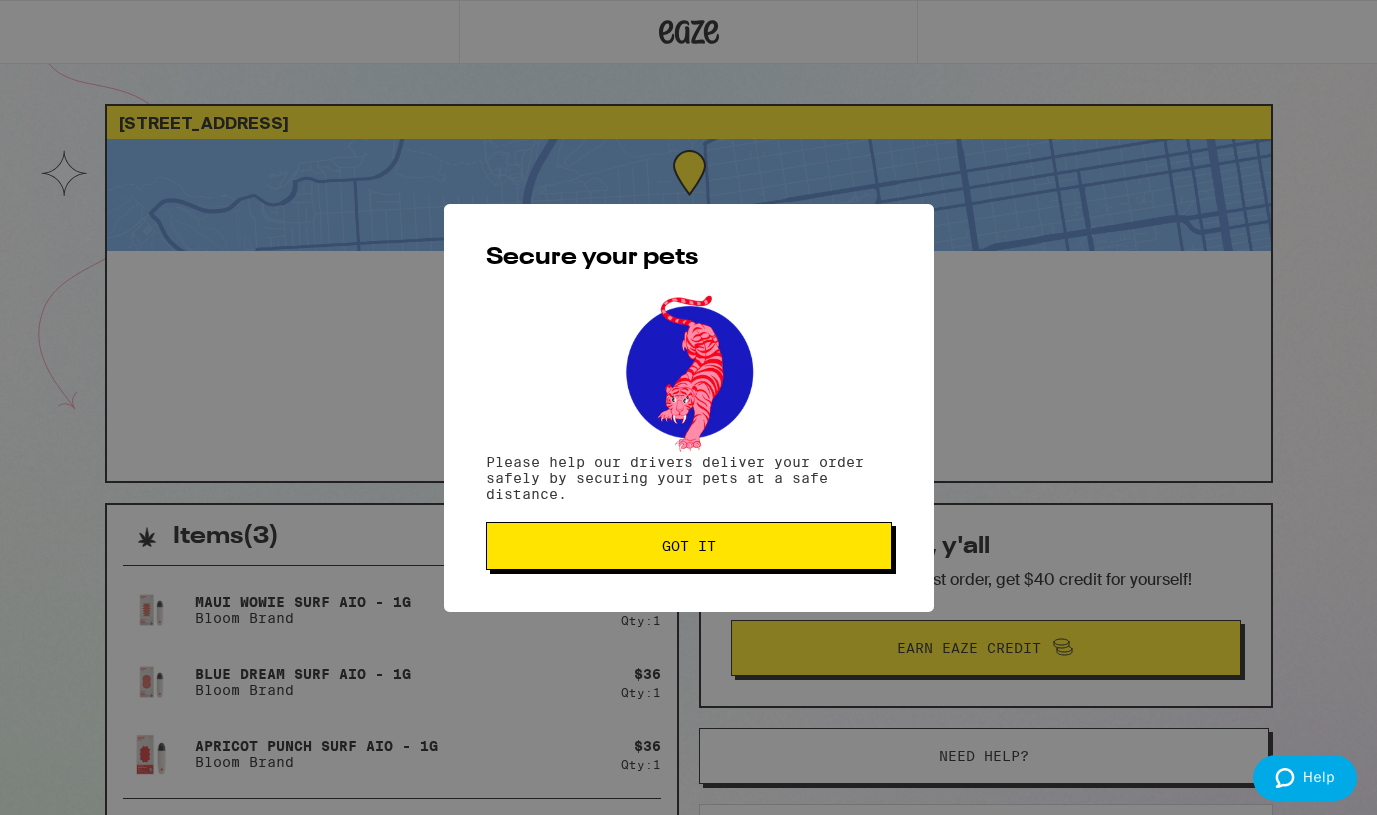 click on "Got it" at bounding box center (689, 546) 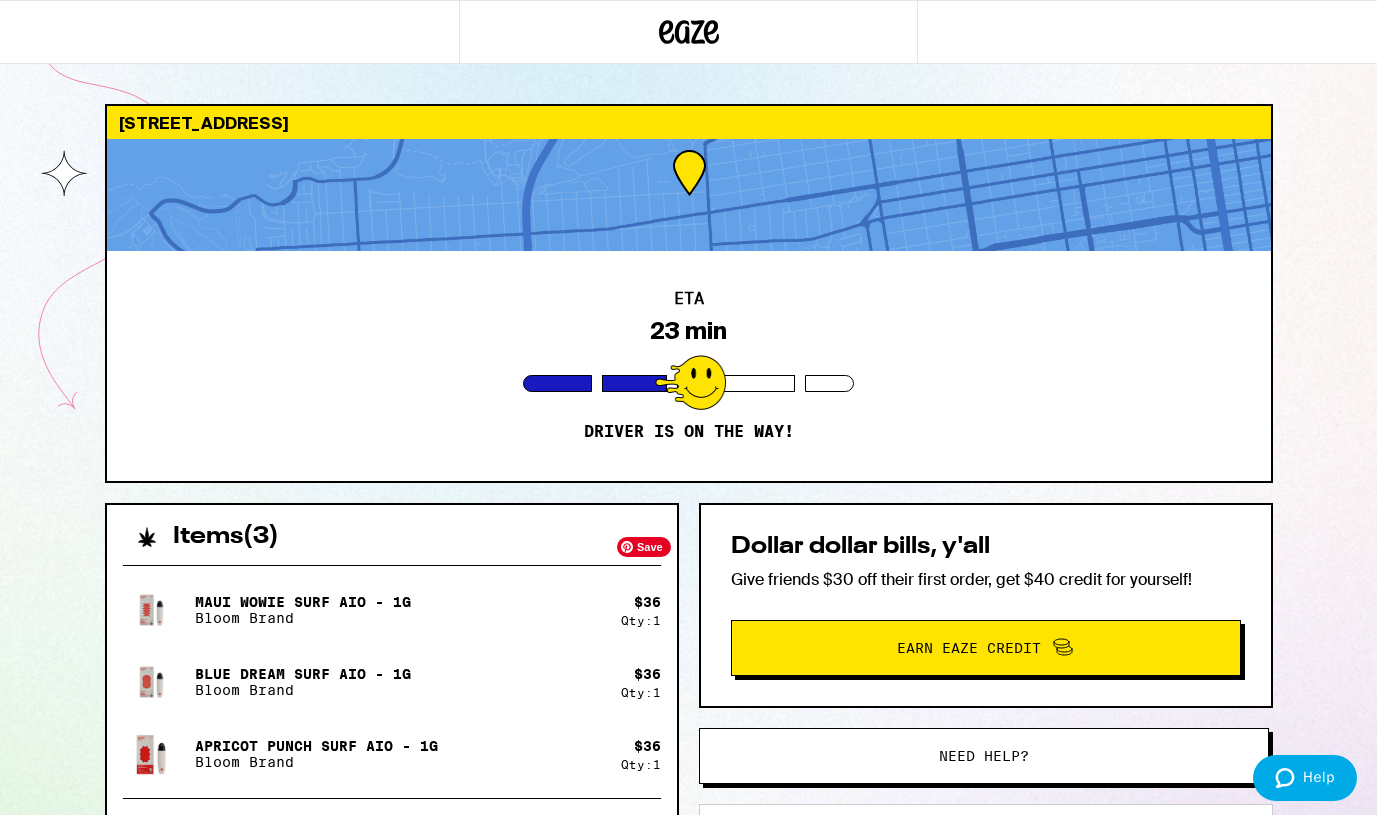 scroll, scrollTop: 0, scrollLeft: 0, axis: both 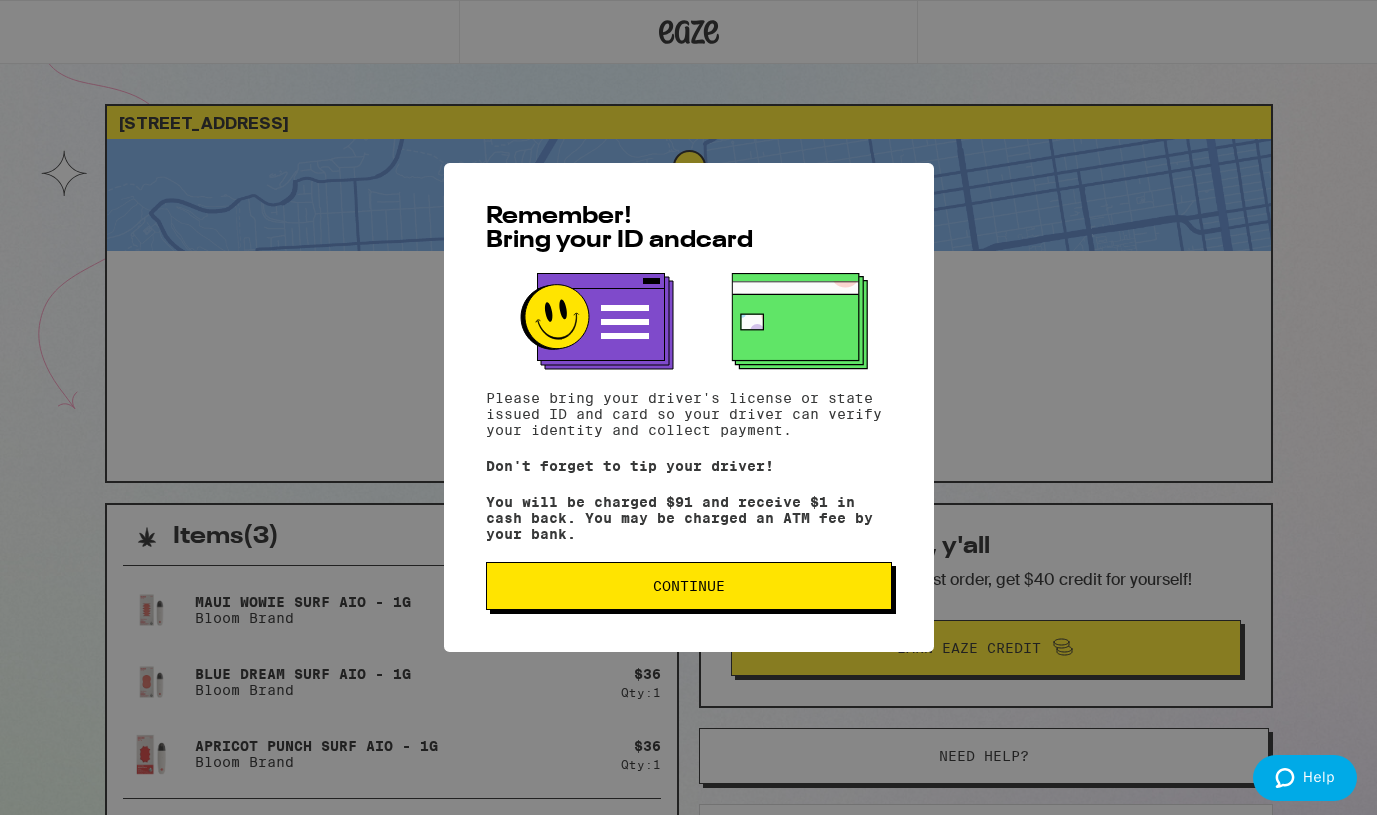click on "Continue" at bounding box center [689, 586] 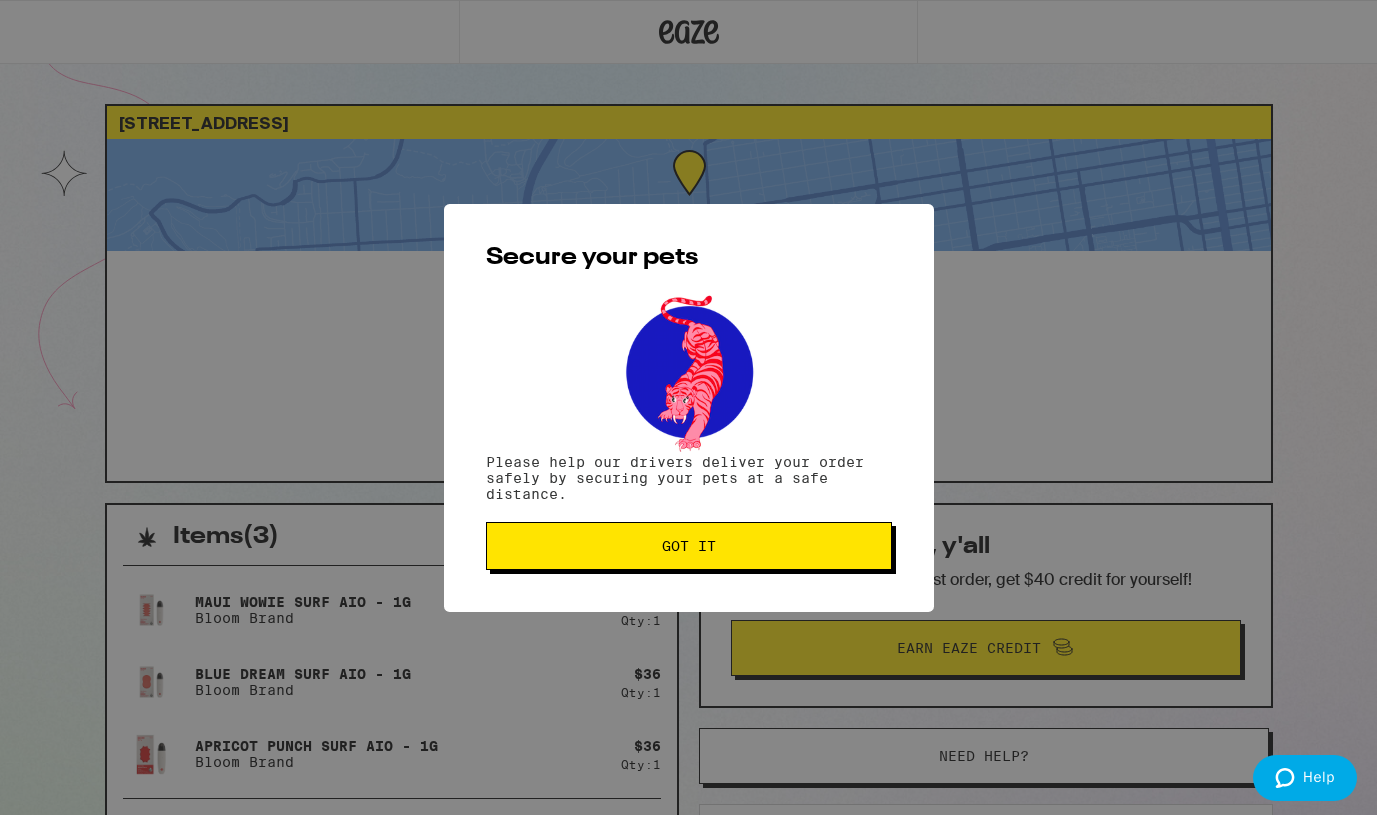 click on "Got it" at bounding box center (689, 546) 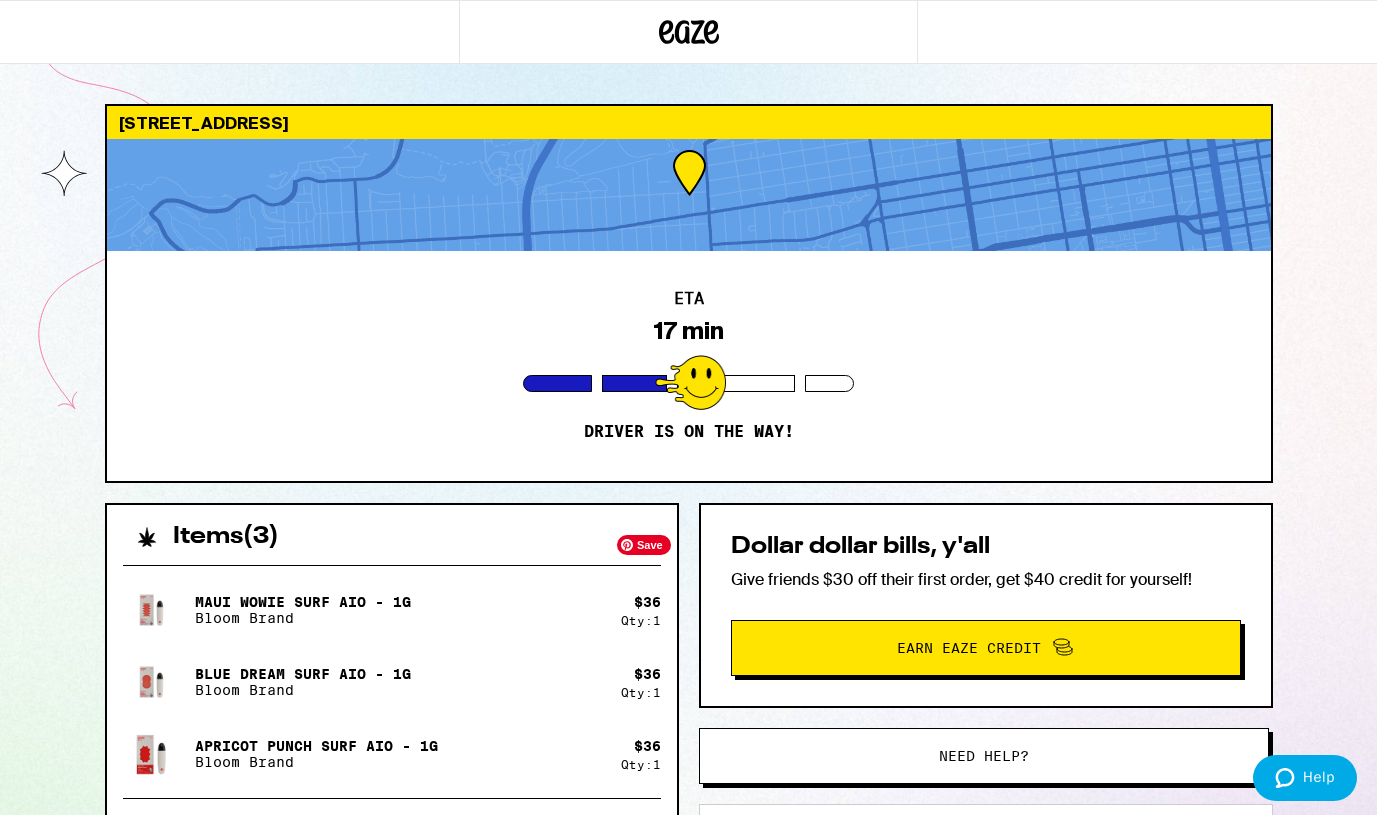 scroll, scrollTop: 0, scrollLeft: 0, axis: both 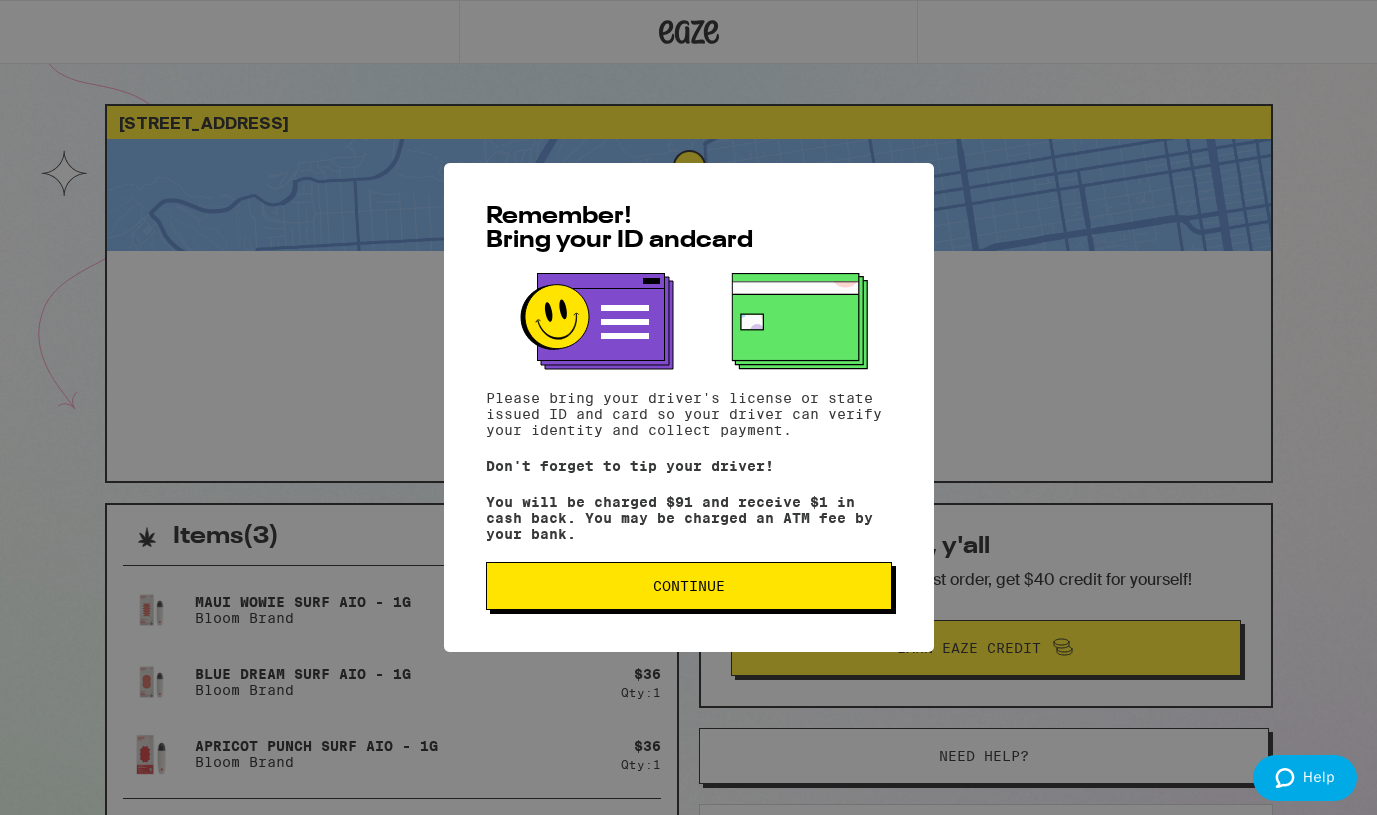 click on "Continue" at bounding box center [689, 586] 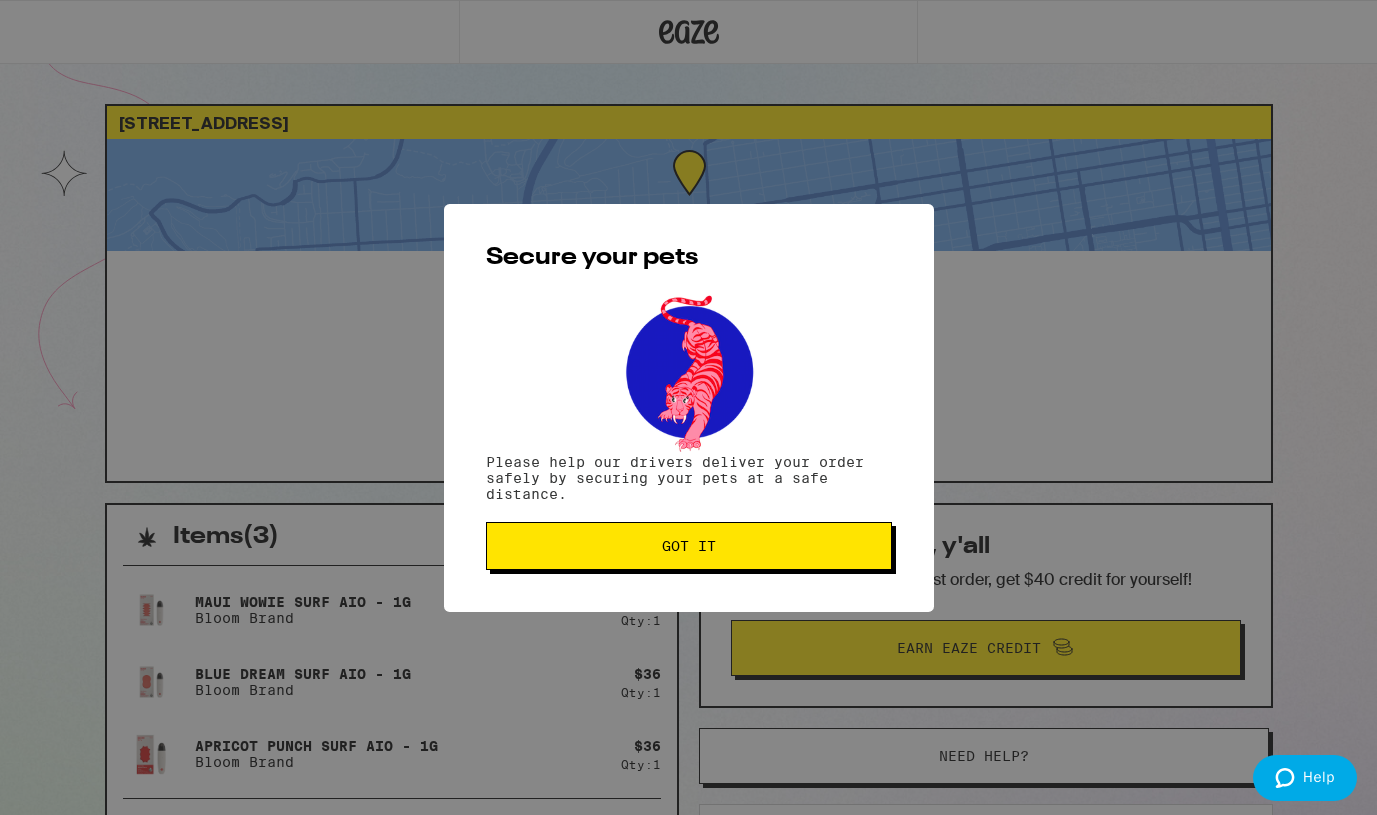 click on "Got it" at bounding box center (689, 546) 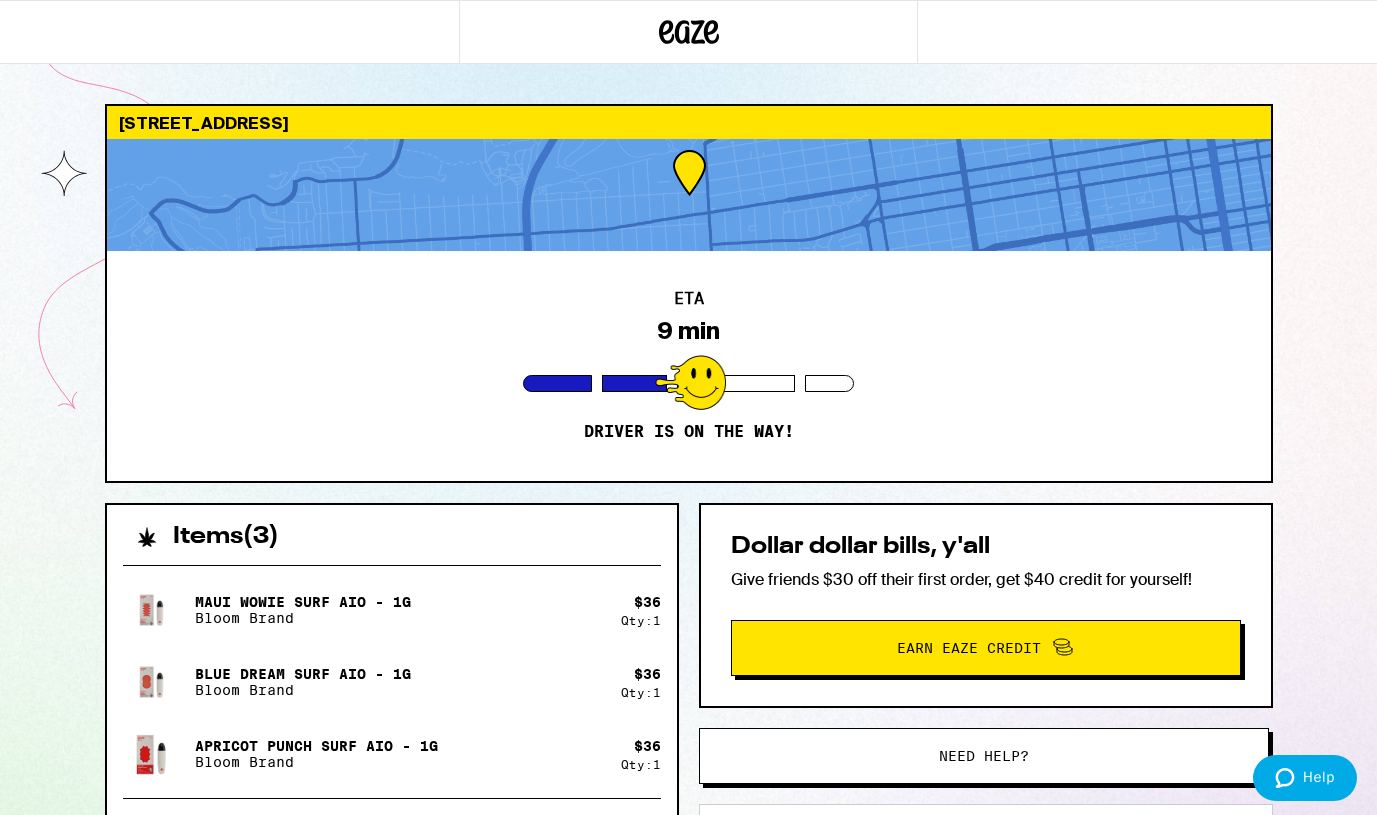 scroll, scrollTop: 0, scrollLeft: 0, axis: both 